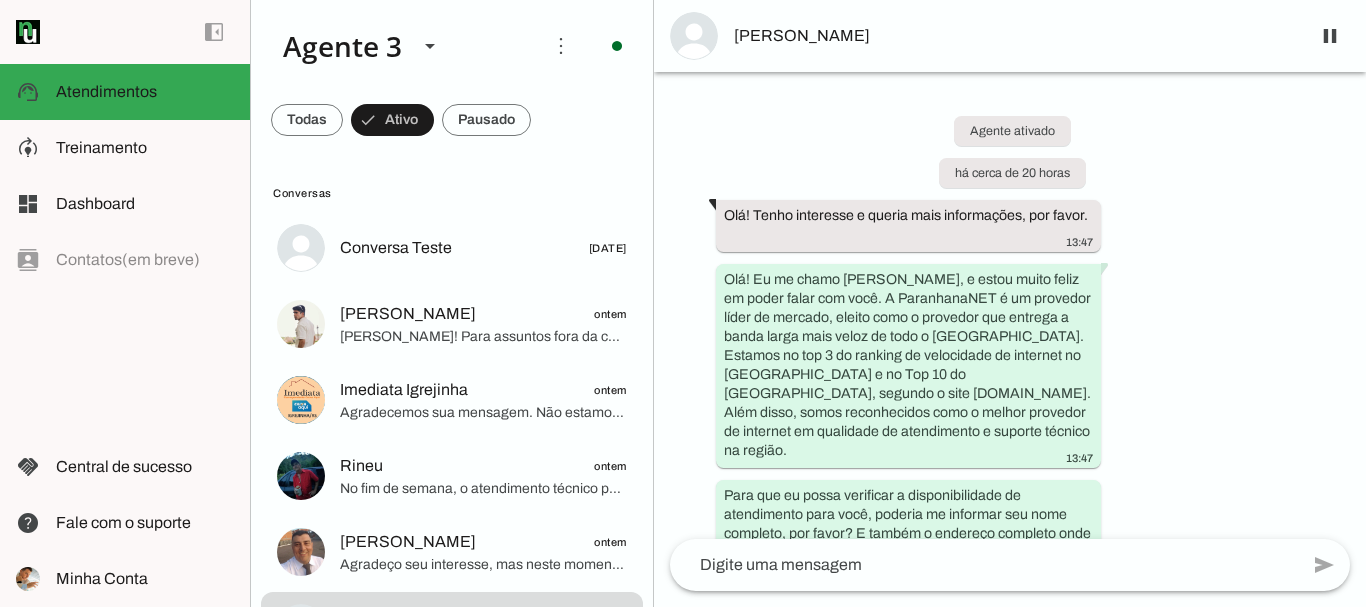 scroll, scrollTop: 0, scrollLeft: 0, axis: both 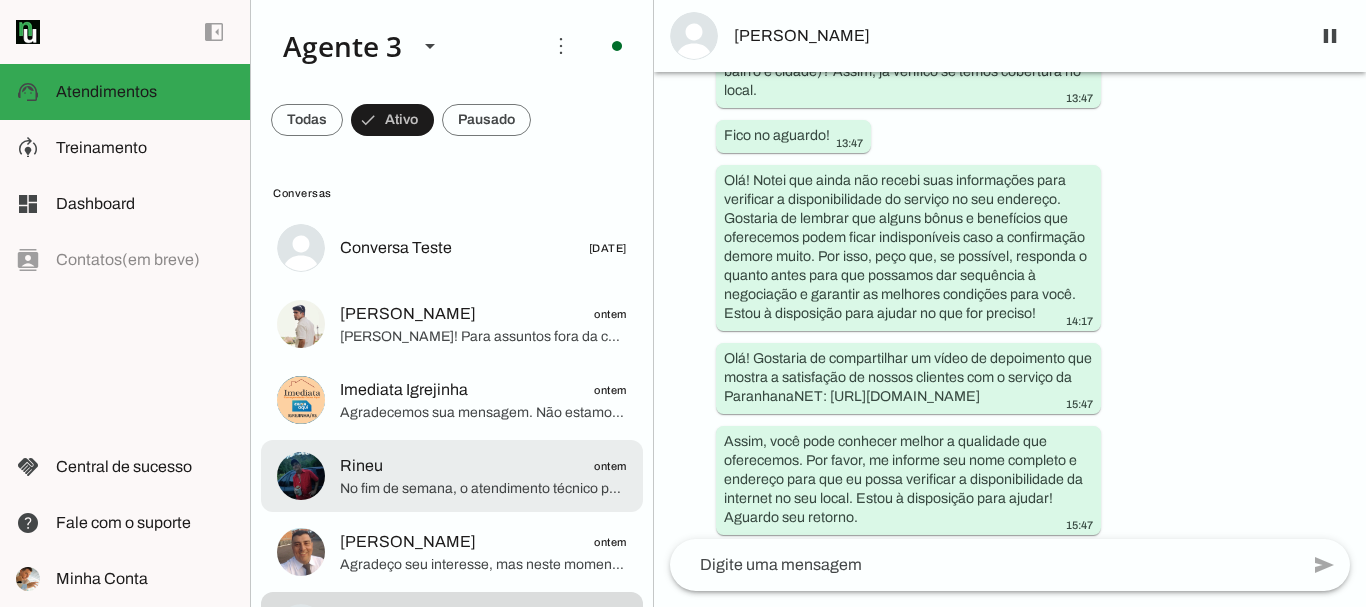 click on "Rineu
ontem" 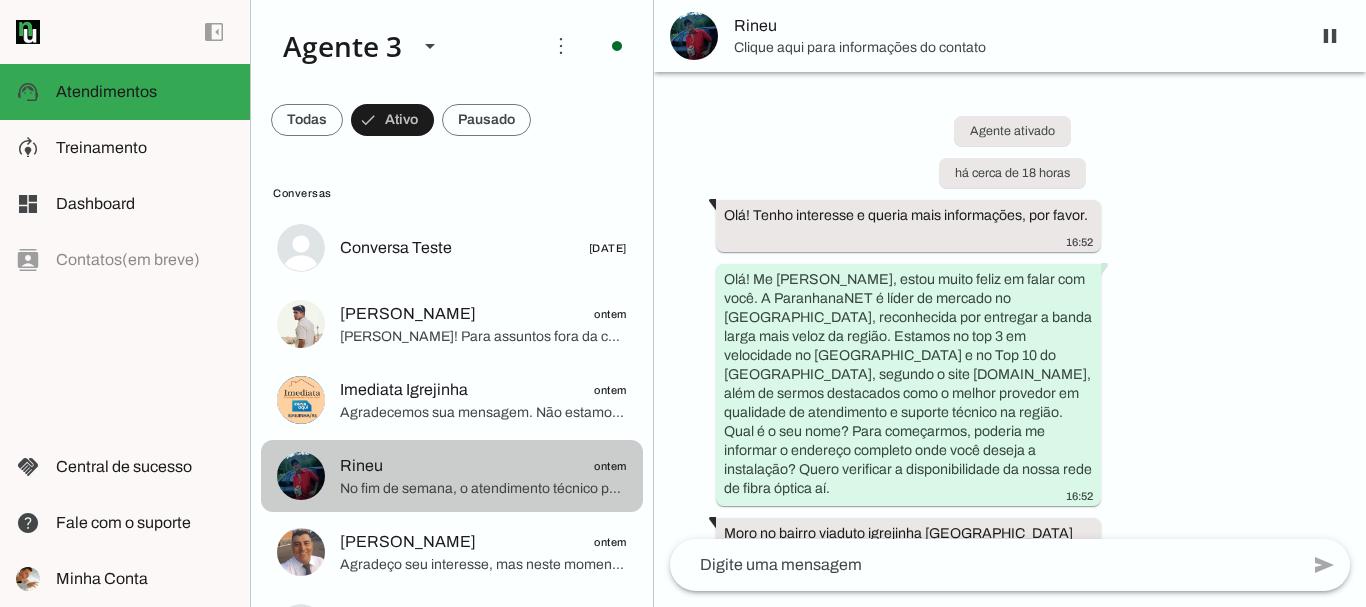 scroll, scrollTop: 4717, scrollLeft: 0, axis: vertical 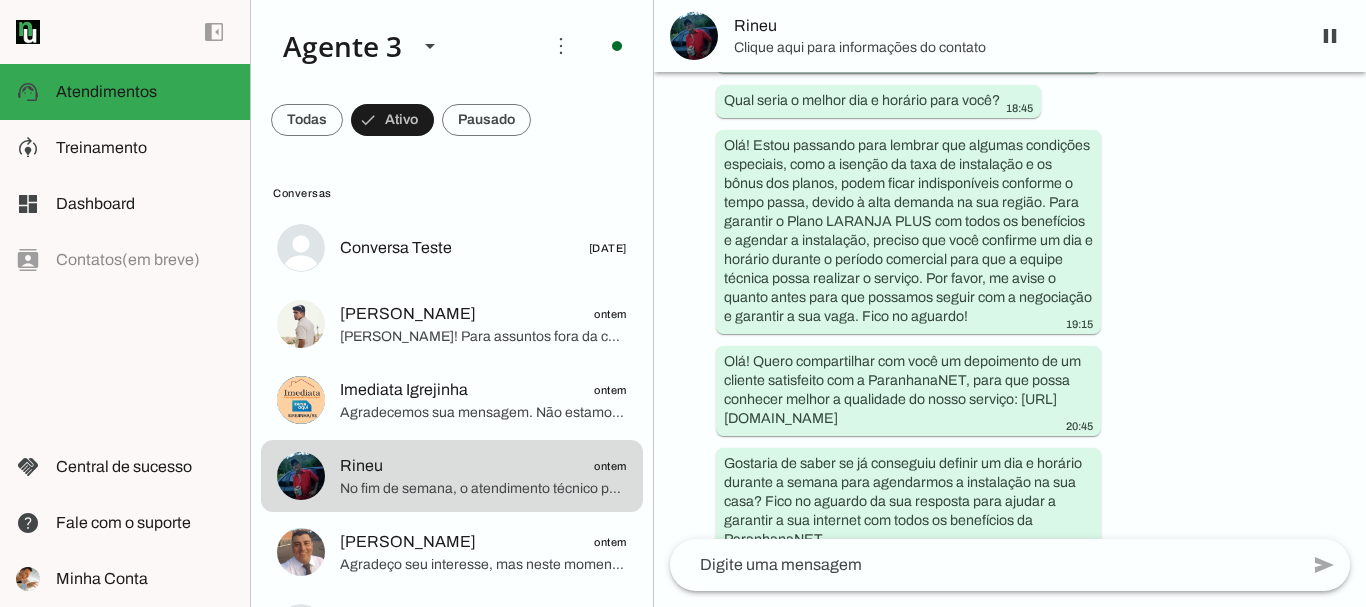 click on "Agente ativado
há cerca de 18 horas
Olá! Tenho interesse e queria mais informações, por favor. 16:52
Olá! Me [PERSON_NAME], estou muito feliz em falar com você. A ParanhanaNET é líder de mercado no [GEOGRAPHIC_DATA], reconhecida por entregar a banda larga mais veloz da região. Estamos no top 3 em velocidade no [GEOGRAPHIC_DATA] e no Top 10 do [GEOGRAPHIC_DATA], segundo o site [DOMAIN_NAME], além de sermos destacados como o melhor provedor em qualidade de atendimento e suporte técnico na região. Qual é o seu nome? Para começarmos, poderia me informar o endereço completo onde você deseja a instalação? Quero verificar a disponibilidade da nossa rede de fibra óptica aí. 16:52
Moro no bairro viaduto igrejinha [GEOGRAPHIC_DATA] 16:55
16:55
[GEOGRAPHIC_DATA][PERSON_NAME] 369 16:57
16:57
Quero saber os valores 16:59
16:59 16:59 16:59 16:59 16:59" at bounding box center [1010, 305] 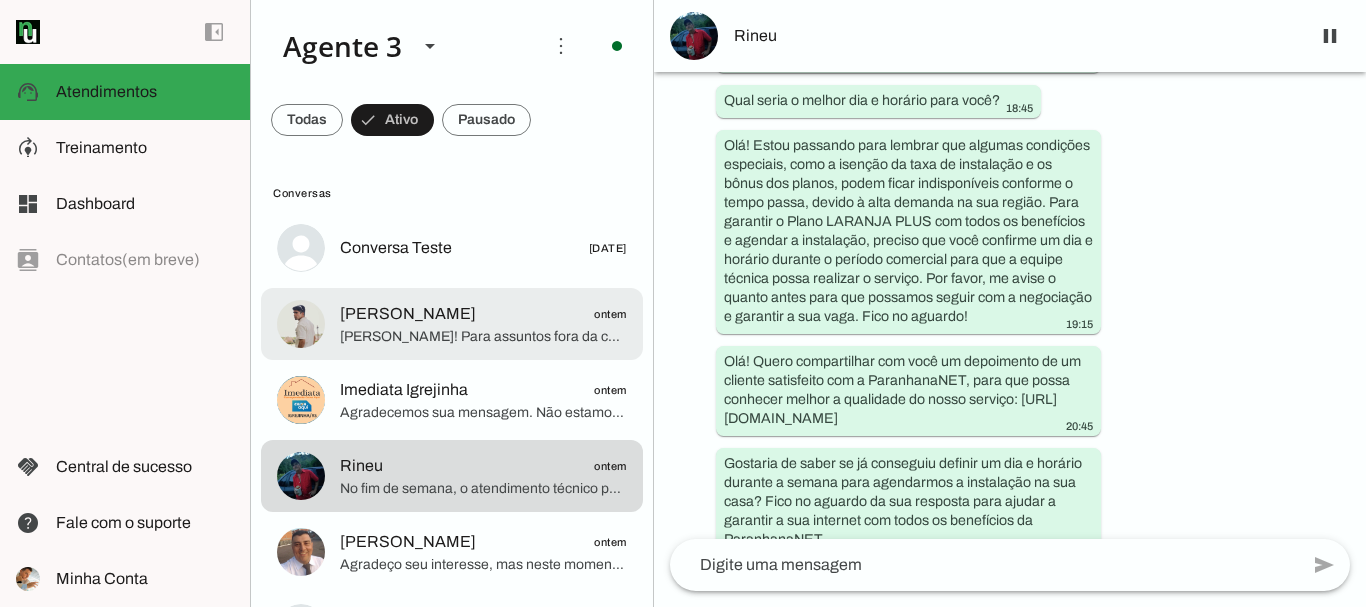 click on "[PERSON_NAME]
ontem" 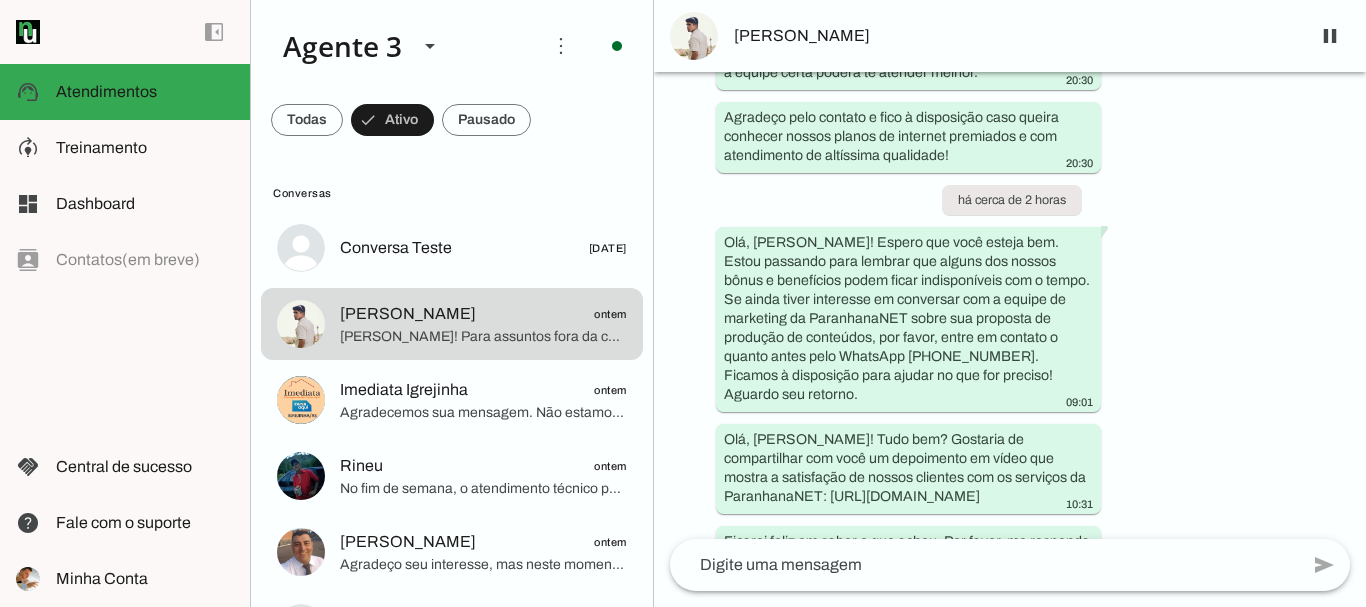 scroll, scrollTop: 1220, scrollLeft: 0, axis: vertical 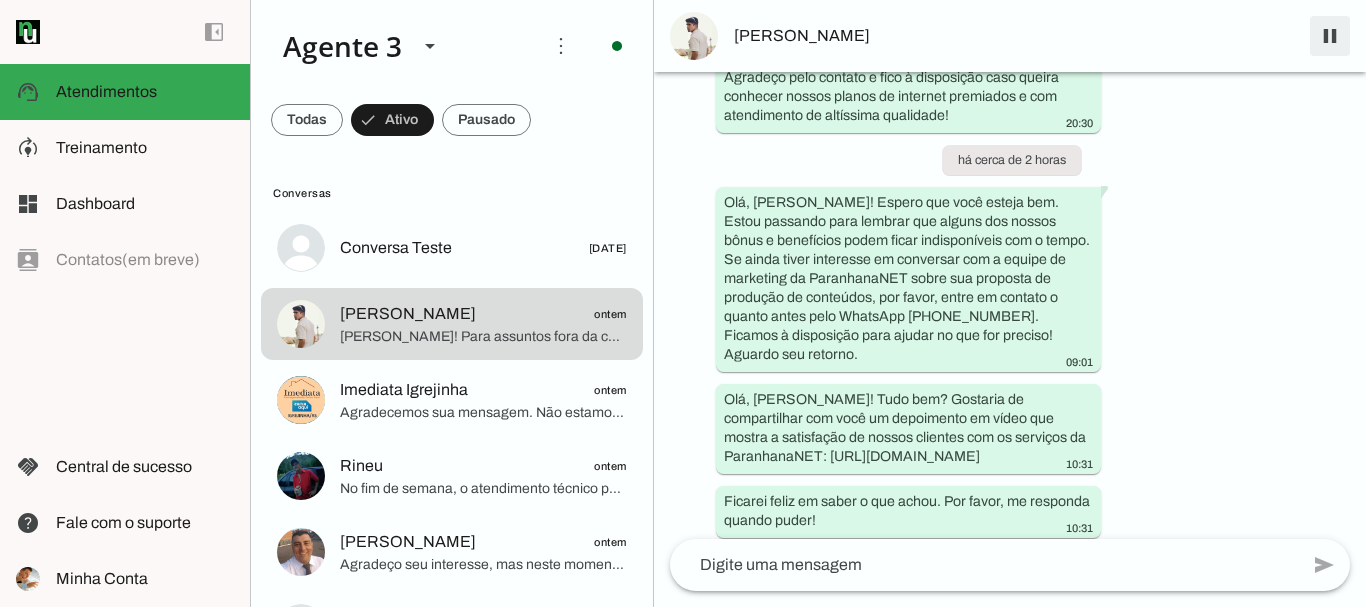 click at bounding box center (1330, 36) 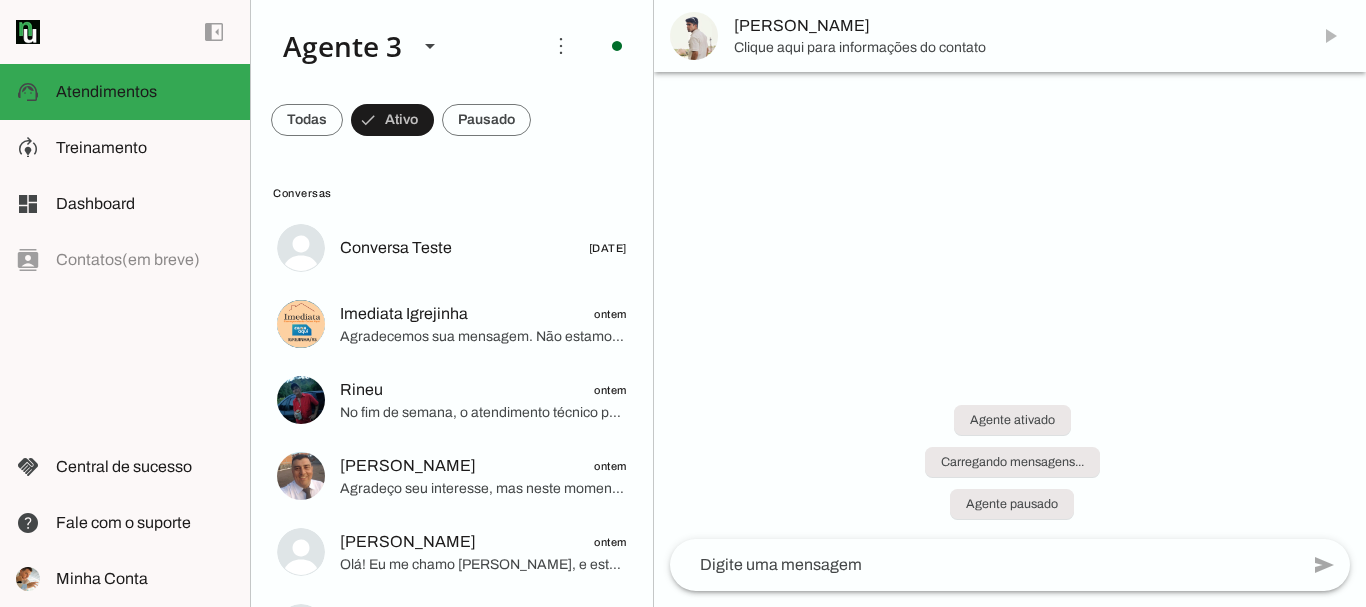 scroll, scrollTop: 0, scrollLeft: 0, axis: both 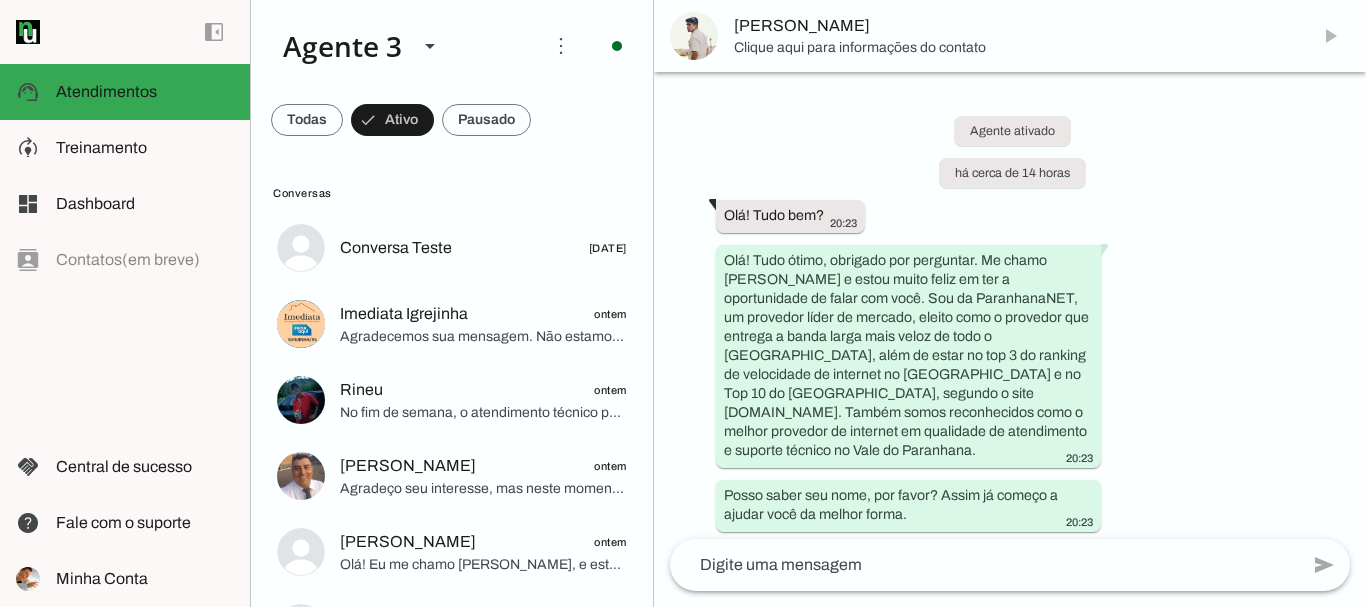 click on "[PERSON_NAME]" at bounding box center [1014, 26] 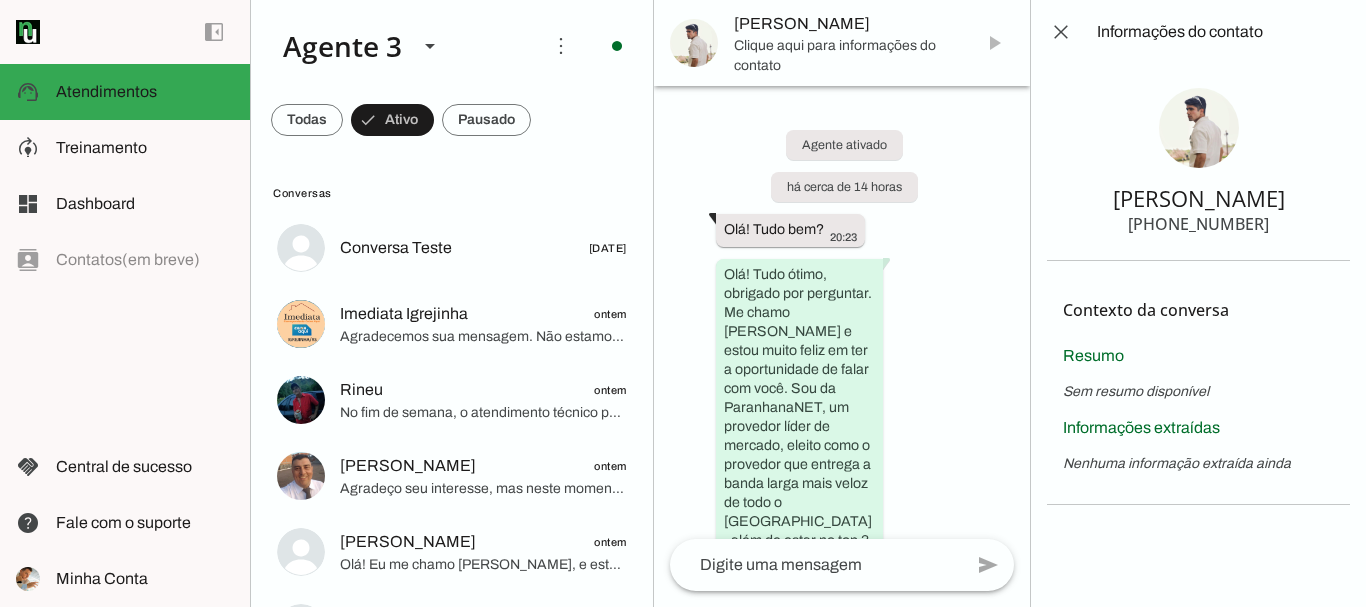click at bounding box center [1199, 128] 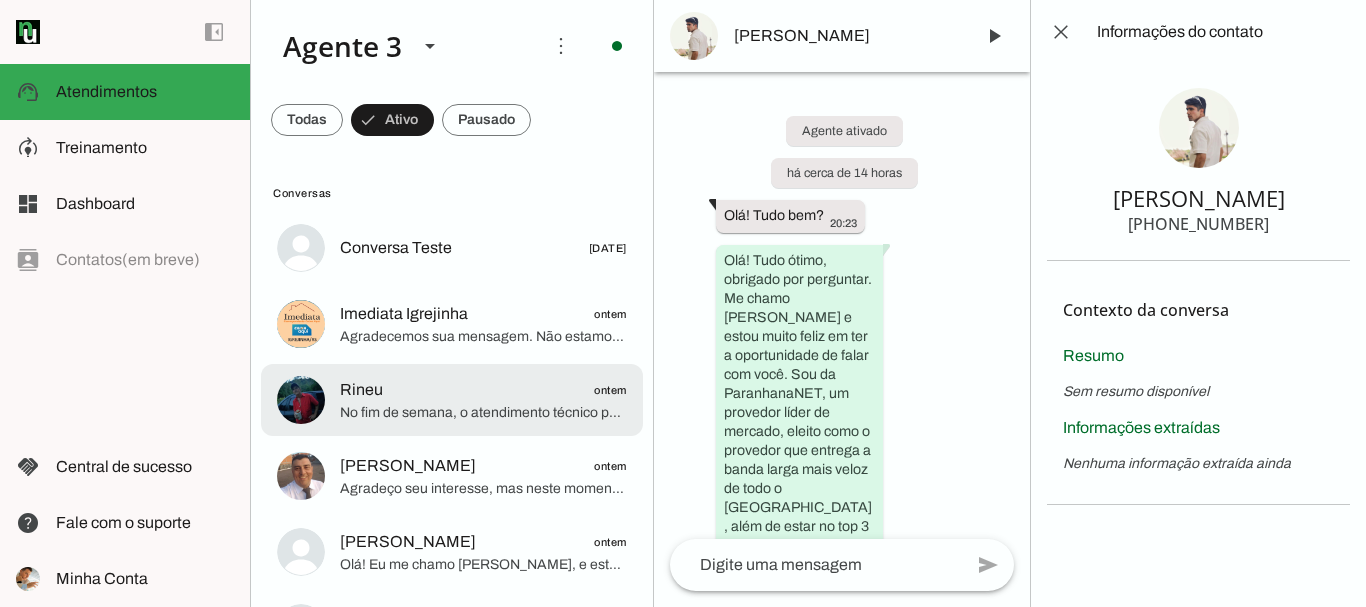 click on "Rineu
ontem
No fim de semana, o atendimento técnico para instalação não está disponível, pois nossa equipe atua em horário comercial, de segunda a sexta-feira das 8h às 12h e das 13h30 às 18h, e sábado pela manhã das 8h30 às 12h. A instalação precisa ser agendada para algum desses horários.
Se for possível indicar um dia e horário durante esse período para que tenha alguém no local para receber a equipe, podemos avançar com o agendamento e garantir todos os benefícios, incluindo a isenção da taxa de instalação.
Qual seria o melhor dia e horário para você?" at bounding box center (452, 248) 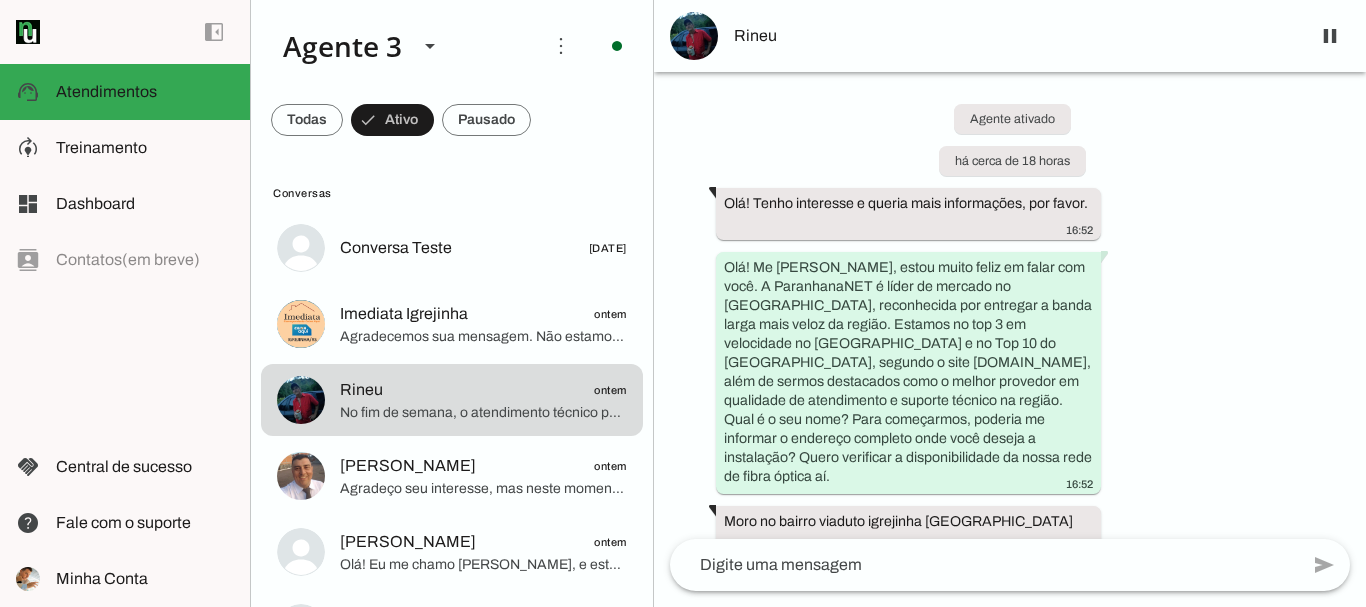 scroll, scrollTop: 0, scrollLeft: 0, axis: both 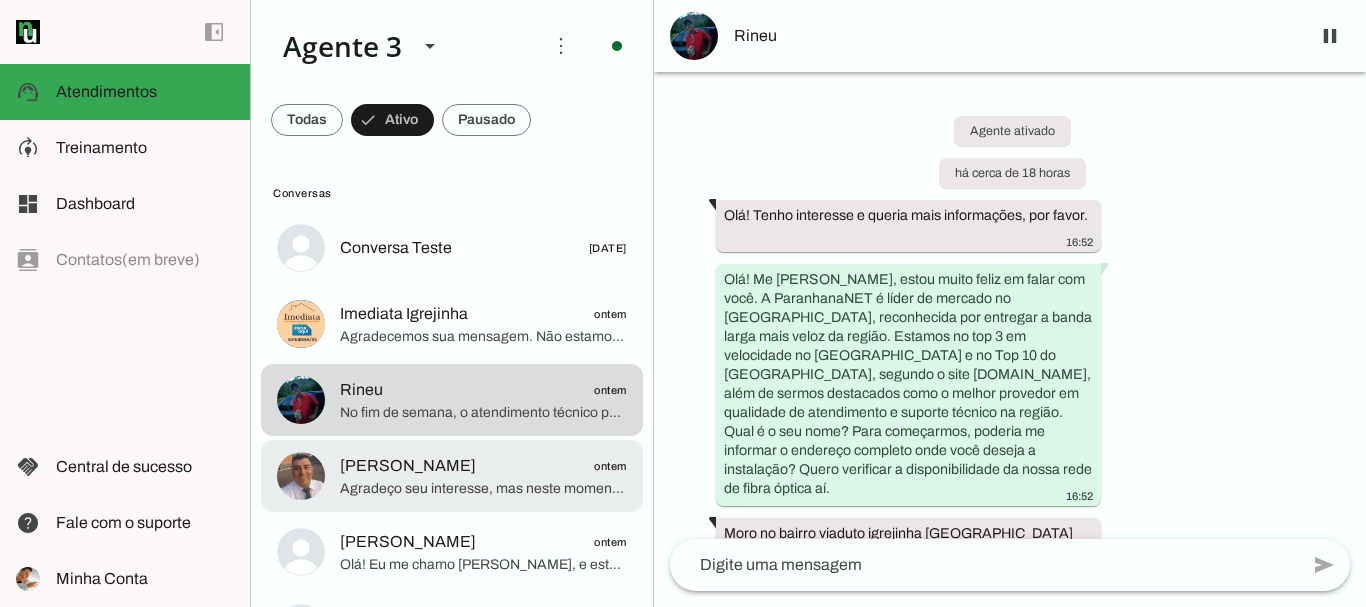 click on "Agradeço seu interesse, mas neste momento a ParanhanaNET atende com rede de fibra óptica e cobertura técnica apenas os municípios de [GEOGRAPHIC_DATA], [GEOGRAPHIC_DATA] e [GEOGRAPHIC_DATA]. Infelizmente, ainda não temos disponibilidade para atender em [GEOGRAPHIC_DATA].
Vamos registrar seu contato em nossa lista de espera e, caso surja a possibilidade de atender sua região, entraremos em contato para verificar seu interesse, tudo bem?
Se precisar de suporte técnico, segunda via de boleto ou outro atendimento, por favor, entre em contato com o WhatsApp [PHONE_NUMBER]. Muito obrigado pelo contato!" 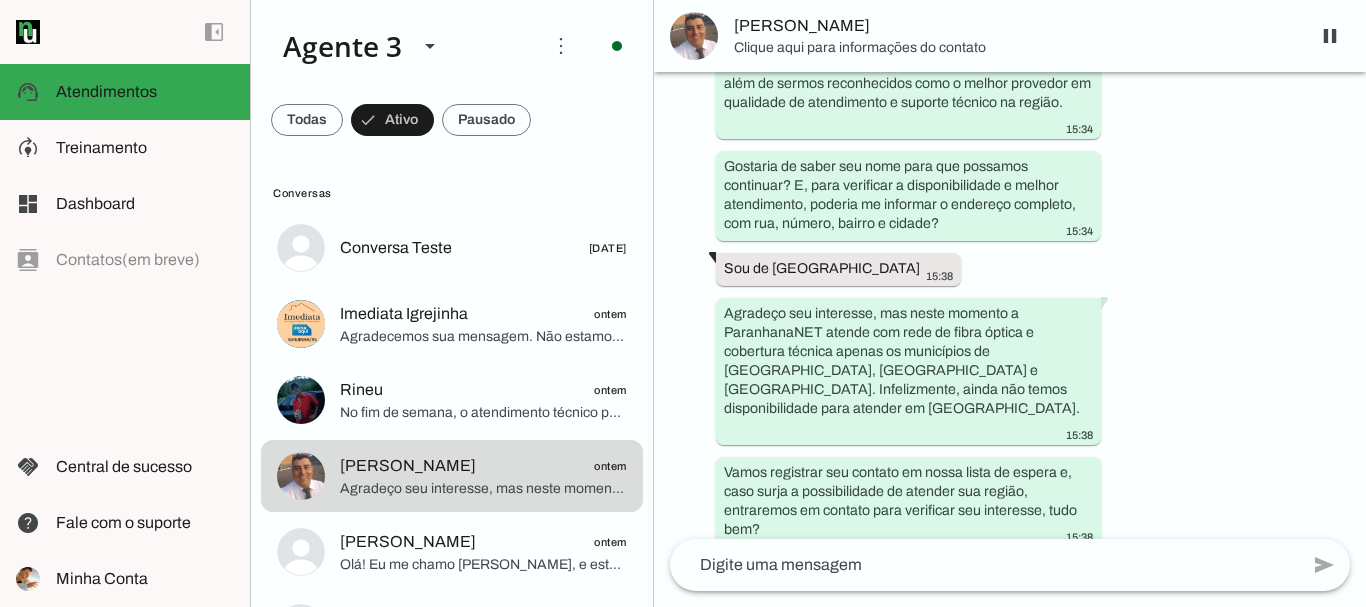 scroll, scrollTop: 421, scrollLeft: 0, axis: vertical 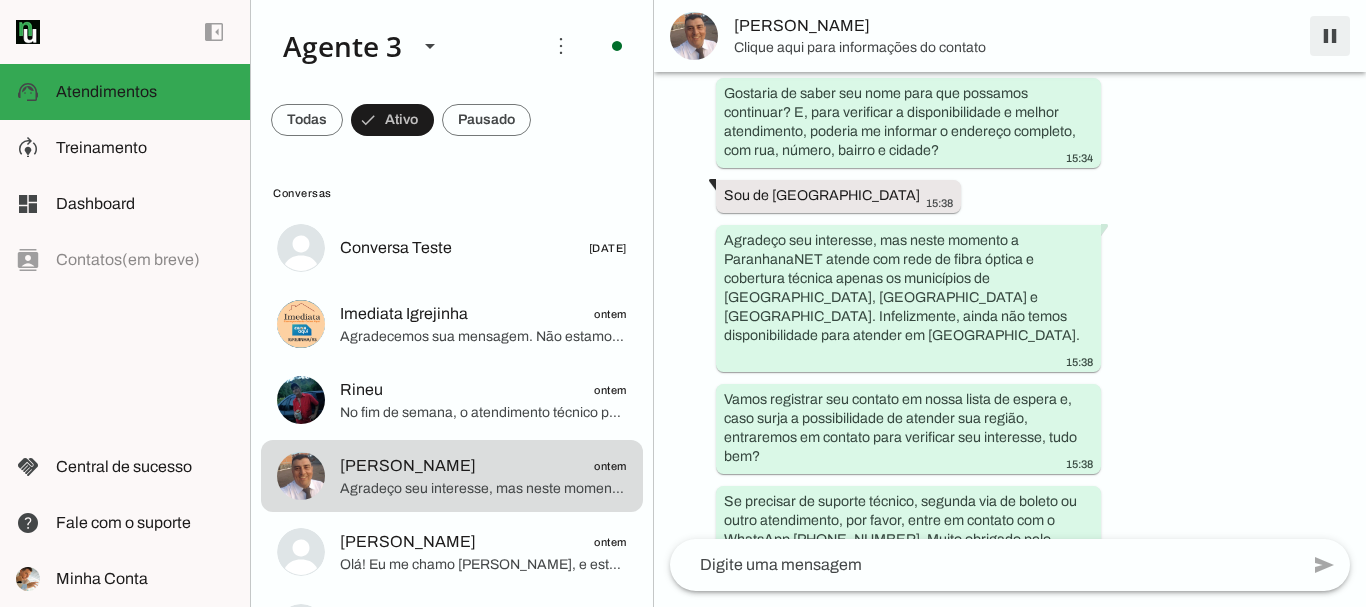 click at bounding box center (1330, 36) 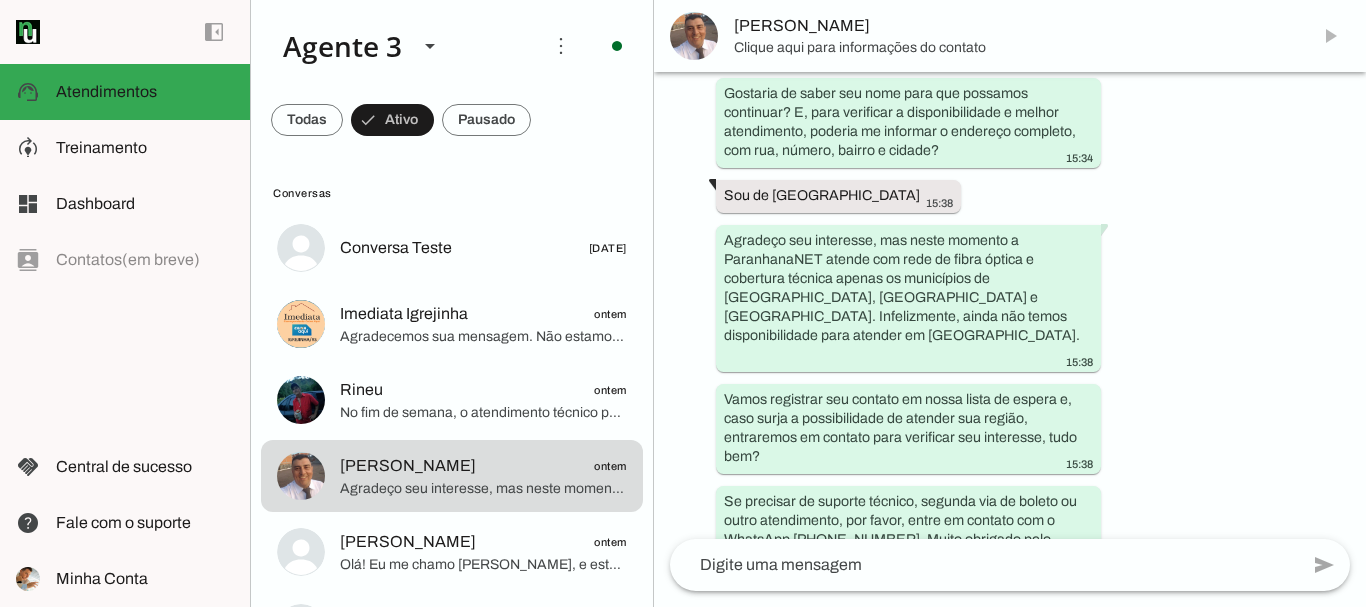 scroll, scrollTop: 0, scrollLeft: 0, axis: both 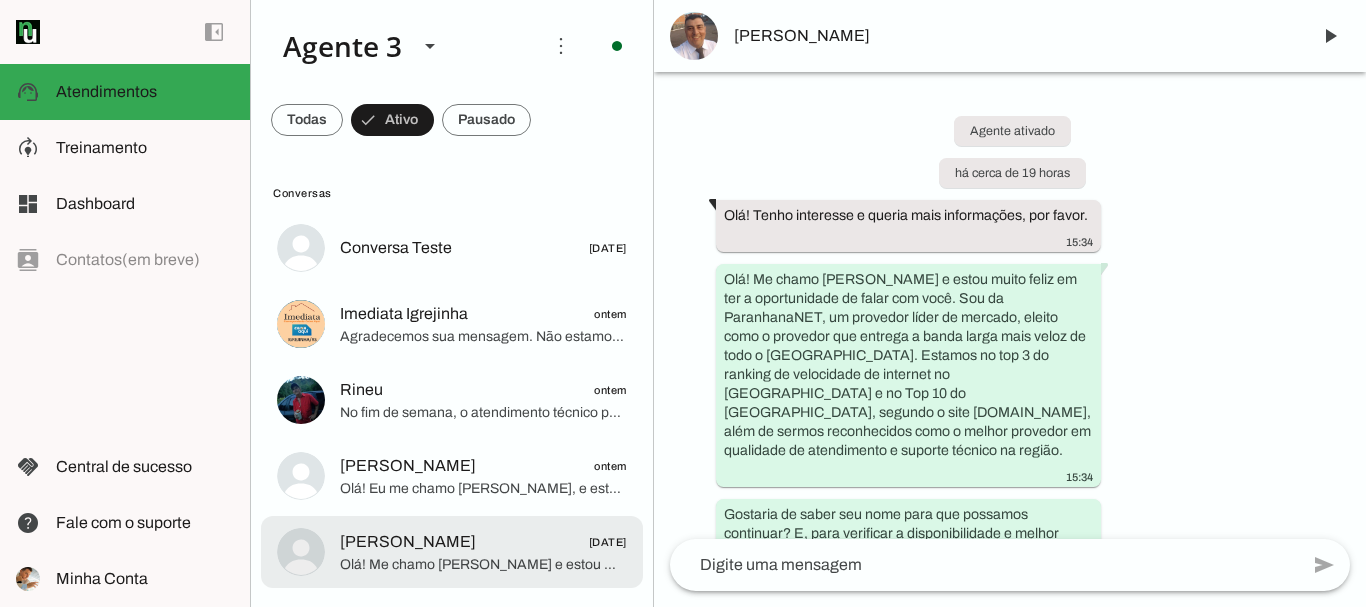 click on "[PERSON_NAME]" 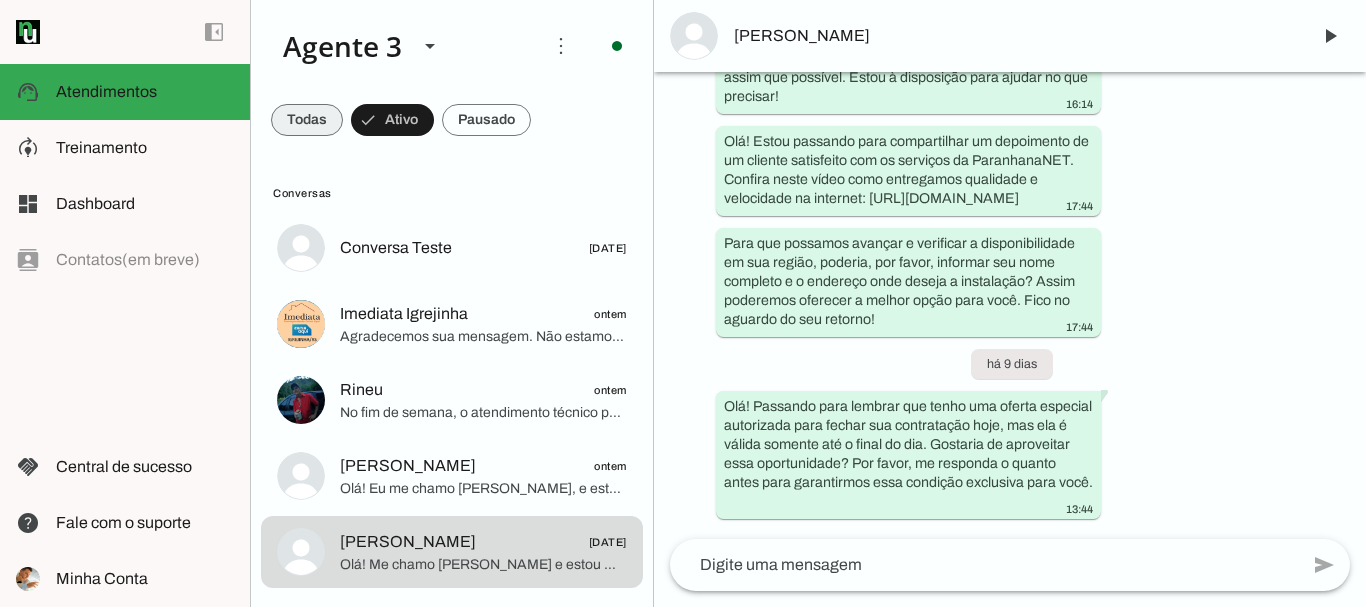 click at bounding box center [307, 120] 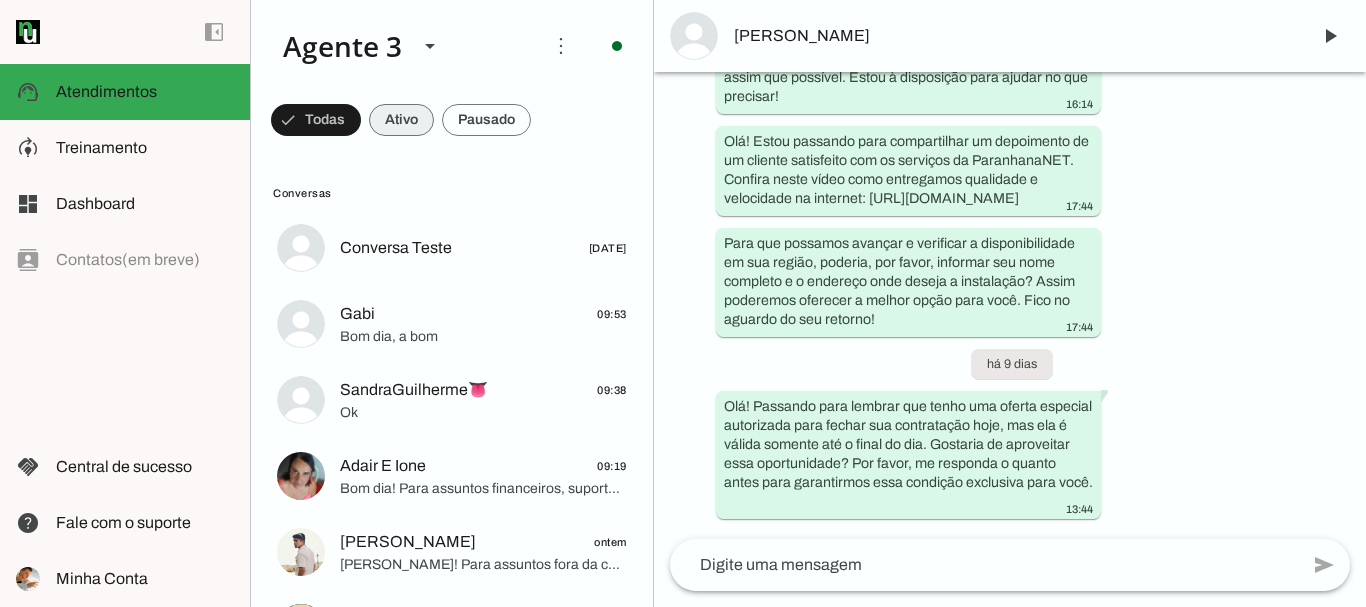 click at bounding box center [316, 120] 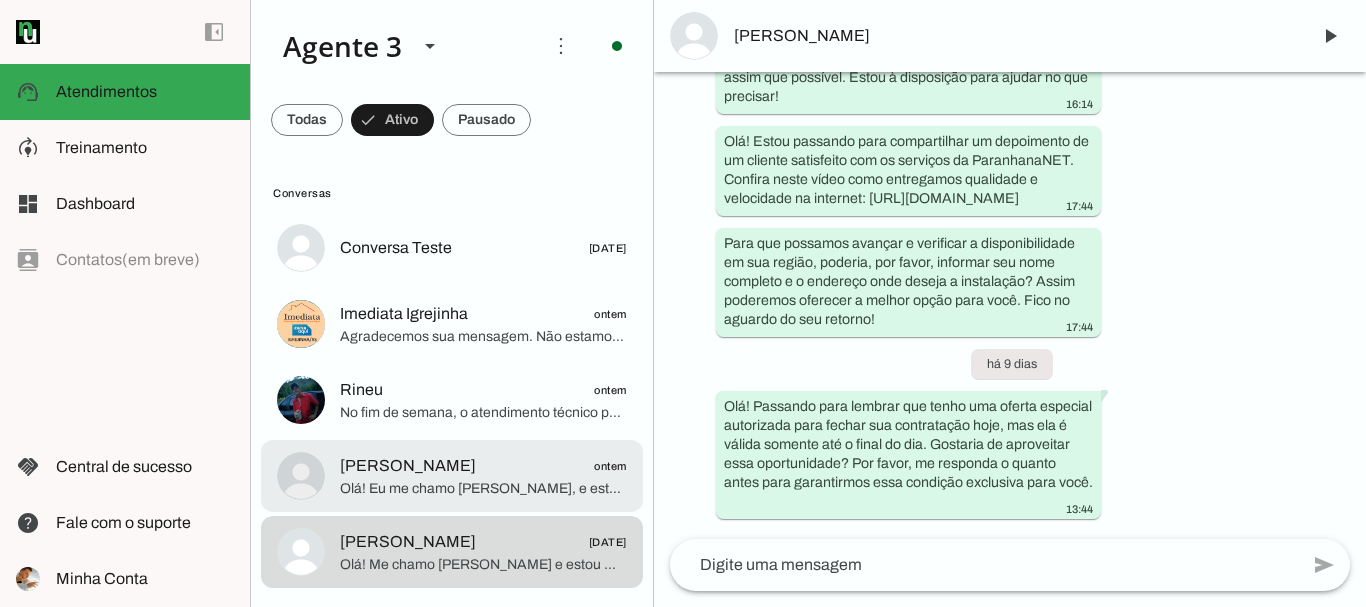 click on "Olá! Eu me chamo [PERSON_NAME], e estou muito feliz em poder falar com você. A ParanhanaNET é um provedor líder de mercado, eleito como o provedor que entrega a banda larga mais veloz de todo o [GEOGRAPHIC_DATA]. Estamos no top 3 do ranking de velocidade de internet no [GEOGRAPHIC_DATA] e no Top 10 do [GEOGRAPHIC_DATA], segundo o site [DOMAIN_NAME]. Além disso, somos reconhecidos como o melhor provedor de internet em qualidade de atendimento e suporte técnico na região.
Para que eu possa verificar a disponibilidade de atendimento para você, poderia me informar seu nome completo, por favor? E também o endereço completo onde você gostaria de instalar a internet (nome da rua, número, bairro e cidade)? Assim, já verifico se temos cobertura no local.
Fico no aguardo!" 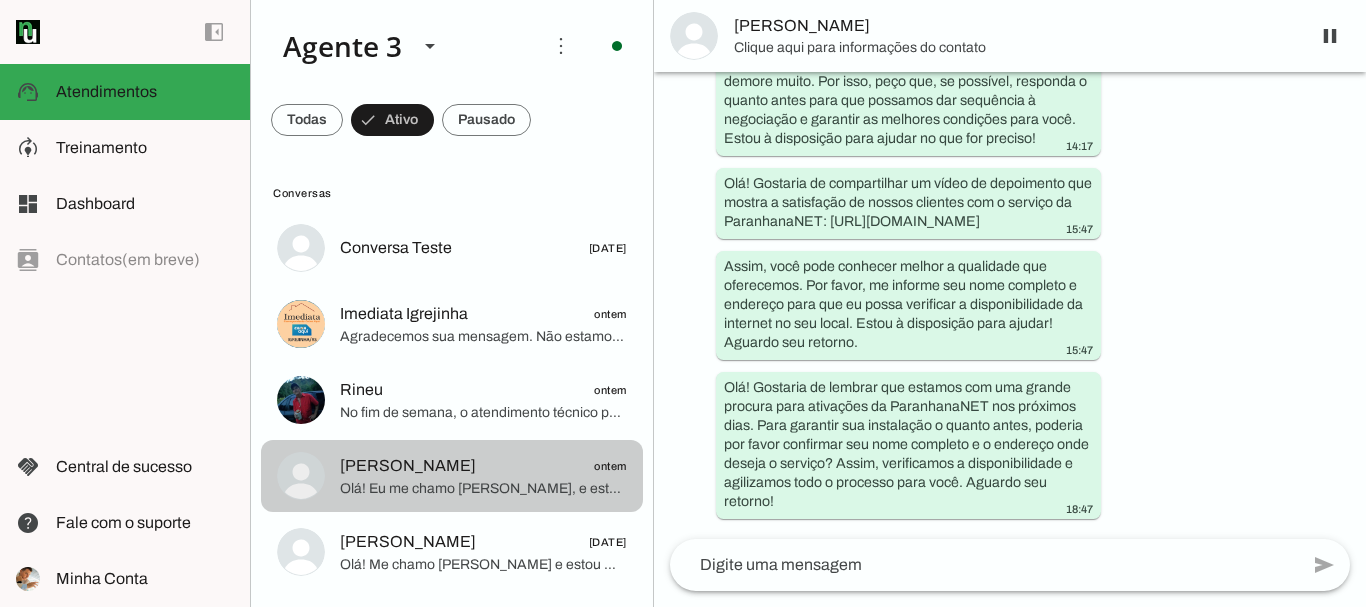 scroll, scrollTop: 694, scrollLeft: 0, axis: vertical 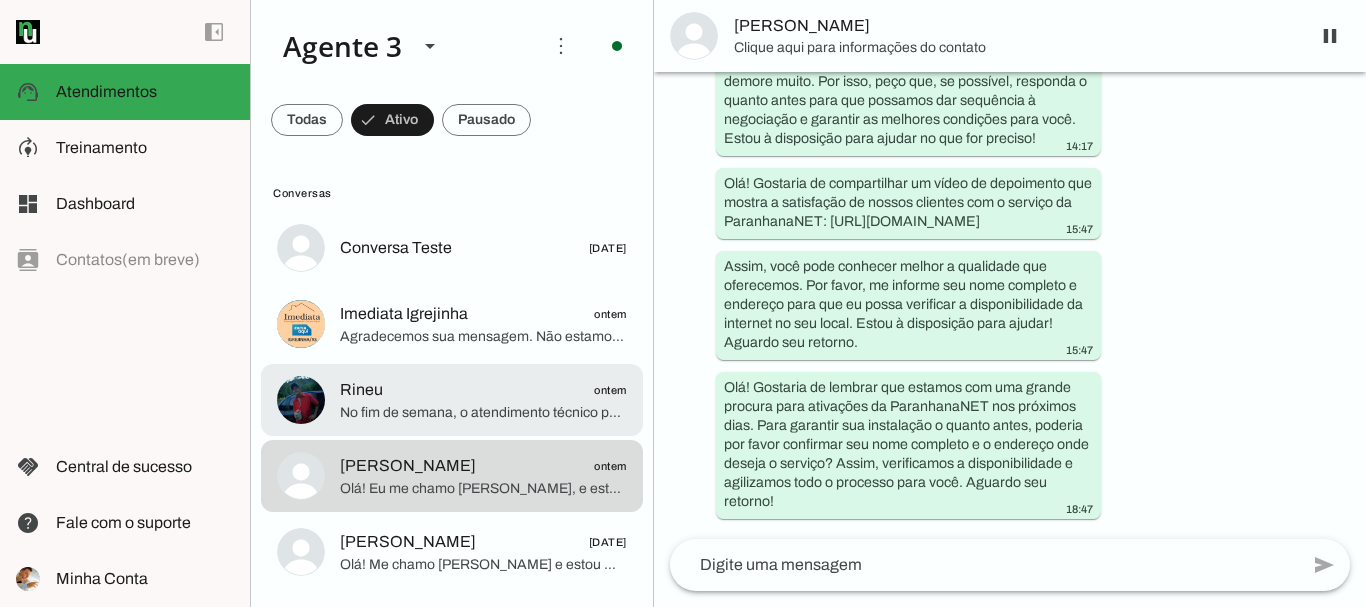 click on "Rineu
ontem" 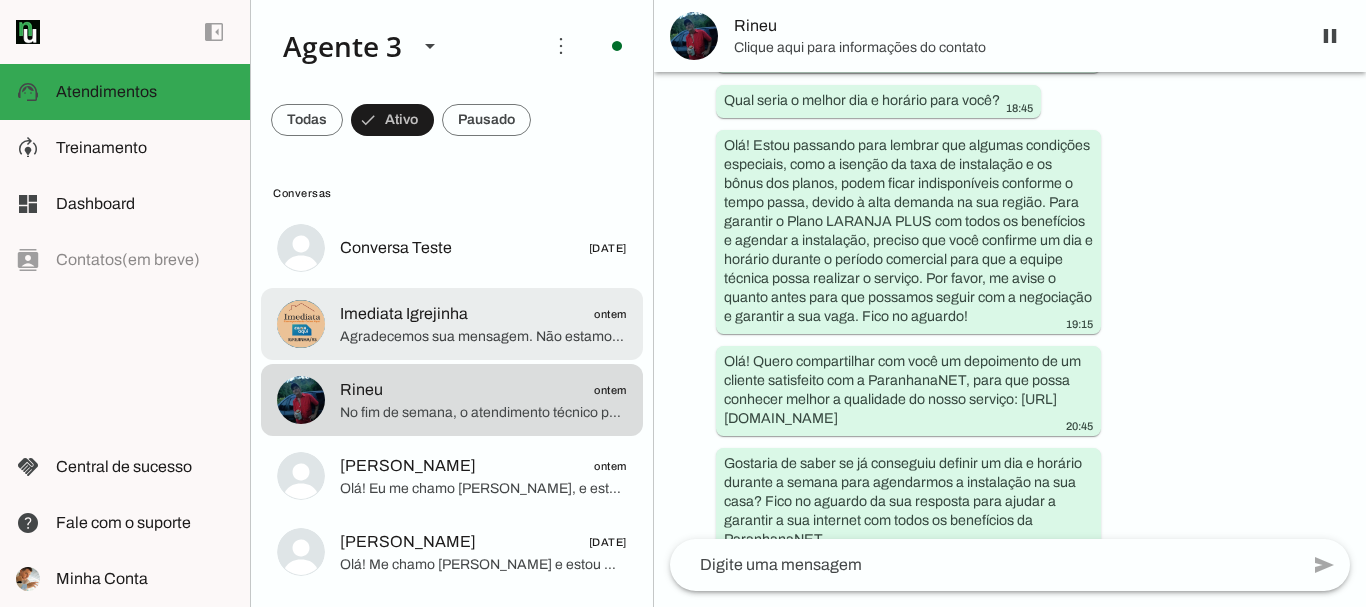 click on "Agradecemos sua mensagem.
Não estamos disponíveis no momento, mas responderemos assim que possível." 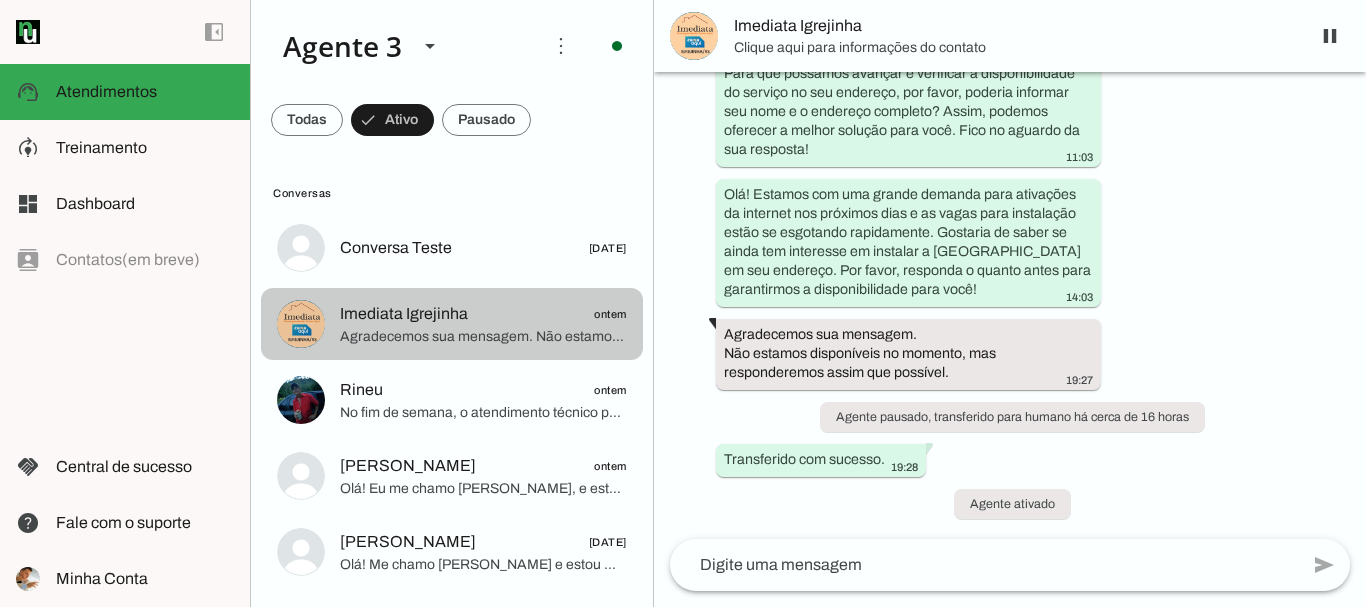 scroll, scrollTop: 2218, scrollLeft: 0, axis: vertical 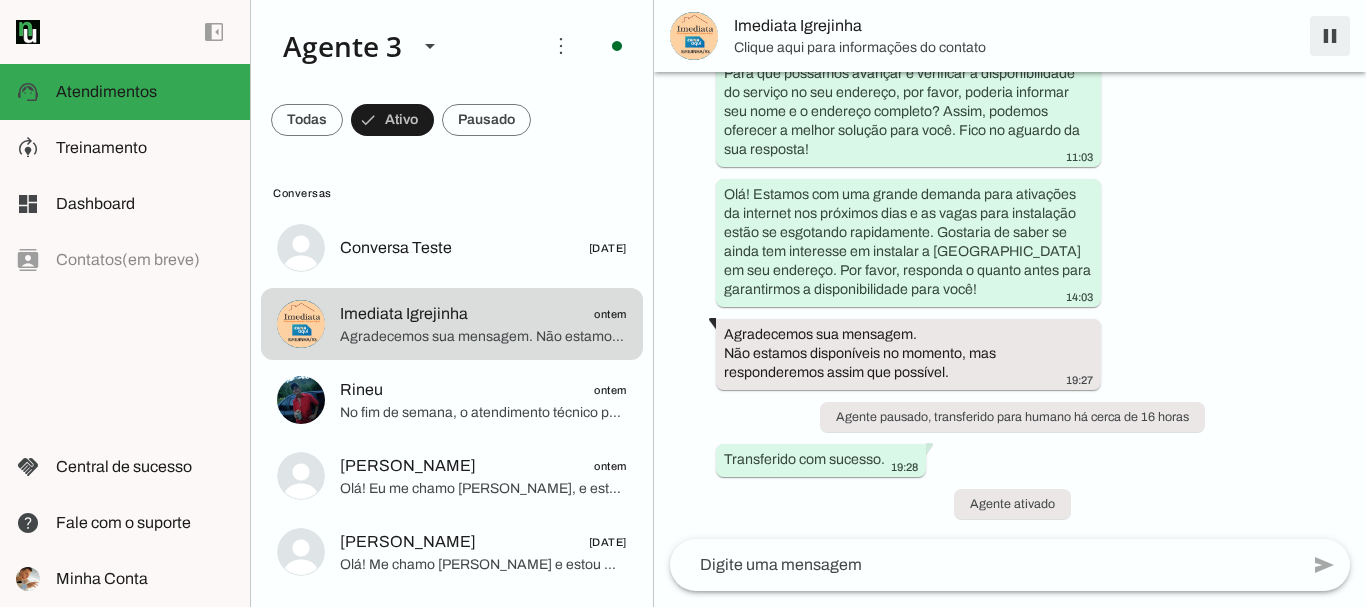 click at bounding box center (1330, 36) 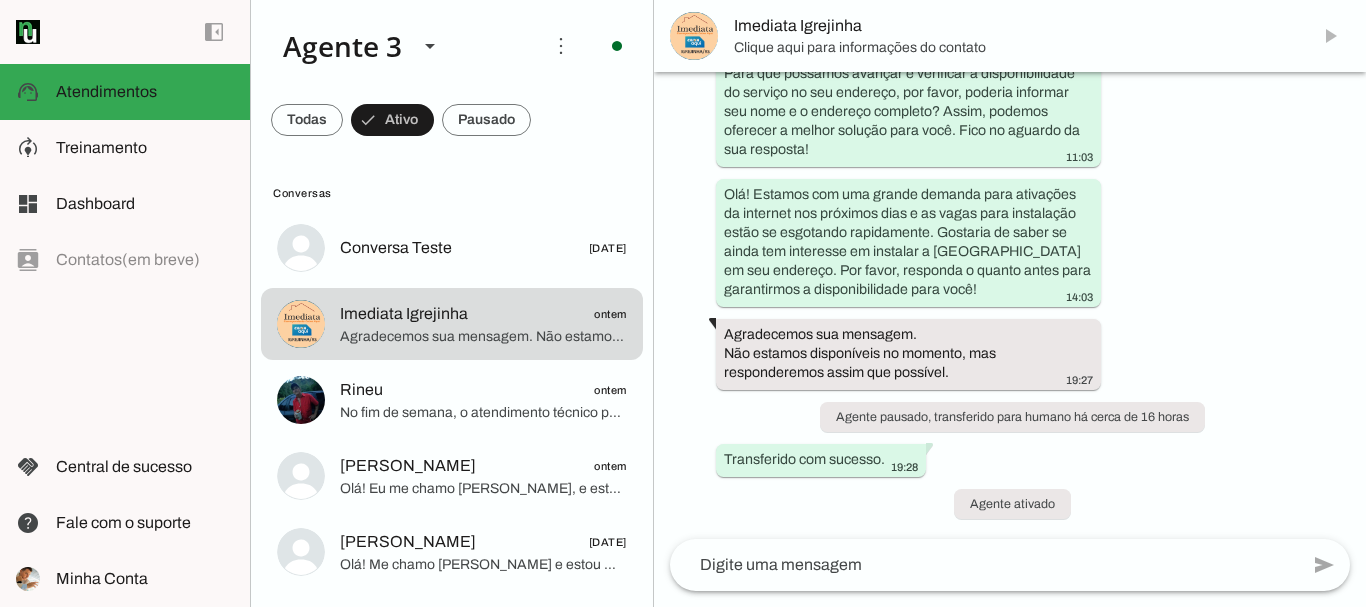 scroll, scrollTop: 0, scrollLeft: 0, axis: both 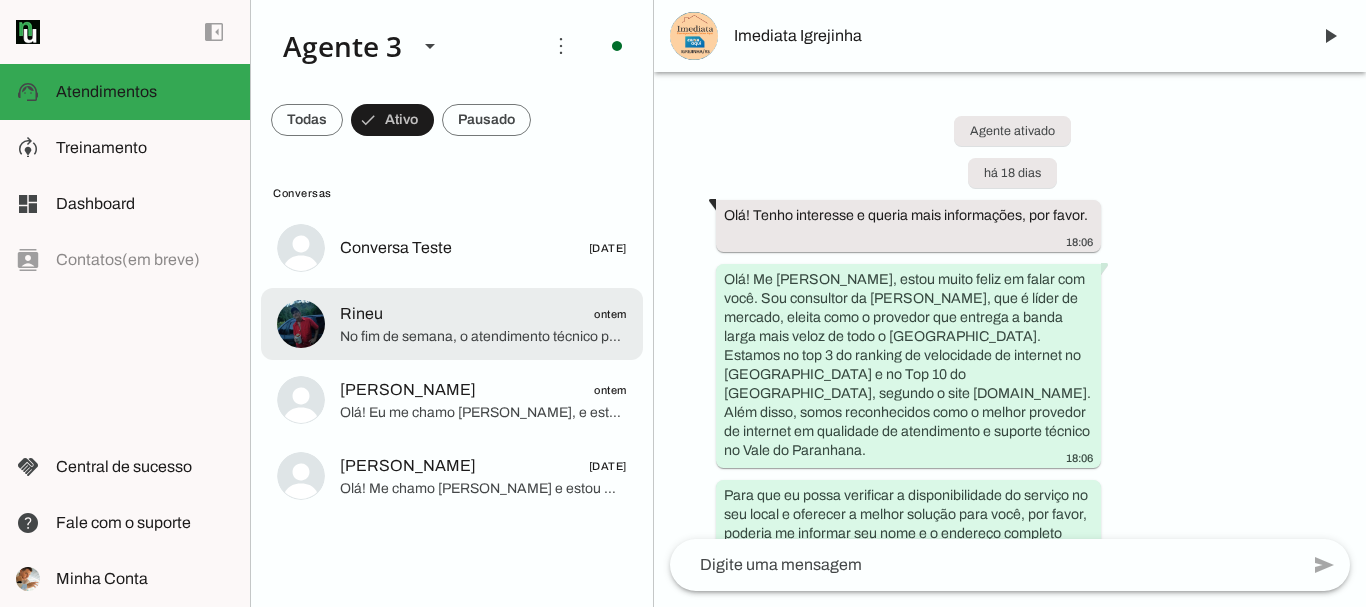 click on "No fim de semana, o atendimento técnico para instalação não está disponível, pois nossa equipe atua em horário comercial, de segunda a sexta-feira das 8h às 12h e das 13h30 às 18h, e sábado pela manhã das 8h30 às 12h. A instalação precisa ser agendada para algum desses horários.
Se for possível indicar um dia e horário durante esse período para que tenha alguém no local para receber a equipe, podemos avançar com o agendamento e garantir todos os benefícios, incluindo a isenção da taxa de instalação.
Qual seria o melhor dia e horário para você?" 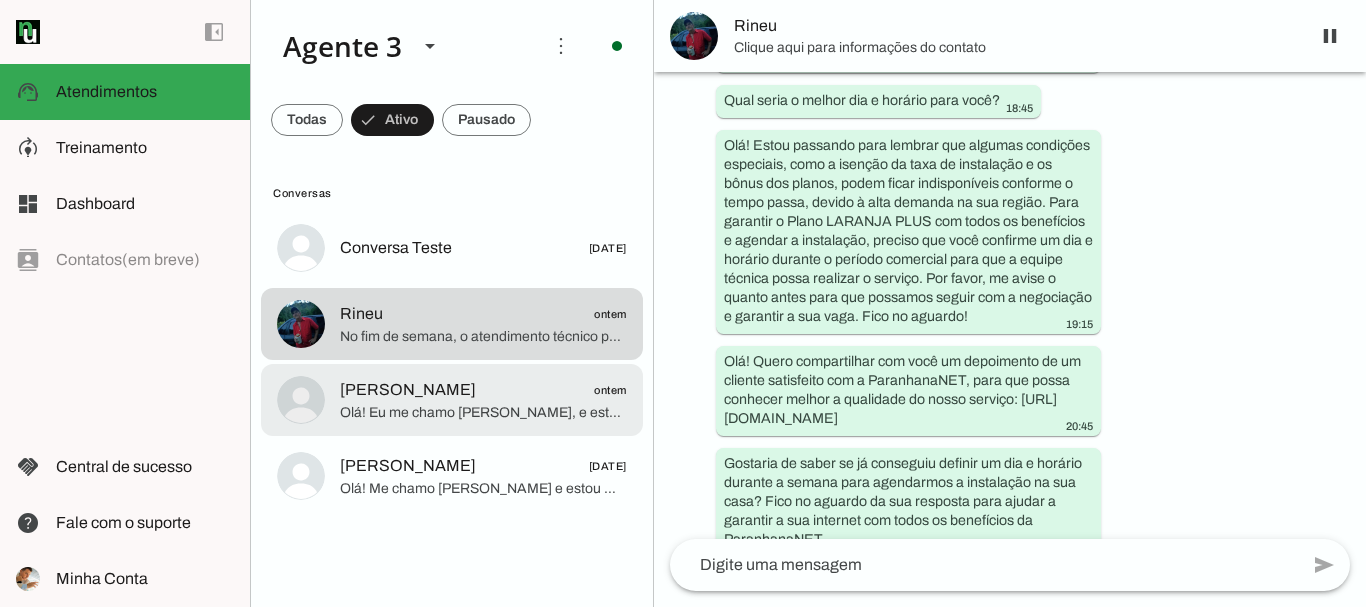 click on "[PERSON_NAME]
ontem
Olá! Eu me chamo [PERSON_NAME], e estou muito feliz em poder falar com você. A ParanhanaNET é um provedor líder de mercado, eleito como o provedor que entrega a banda larga mais veloz de todo o [GEOGRAPHIC_DATA]. Estamos no top 3 do ranking de velocidade de internet no [GEOGRAPHIC_DATA] e no Top 10 do [GEOGRAPHIC_DATA], segundo o site [DOMAIN_NAME]. Além disso, somos reconhecidos como o melhor provedor de internet em qualidade de atendimento e suporte técnico na região.
Para que eu possa verificar a disponibilidade de atendimento para você, poderia me informar seu nome completo, por favor? E também o endereço completo onde você gostaria de instalar a internet (nome da rua, número, bairro e cidade)? Assim, já verifico se temos cobertura no local.
Fico no aguardo!" at bounding box center [452, 248] 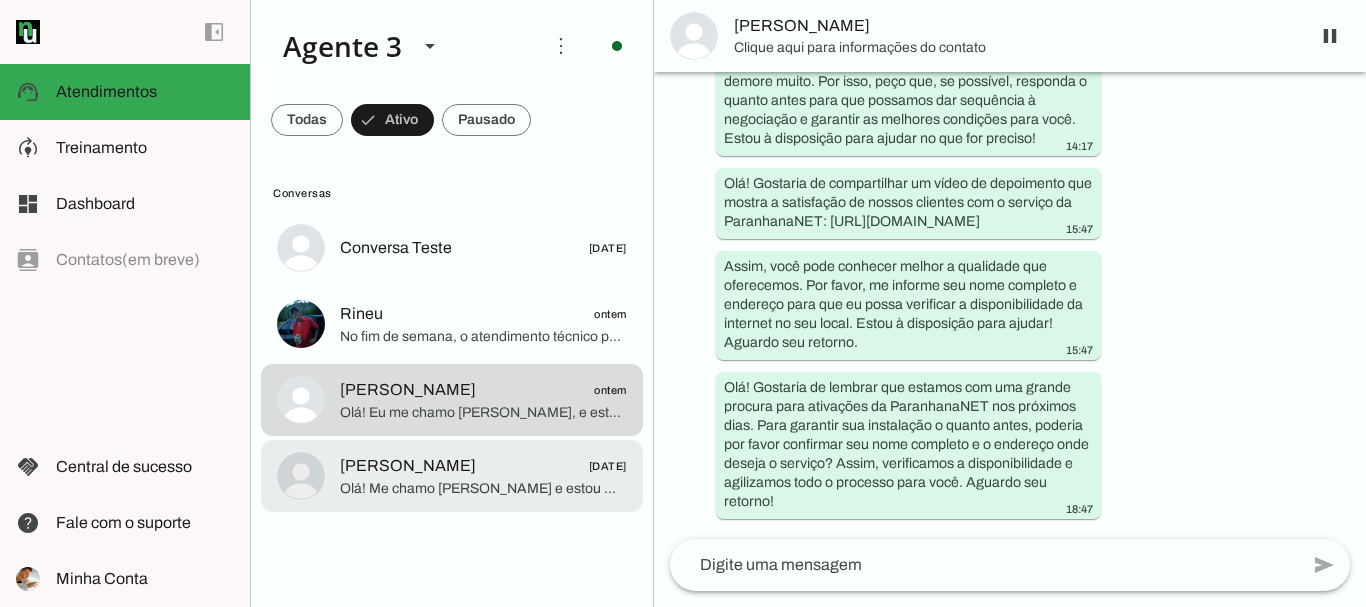 click on "[PERSON_NAME]" 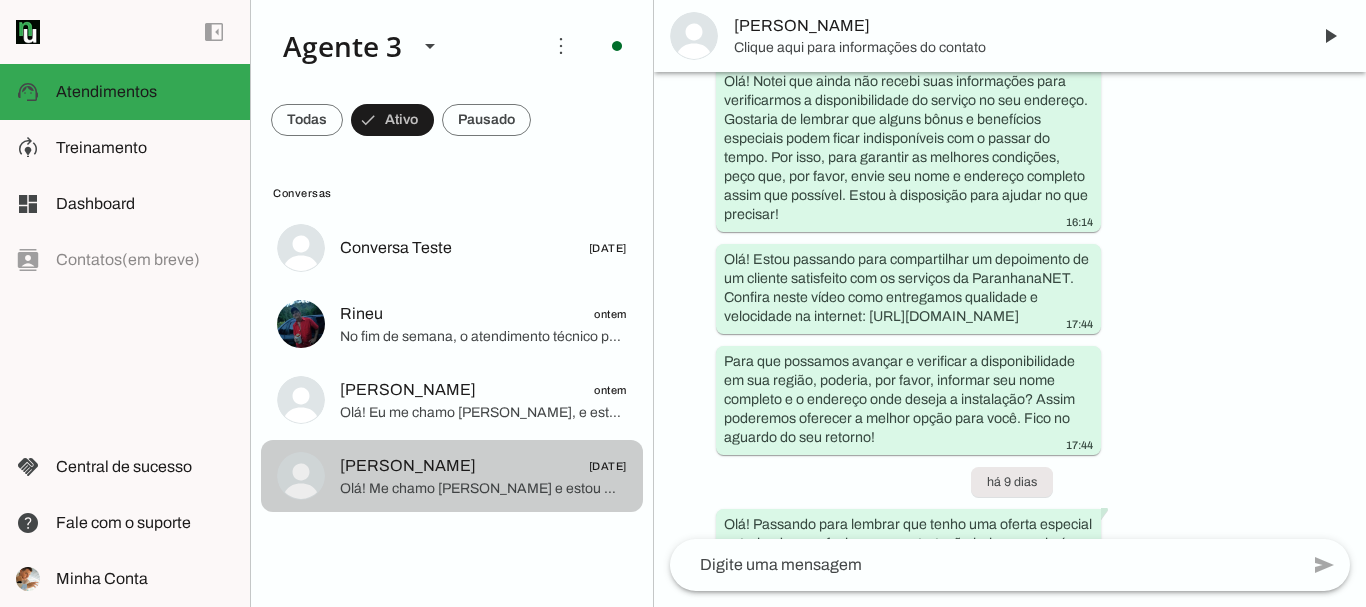 scroll, scrollTop: 831, scrollLeft: 0, axis: vertical 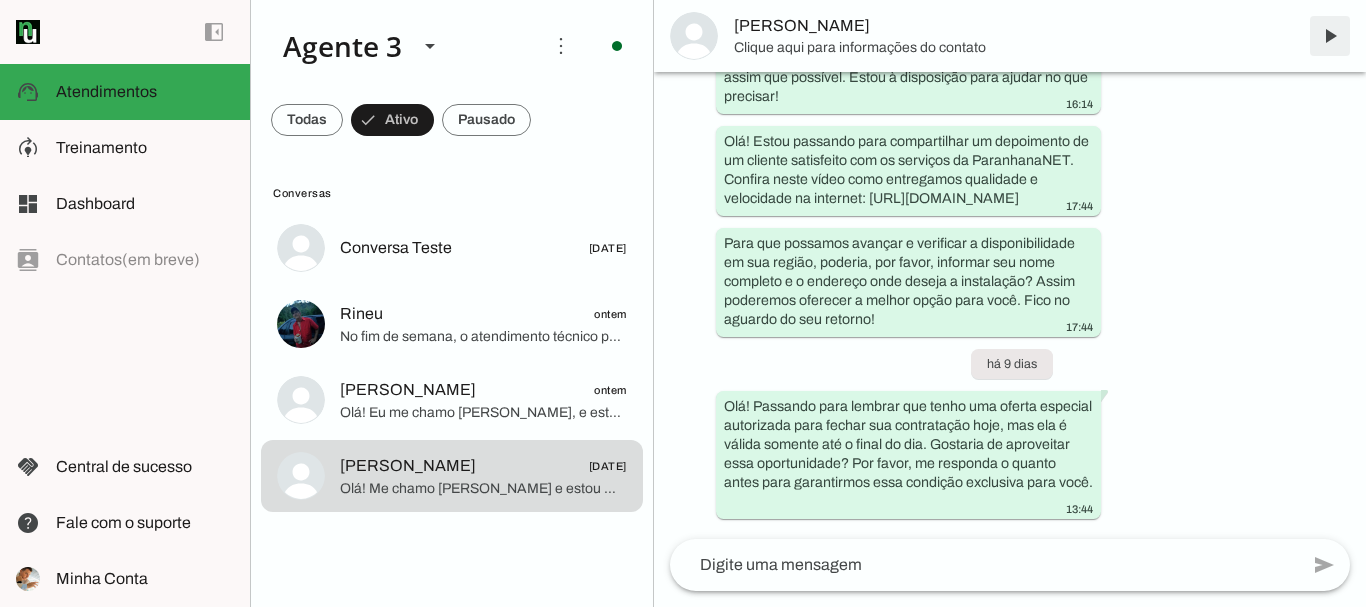 click at bounding box center (1330, 36) 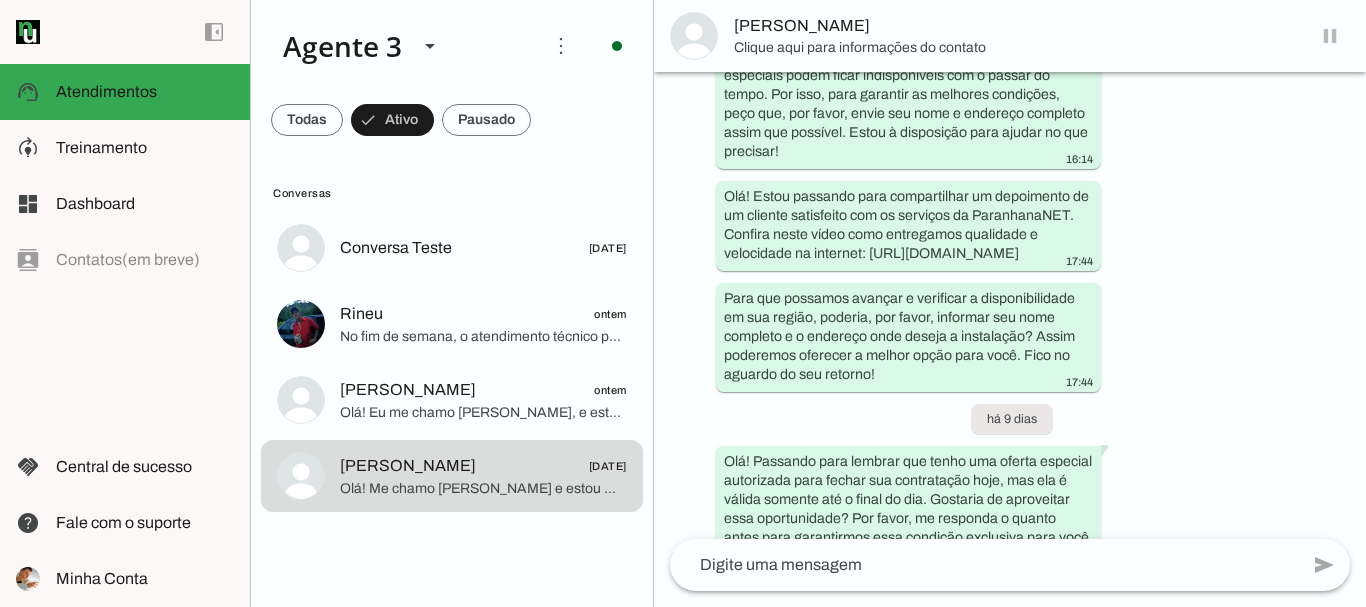 scroll, scrollTop: 776, scrollLeft: 0, axis: vertical 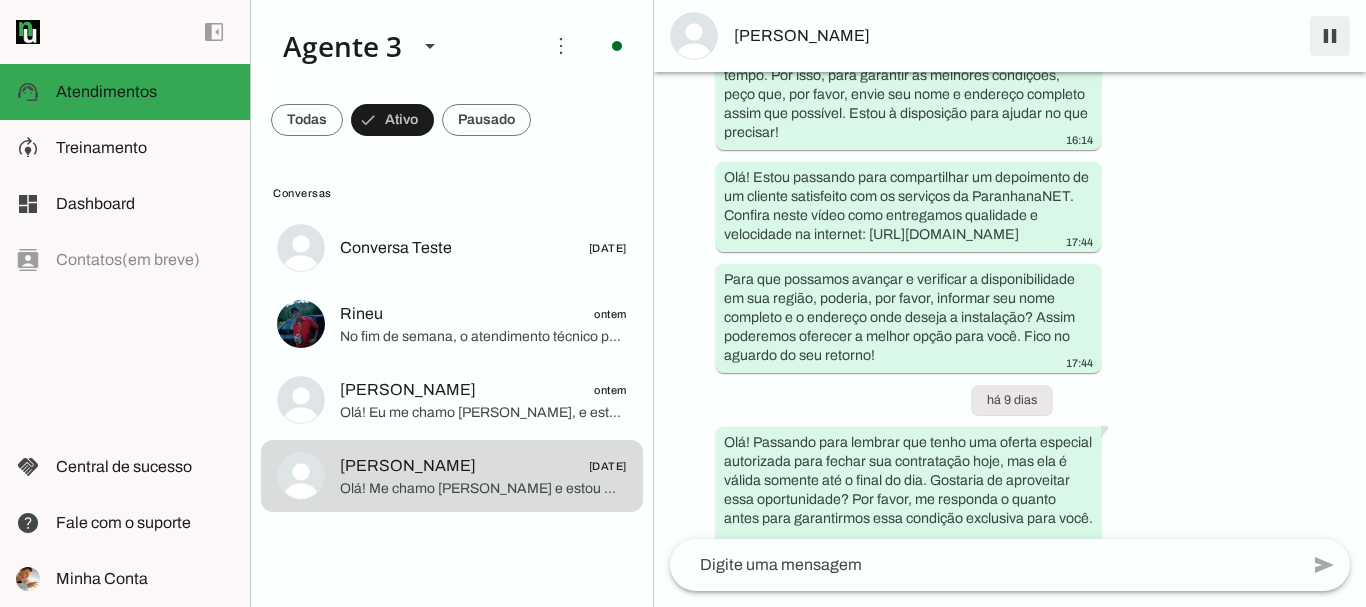 click at bounding box center (1330, 36) 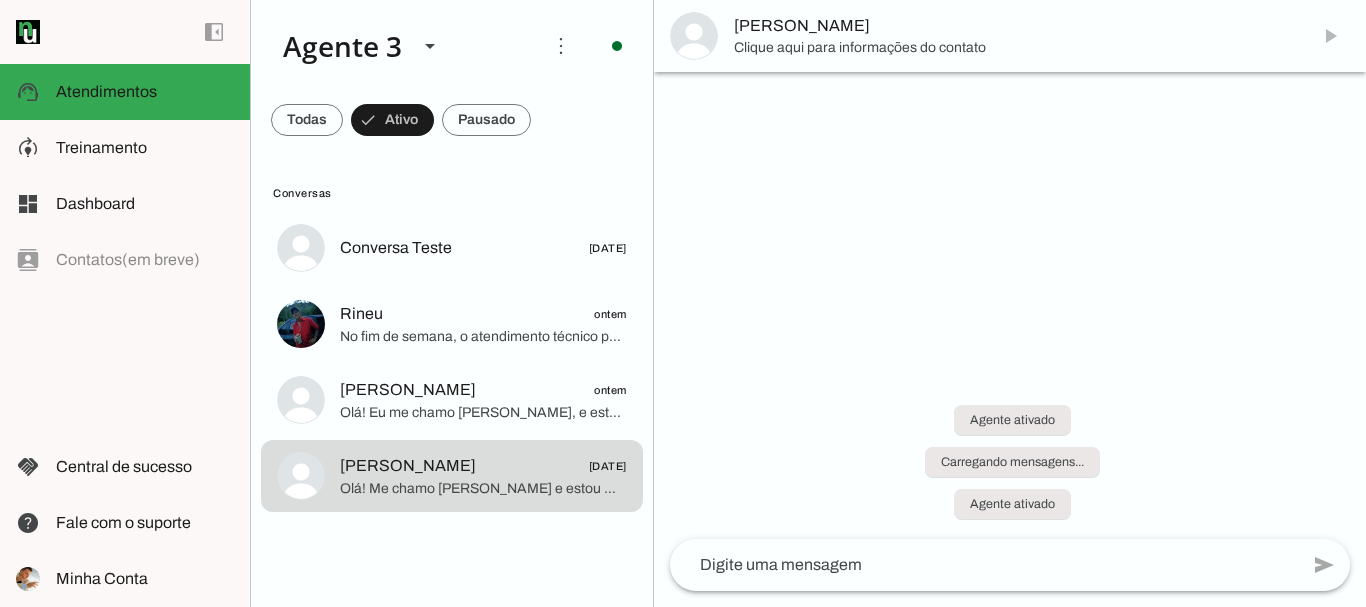 scroll, scrollTop: 0, scrollLeft: 0, axis: both 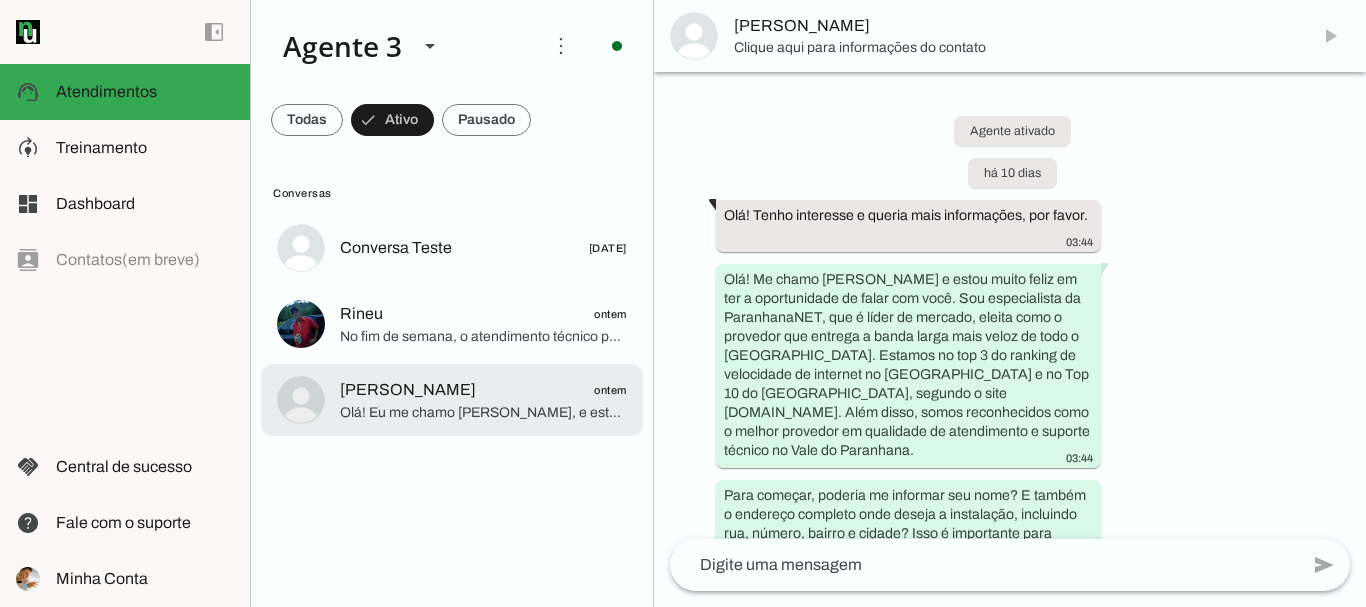 click on "[PERSON_NAME]" 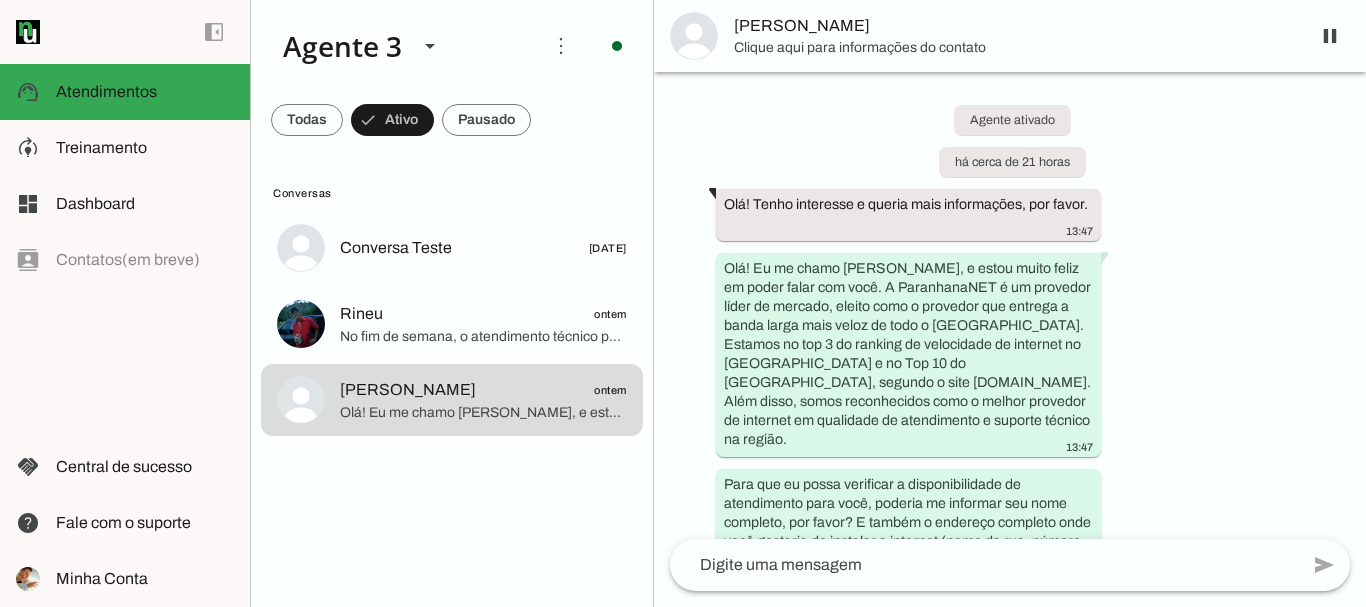 scroll, scrollTop: 0, scrollLeft: 0, axis: both 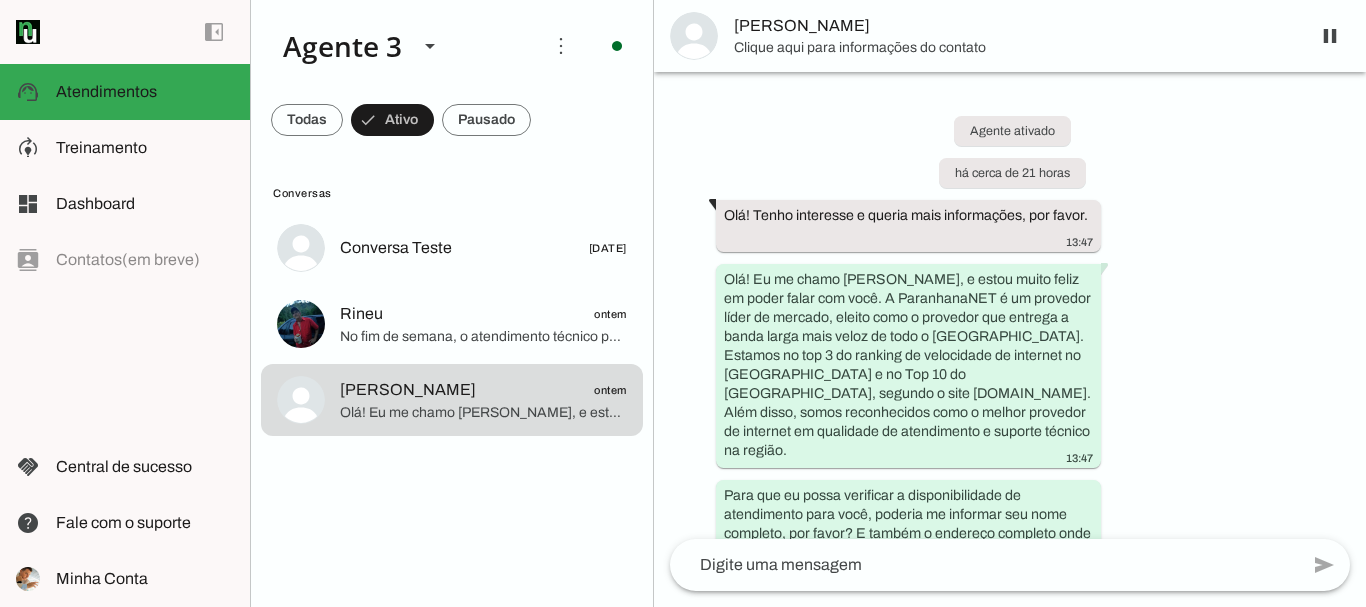 click on "[PERSON_NAME]" at bounding box center [1014, 26] 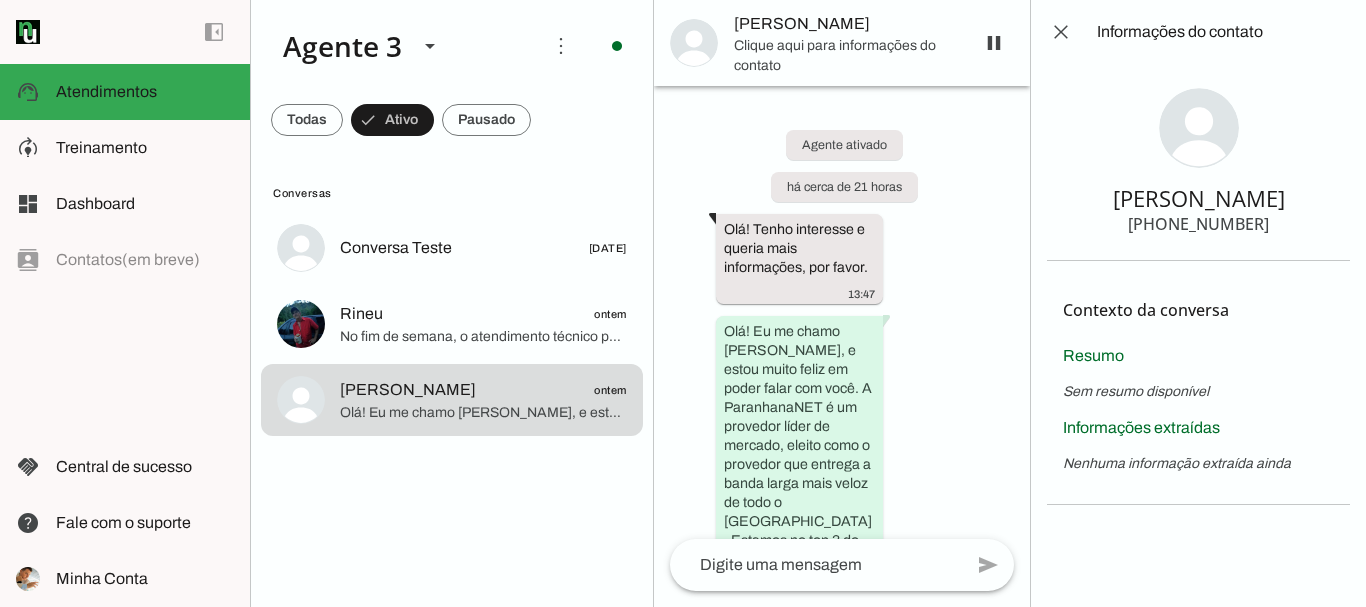 click on "[PHONE_NUMBER]" at bounding box center (1198, 224) 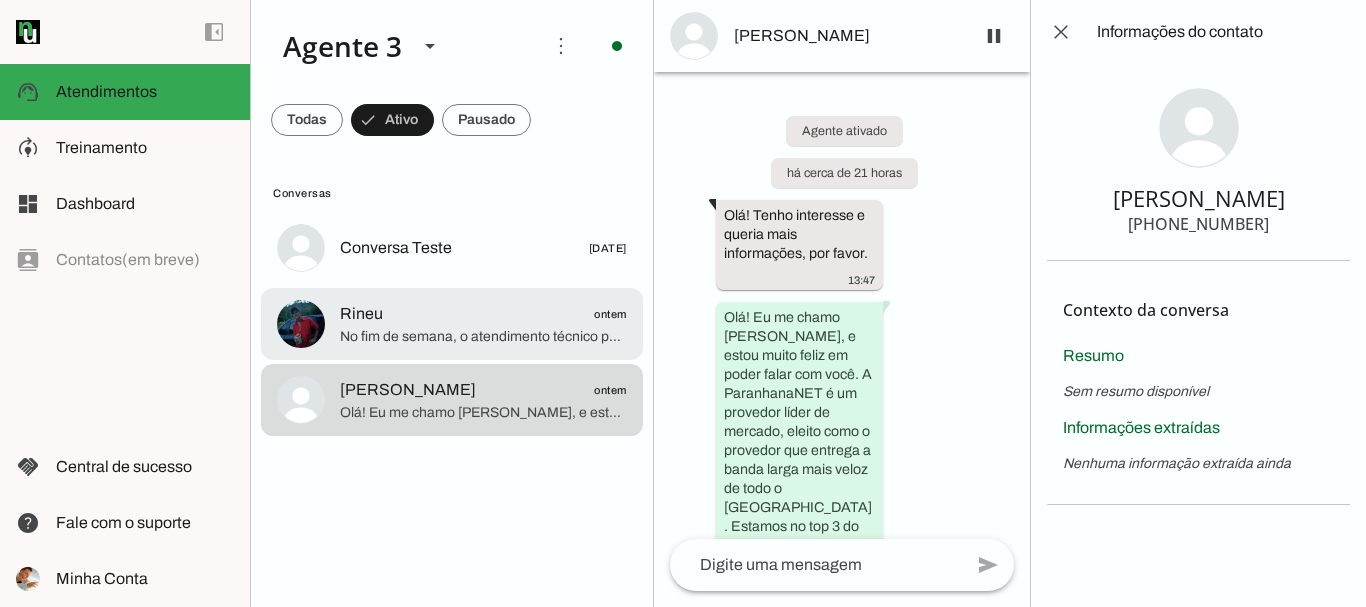 click on "No fim de semana, o atendimento técnico para instalação não está disponível, pois nossa equipe atua em horário comercial, de segunda a sexta-feira das 8h às 12h e das 13h30 às 18h, e sábado pela manhã das 8h30 às 12h. A instalação precisa ser agendada para algum desses horários.
Se for possível indicar um dia e horário durante esse período para que tenha alguém no local para receber a equipe, podemos avançar com o agendamento e garantir todos os benefícios, incluindo a isenção da taxa de instalação.
Qual seria o melhor dia e horário para você?" 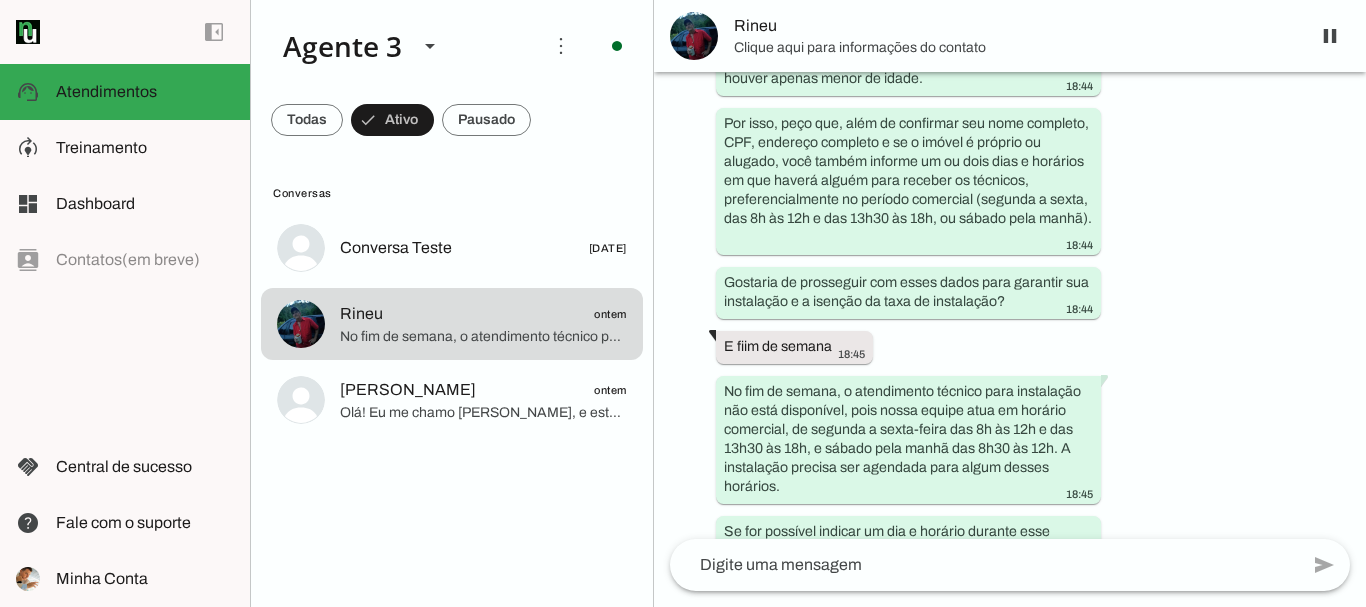 scroll, scrollTop: 4193, scrollLeft: 0, axis: vertical 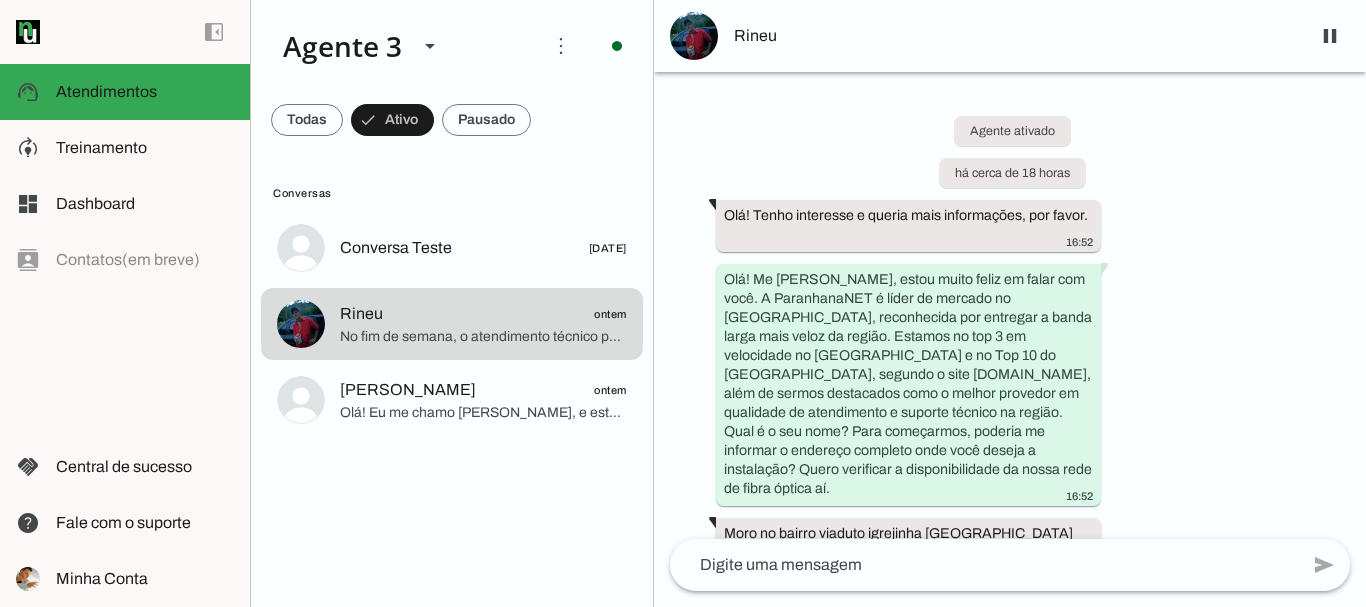 click on "Rineu" at bounding box center (1014, 36) 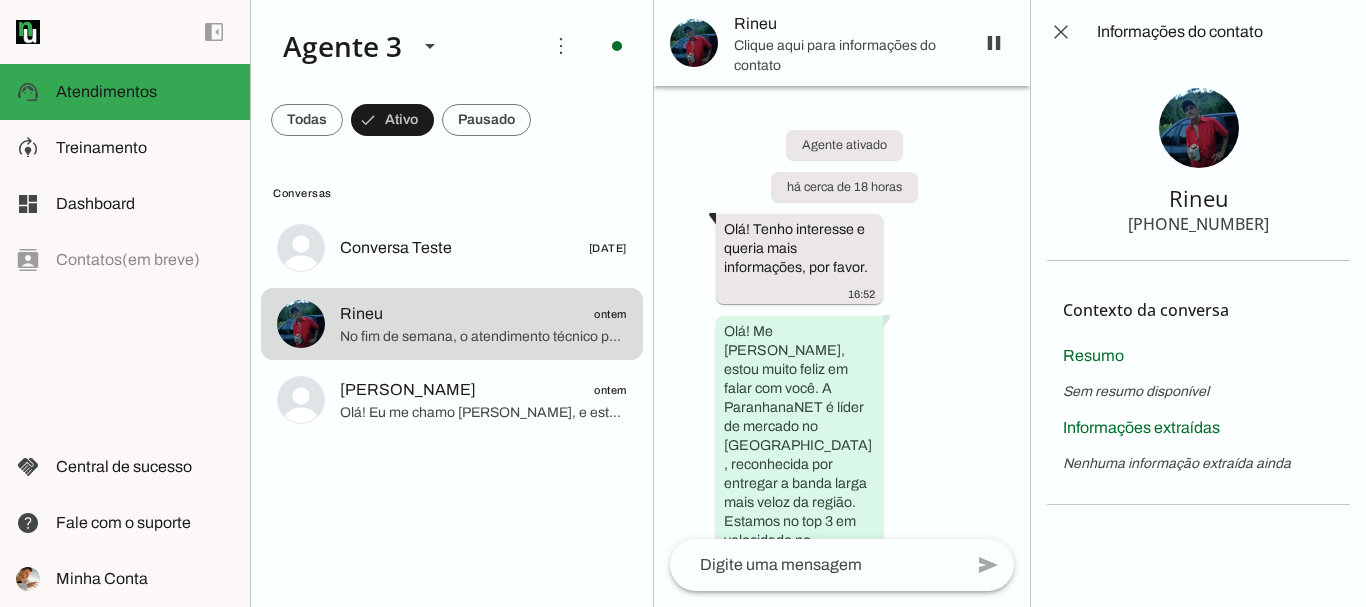 click on "[PHONE_NUMBER]" at bounding box center (1198, 224) 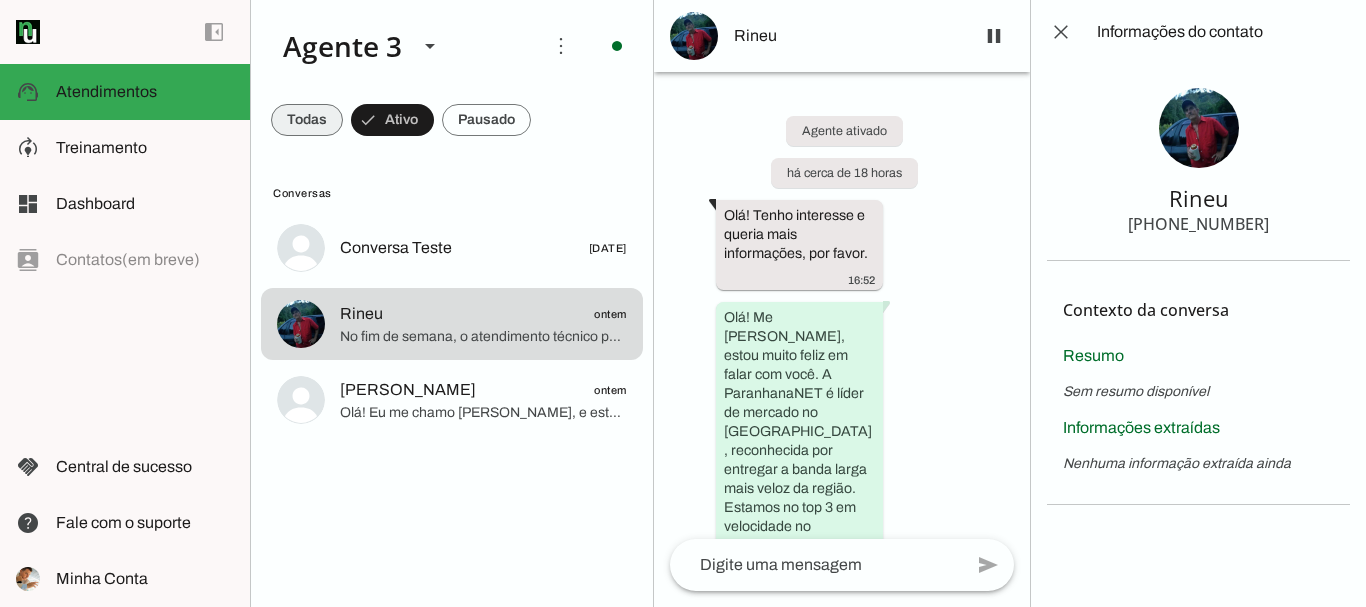 click at bounding box center [307, 120] 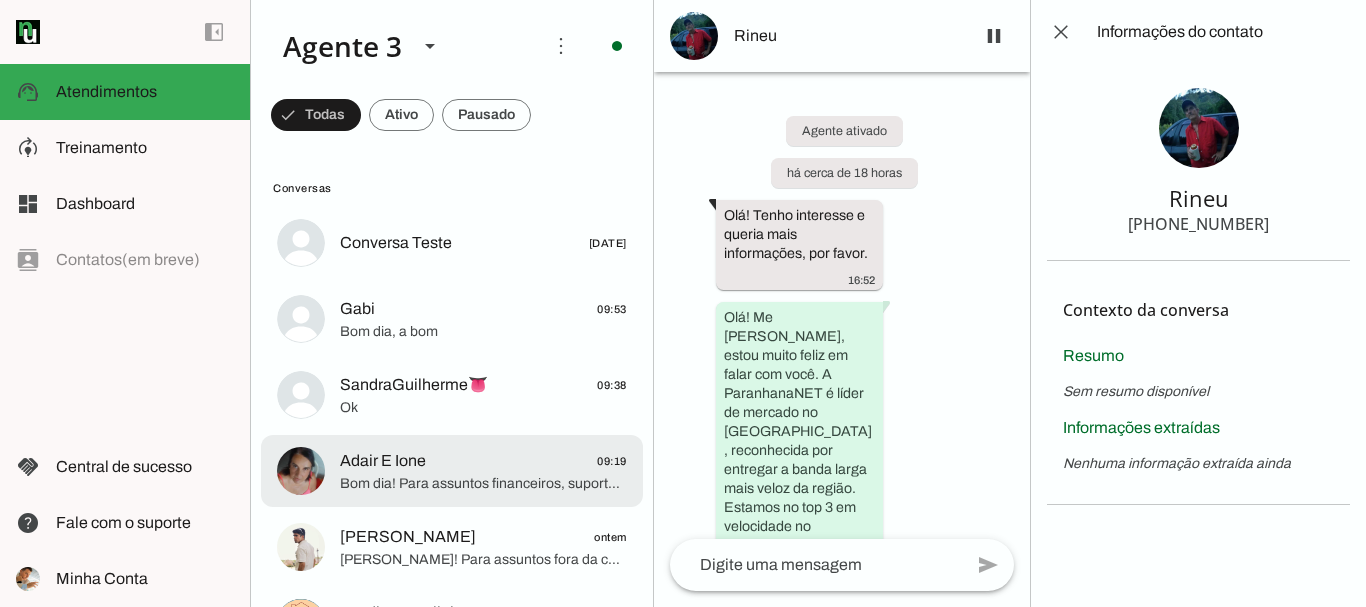 scroll, scrollTop: 0, scrollLeft: 0, axis: both 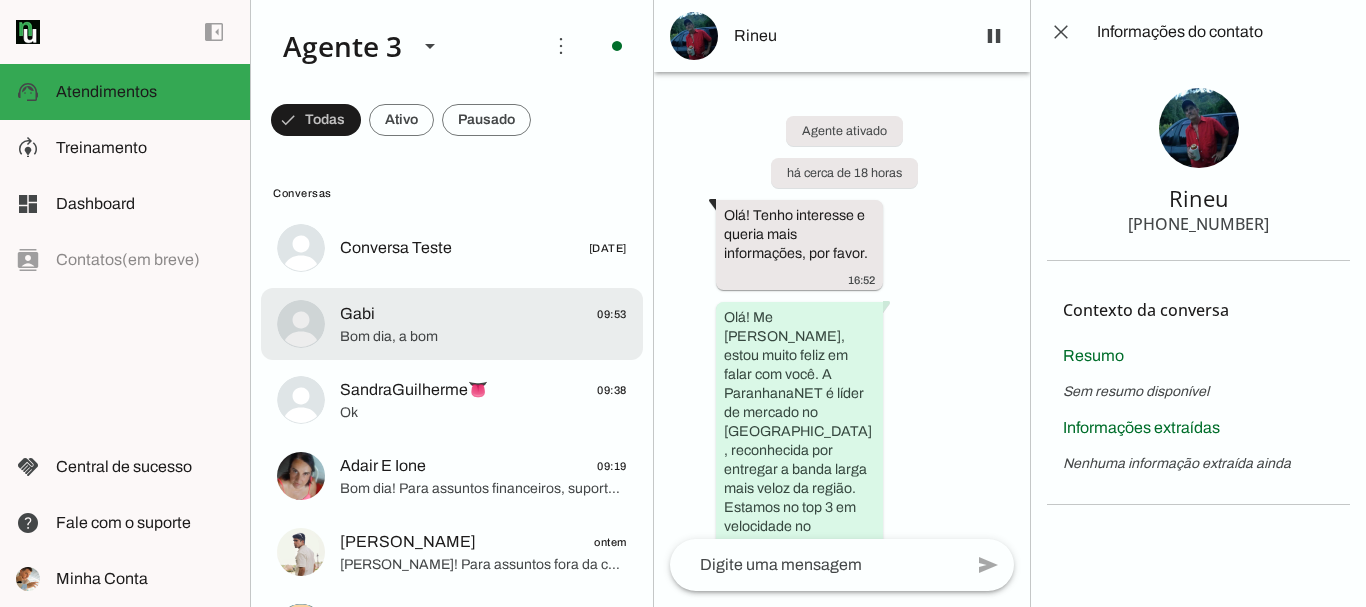 click on "Bom dia, a bom" 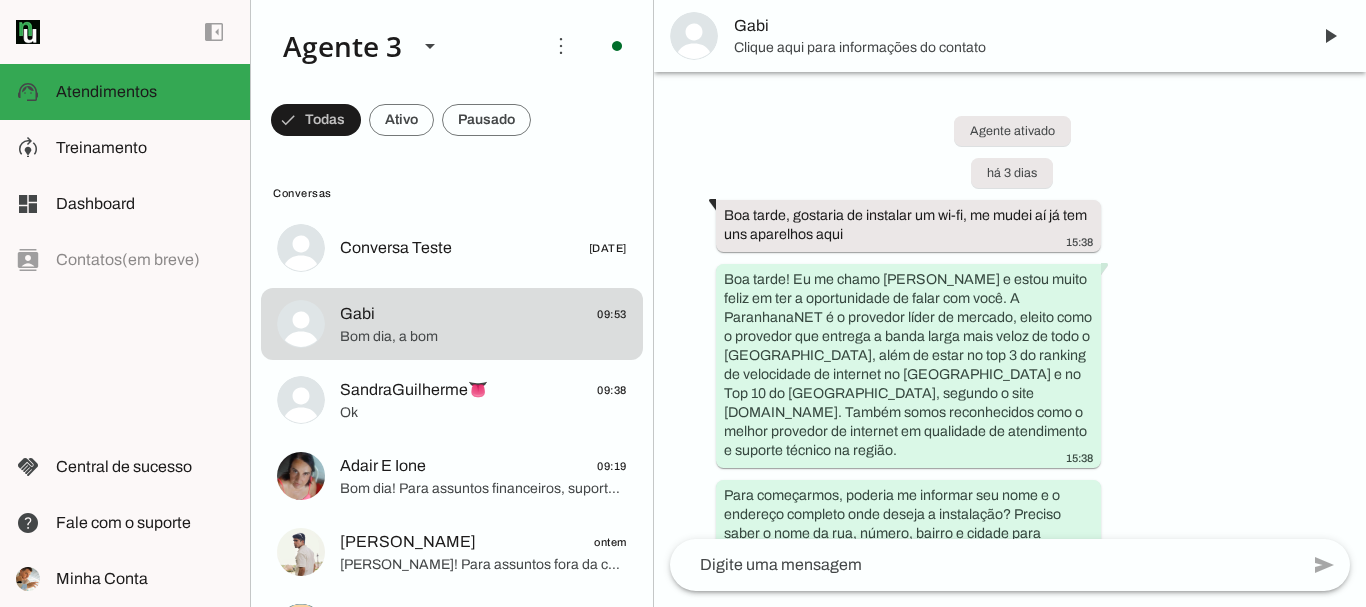 scroll, scrollTop: 7013, scrollLeft: 0, axis: vertical 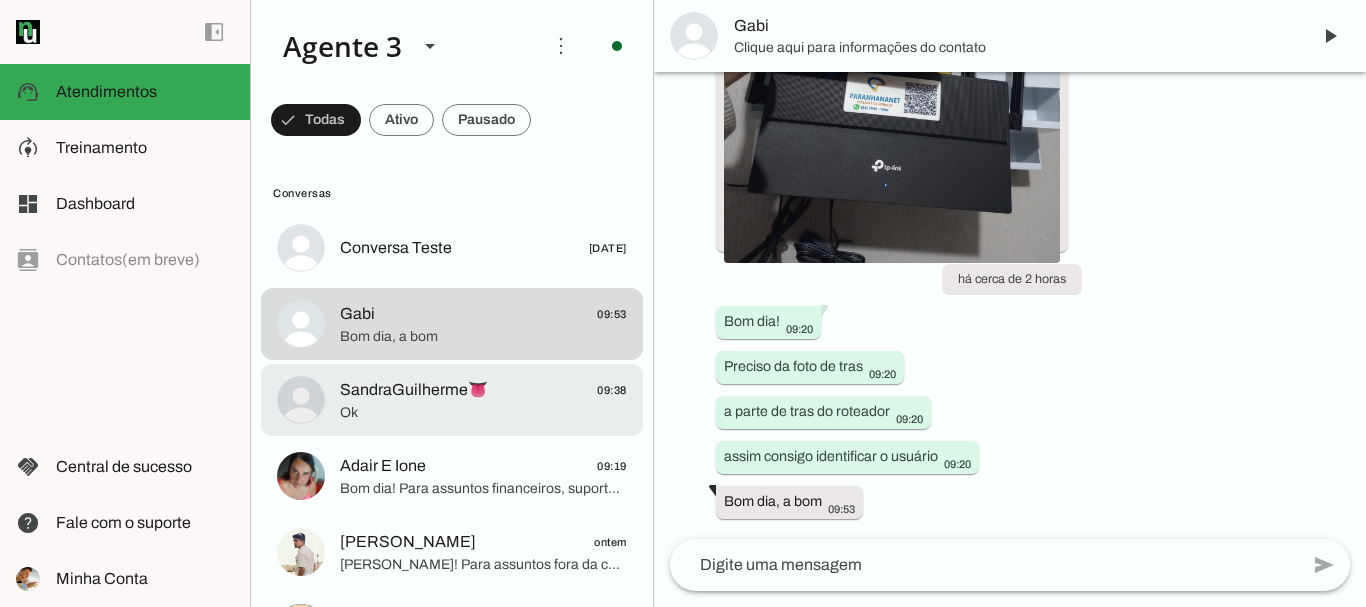 click on "SandraGuilherme👅" 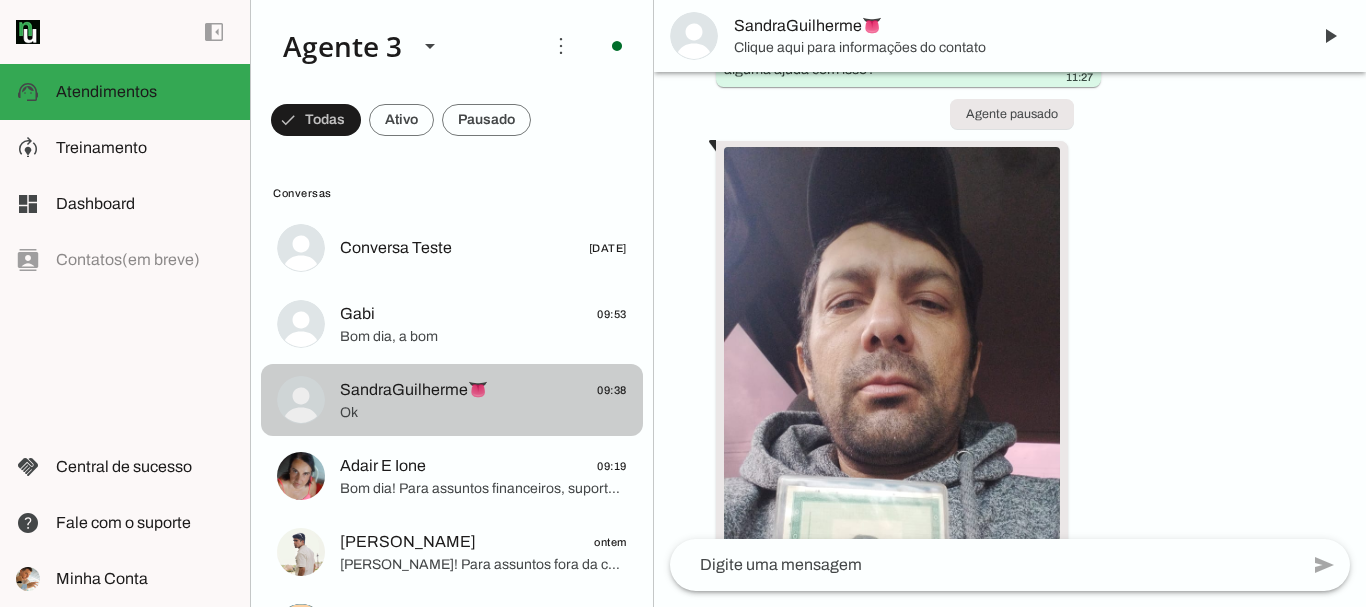 scroll, scrollTop: 5670, scrollLeft: 0, axis: vertical 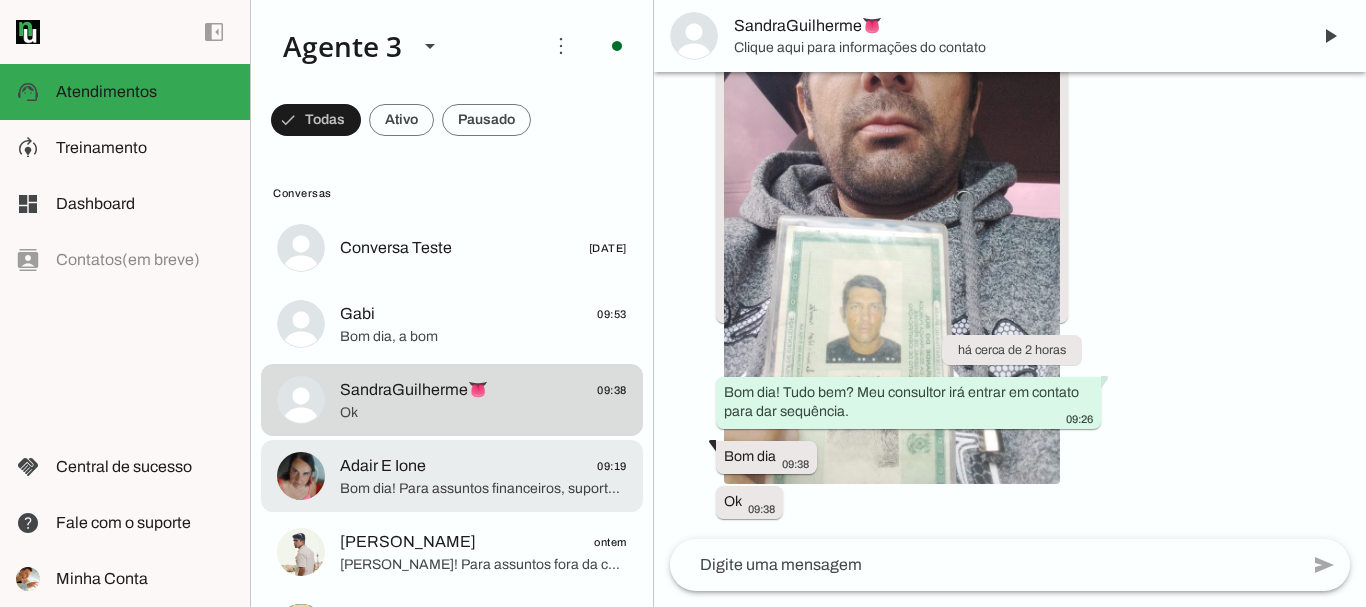 click on "Adair E Ione
09:19" 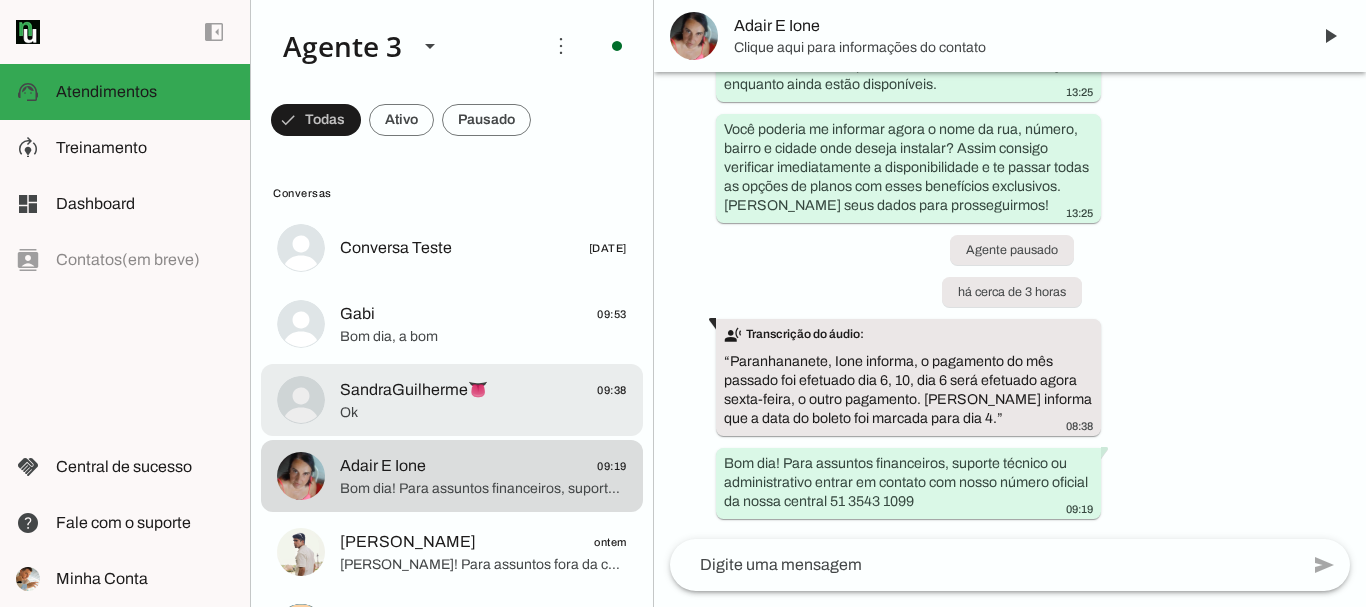 scroll, scrollTop: 1092, scrollLeft: 0, axis: vertical 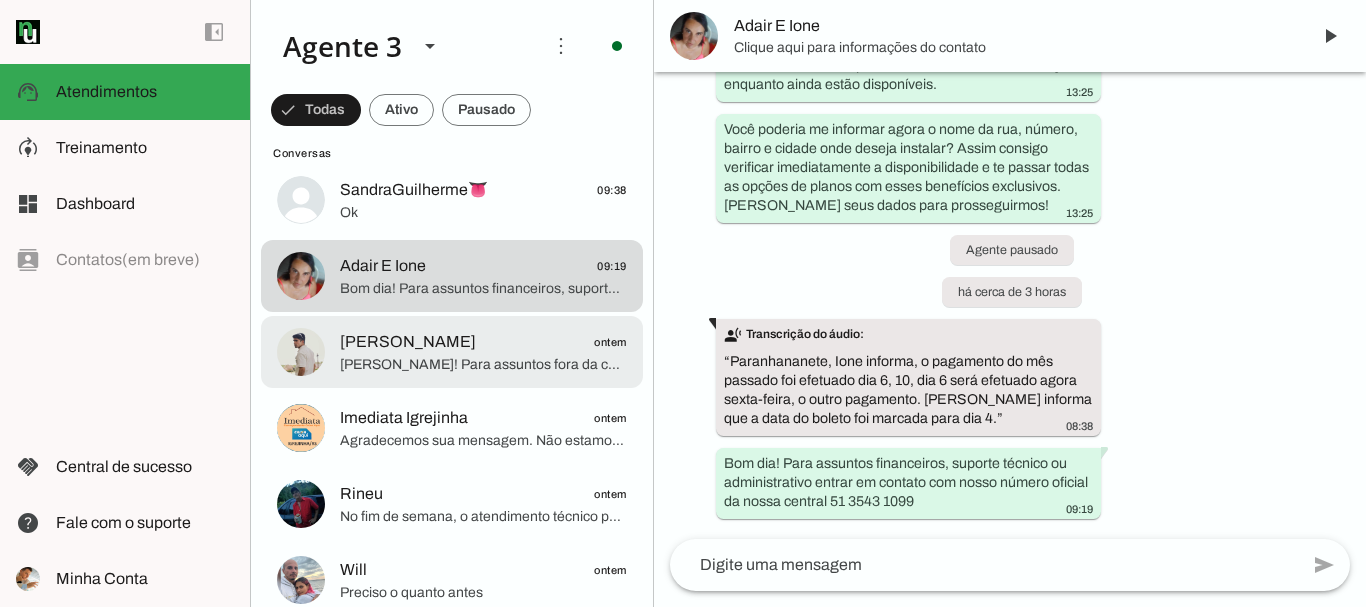 click on "[PERSON_NAME]! Para assuntos fora da contratação de internet nova ou linha telefônica fixa, como marketing e outros serviços, o canal correto de atendimento da [GEOGRAPHIC_DATA] é pelo WhatsApp no número [PHONE_NUMBER]. Por favor, entre em contato por lá que a equipe certa poderá te atender melhor.
Agradeço pelo contato e fico à disposição caso queira conhecer nossos planos de internet premiados e com atendimento de altíssima qualidade!" 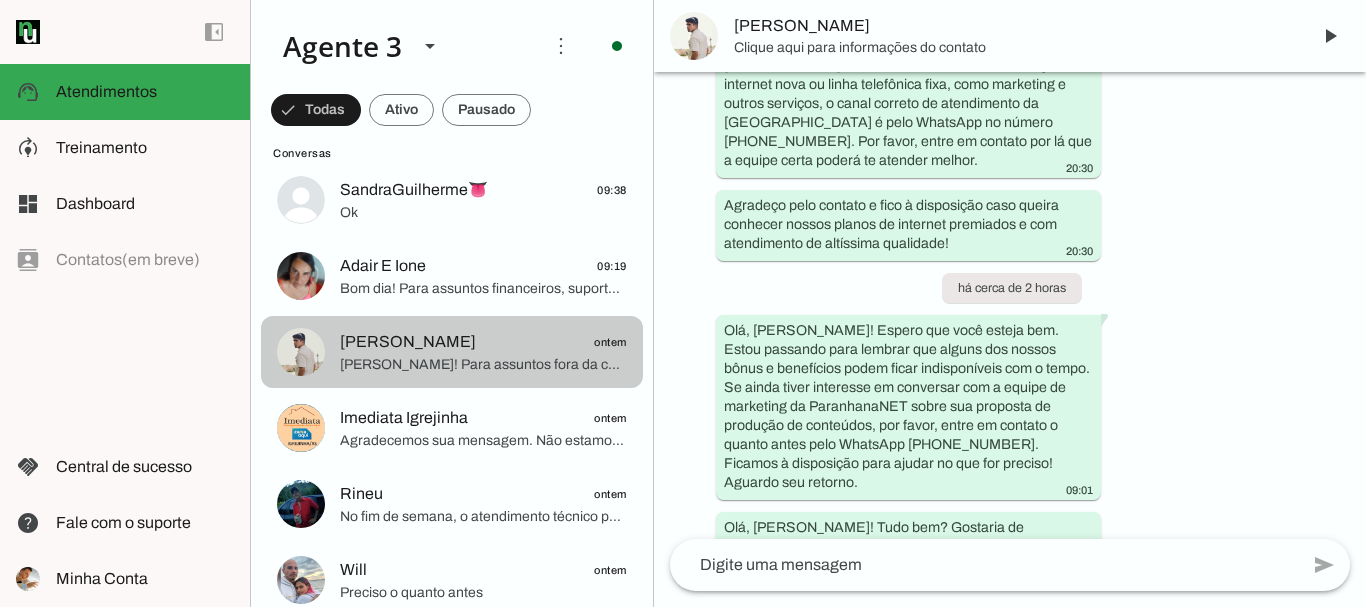 scroll, scrollTop: 1262, scrollLeft: 0, axis: vertical 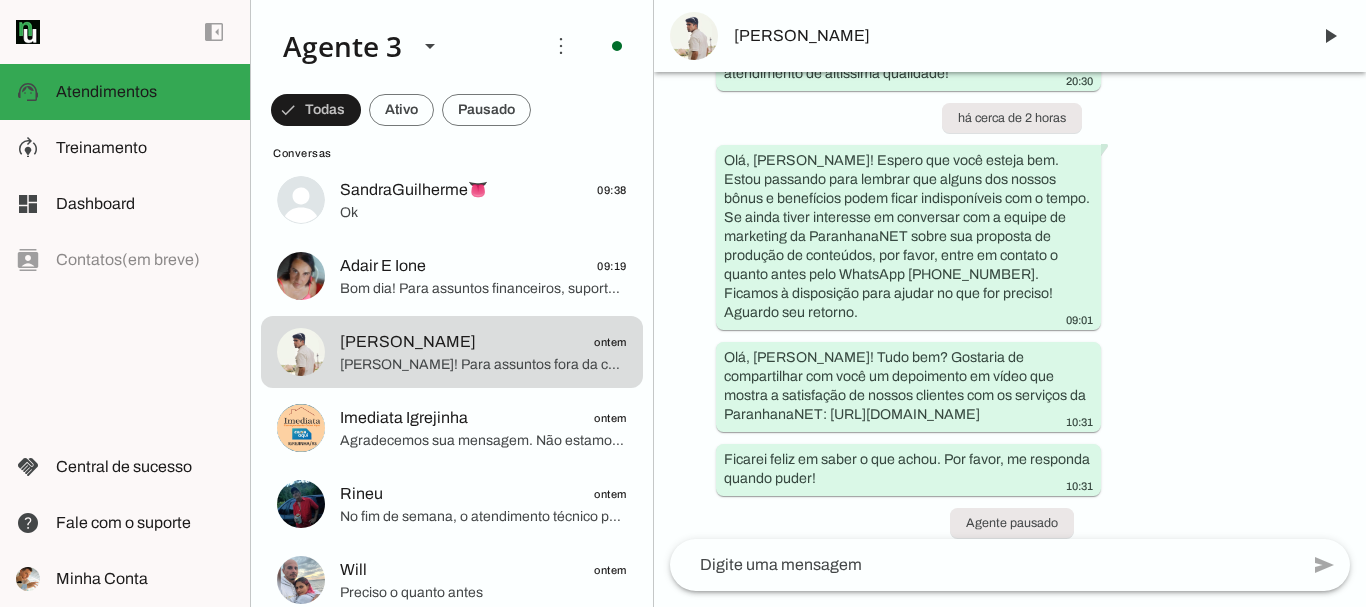 click on "[PERSON_NAME]" at bounding box center (1014, 36) 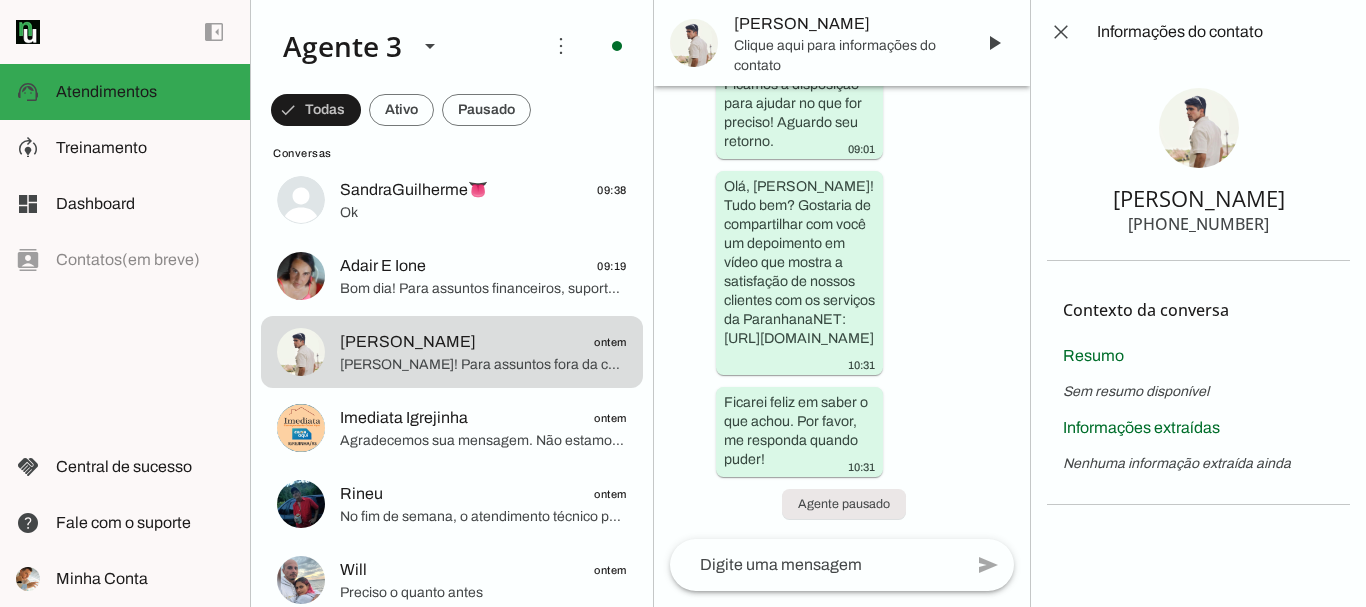 click on "[PHONE_NUMBER]" at bounding box center (1198, 224) 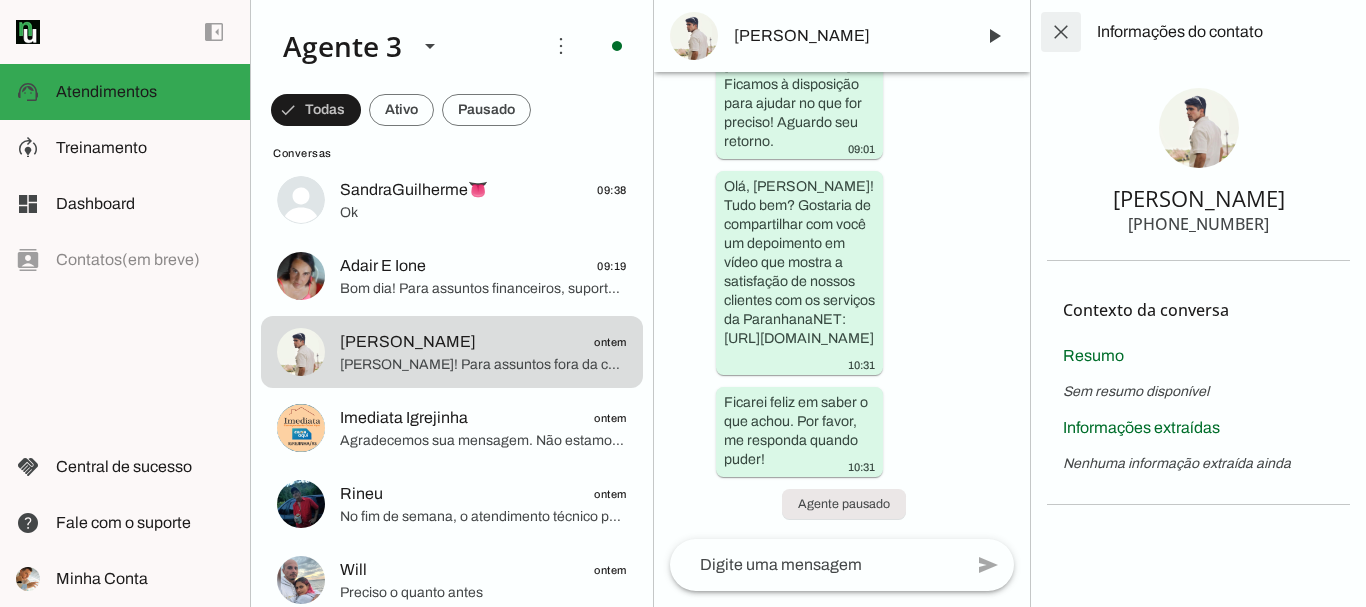 click at bounding box center [1061, 32] 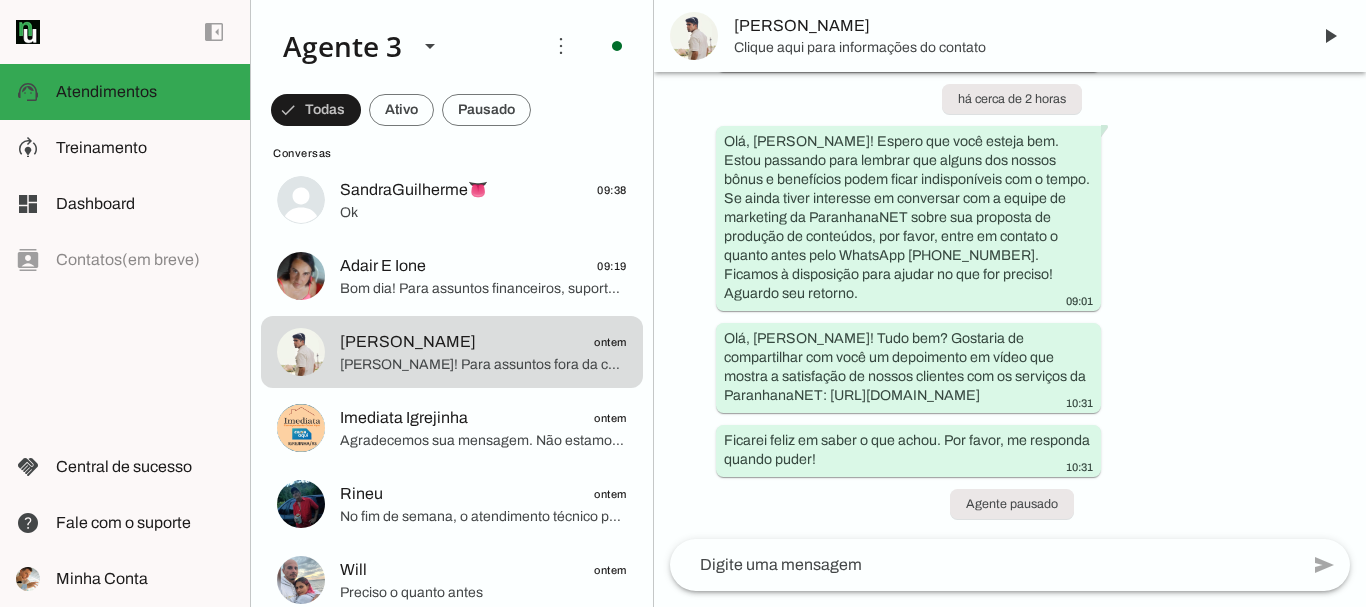 scroll, scrollTop: 1262, scrollLeft: 0, axis: vertical 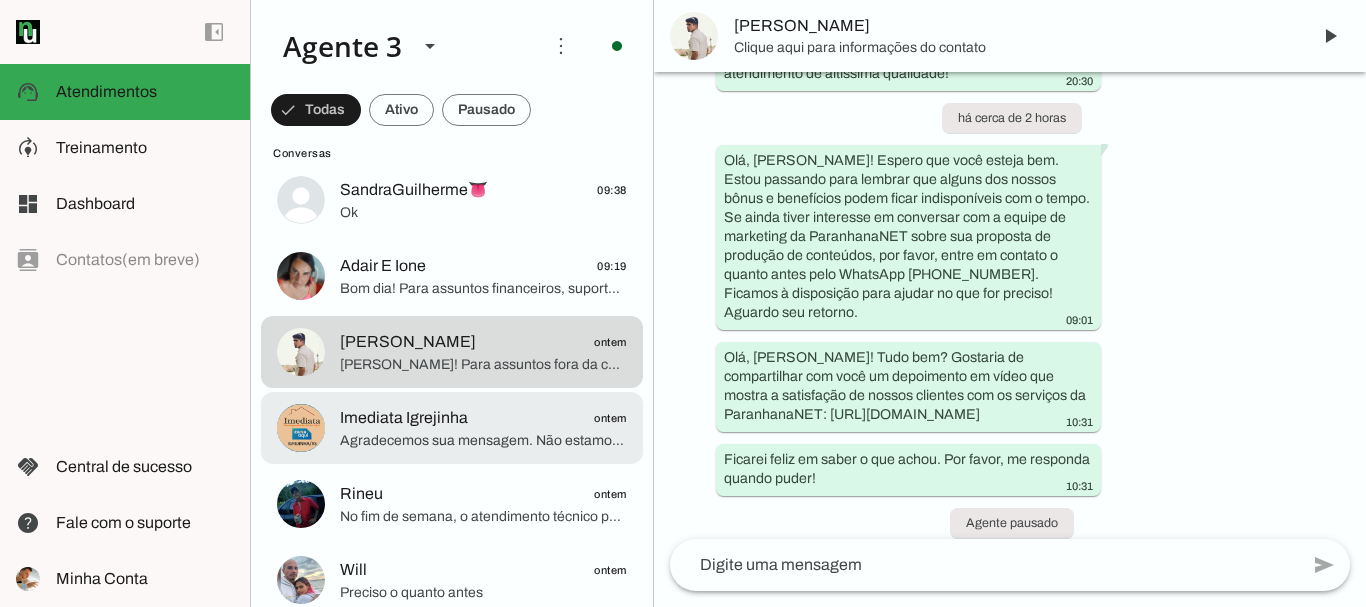 click on "Agradecemos sua mensagem.
Não estamos disponíveis no momento, mas responderemos assim que possível." 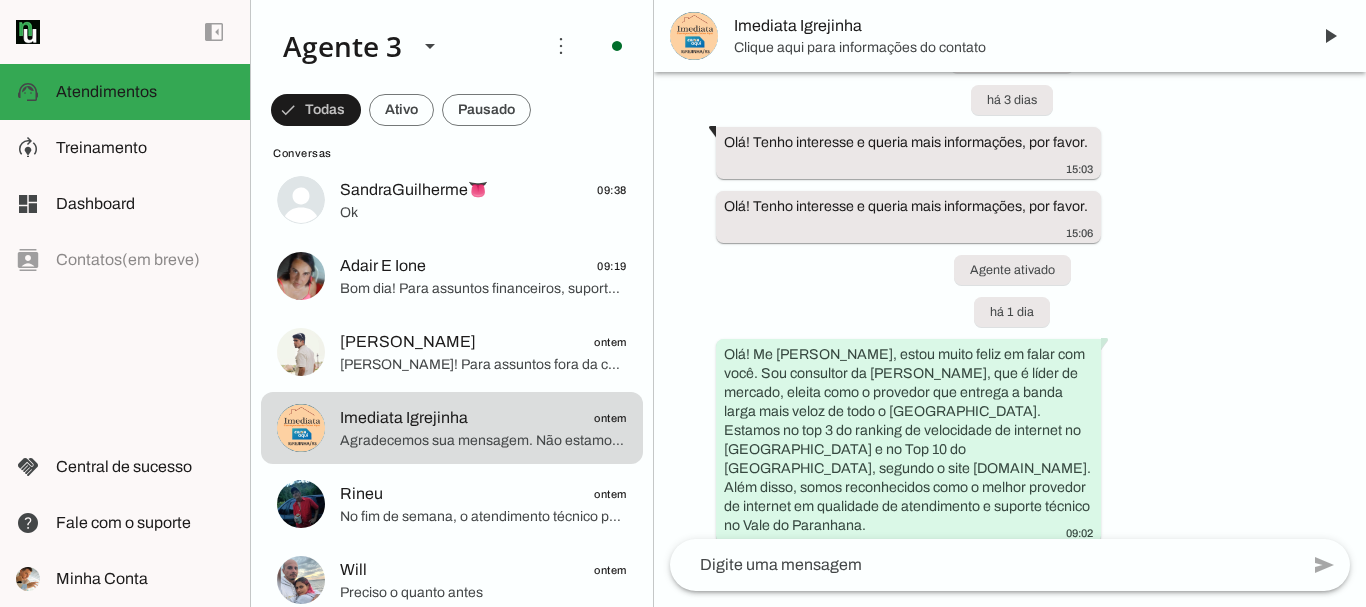 scroll, scrollTop: 2260, scrollLeft: 0, axis: vertical 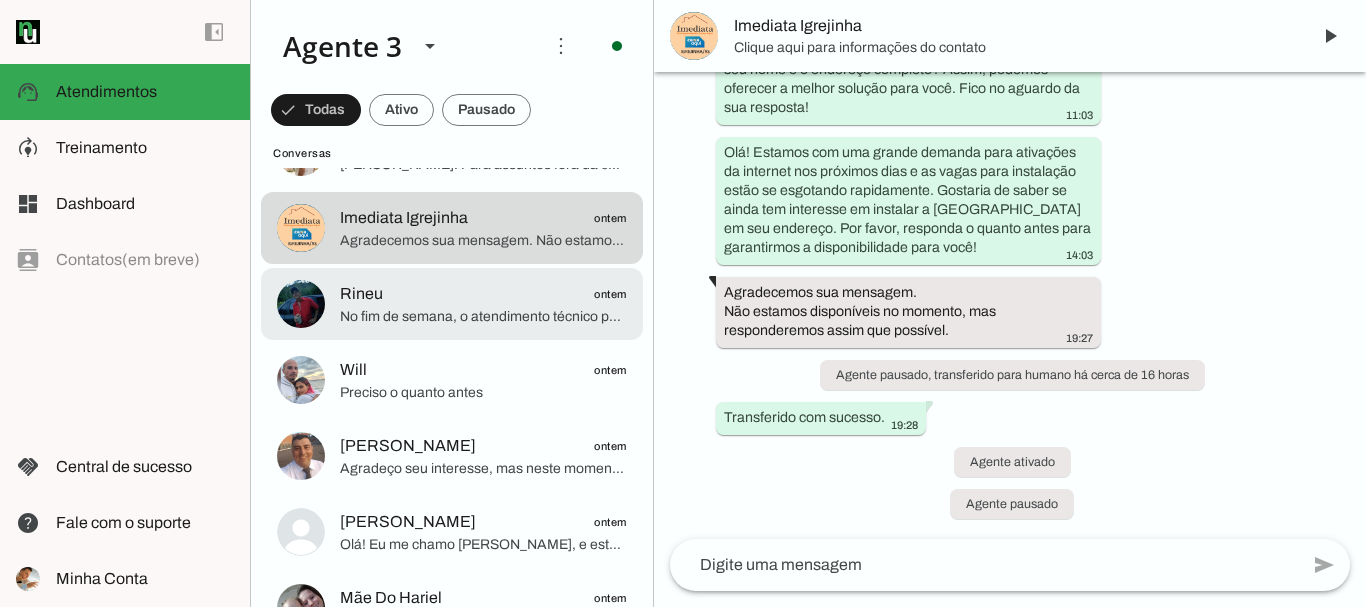 click on "Rineu
ontem" 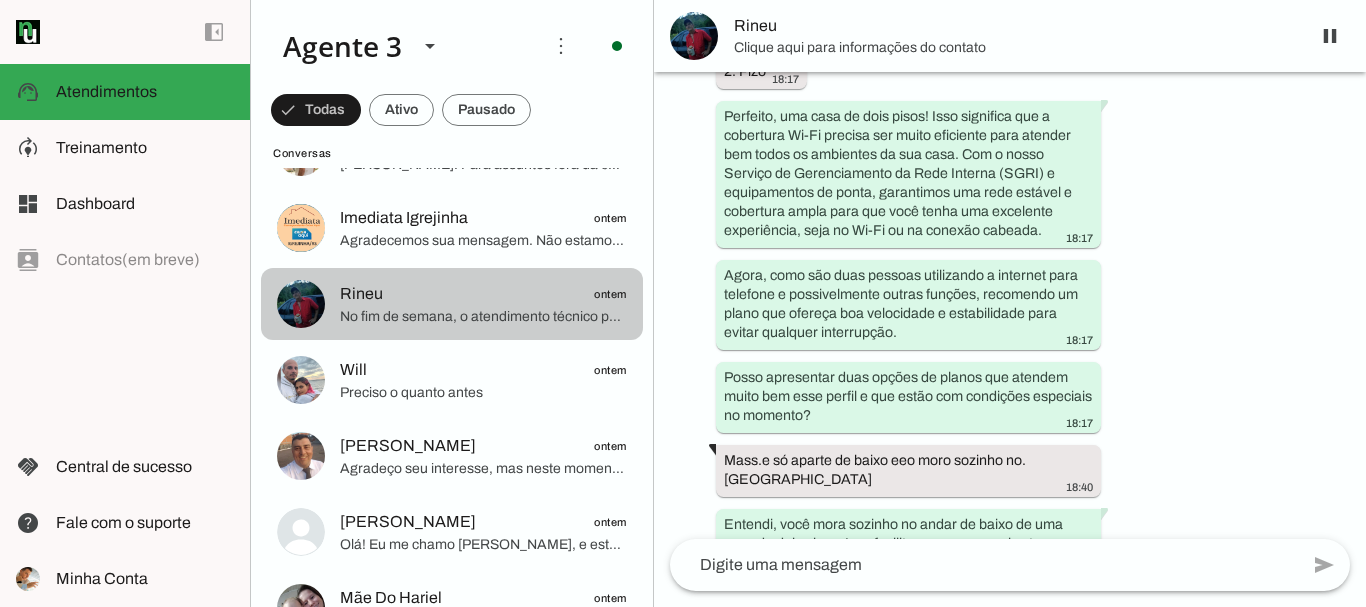 scroll, scrollTop: 4717, scrollLeft: 0, axis: vertical 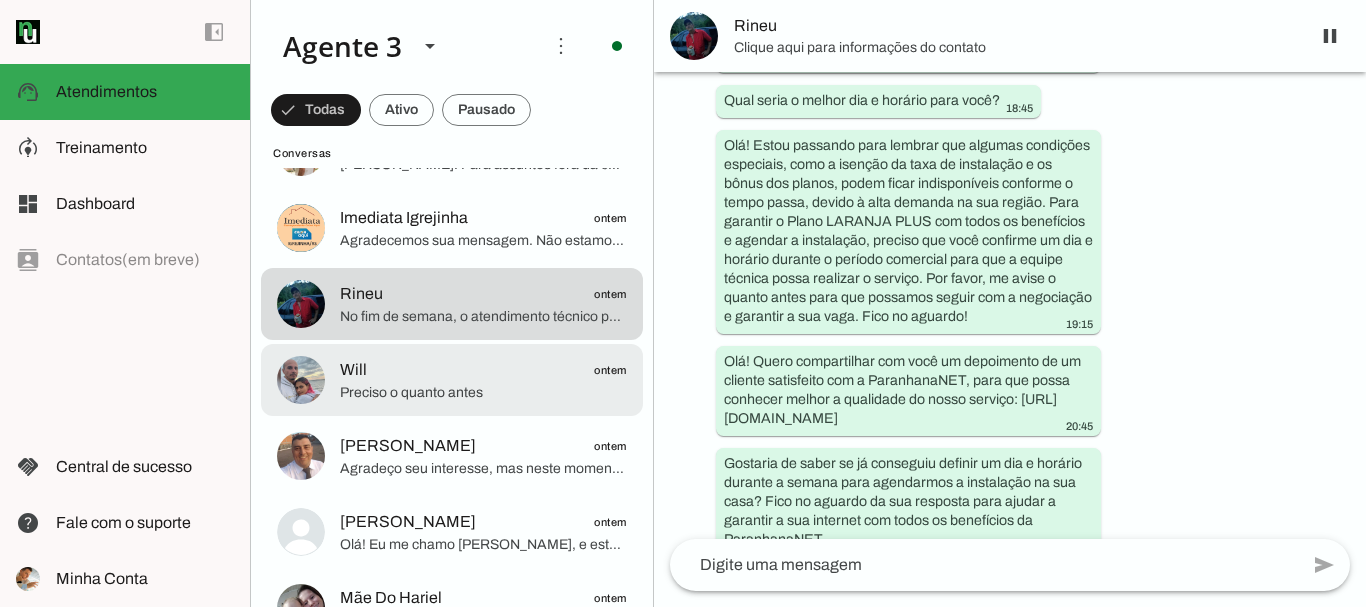 click on "Preciso o quanto antes" 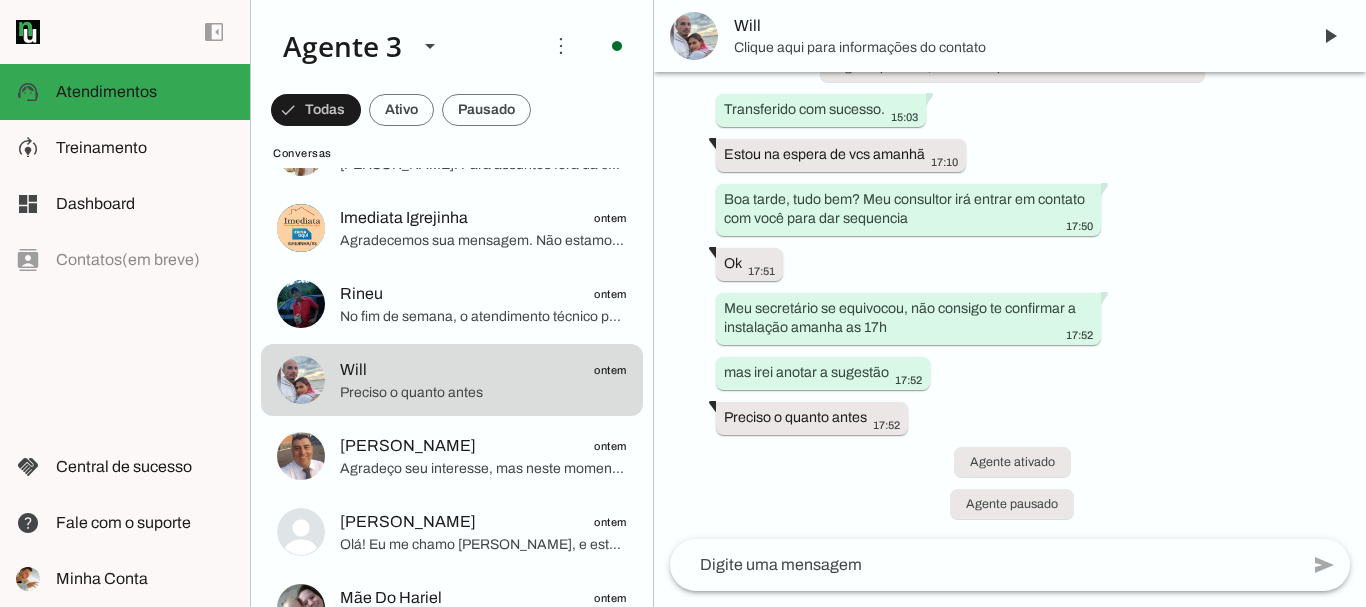 scroll, scrollTop: 9303, scrollLeft: 0, axis: vertical 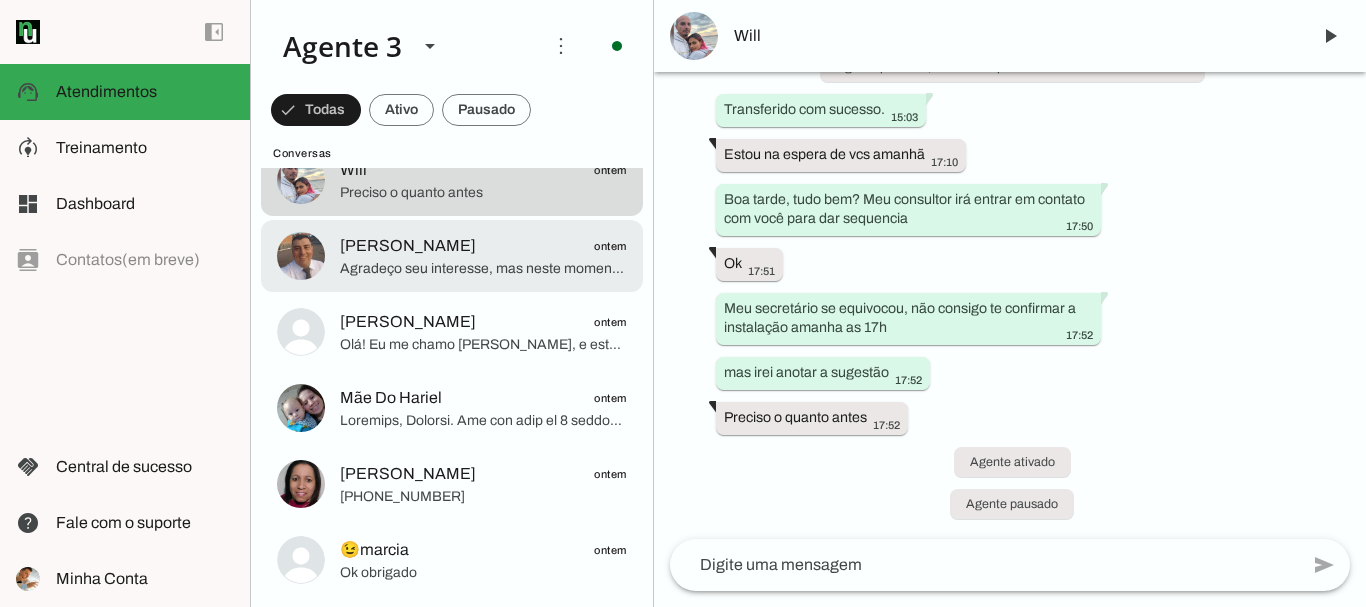 click on "[PERSON_NAME]
ontem" 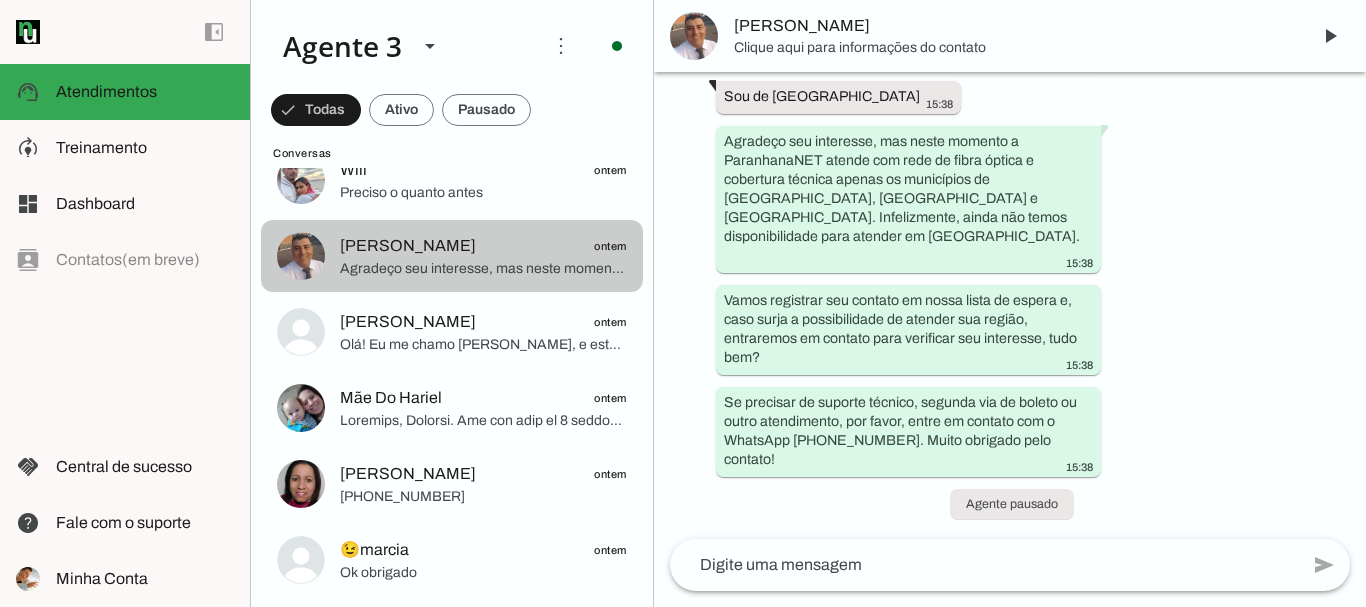 scroll, scrollTop: 463, scrollLeft: 0, axis: vertical 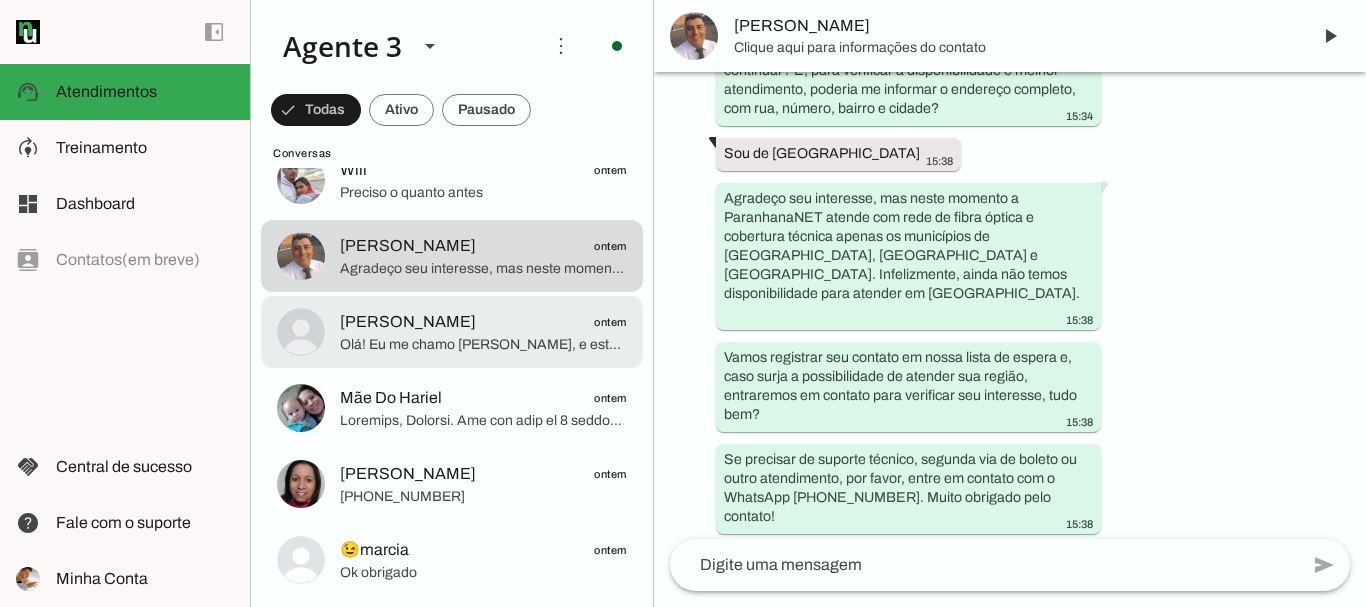 click on "Olá! Eu me chamo [PERSON_NAME], e estou muito feliz em poder falar com você. A ParanhanaNET é um provedor líder de mercado, eleito como o provedor que entrega a banda larga mais veloz de todo o [GEOGRAPHIC_DATA]. Estamos no top 3 do ranking de velocidade de internet no [GEOGRAPHIC_DATA] e no Top 10 do [GEOGRAPHIC_DATA], segundo o site [DOMAIN_NAME]. Além disso, somos reconhecidos como o melhor provedor de internet em qualidade de atendimento e suporte técnico na região.
Para que eu possa verificar a disponibilidade de atendimento para você, poderia me informar seu nome completo, por favor? E também o endereço completo onde você gostaria de instalar a internet (nome da rua, número, bairro e cidade)? Assim, já verifico se temos cobertura no local.
Fico no aguardo!" 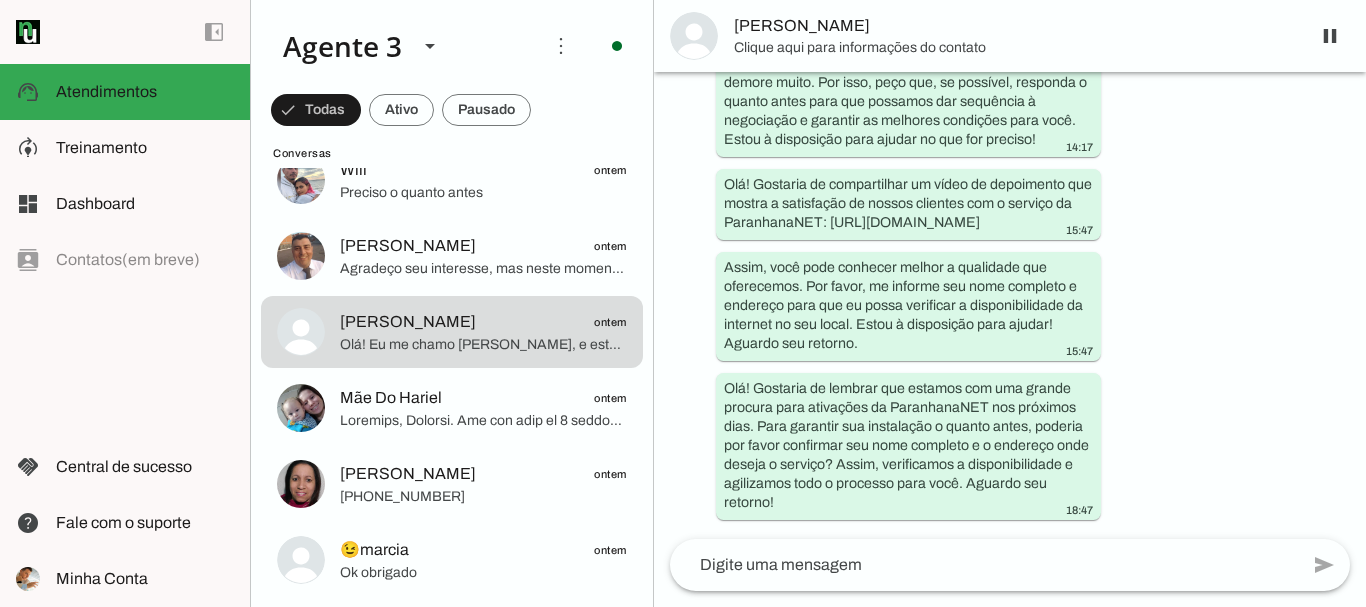 scroll, scrollTop: 694, scrollLeft: 0, axis: vertical 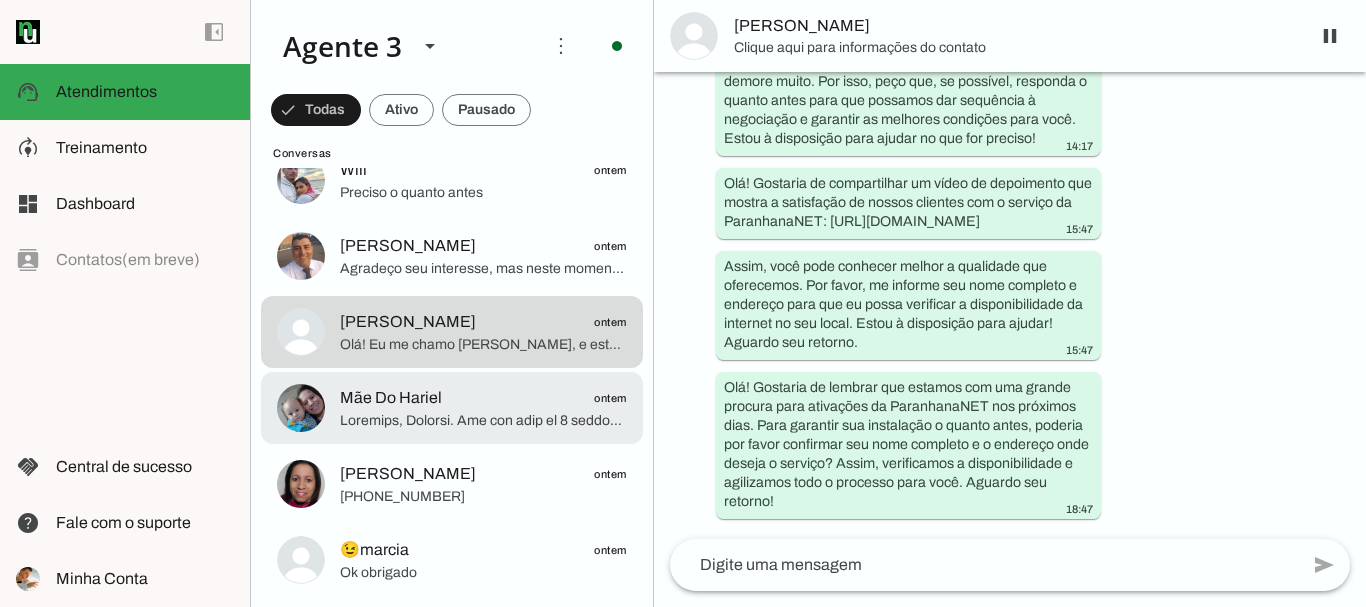 click on "Mãe Do Hariel
ontem" 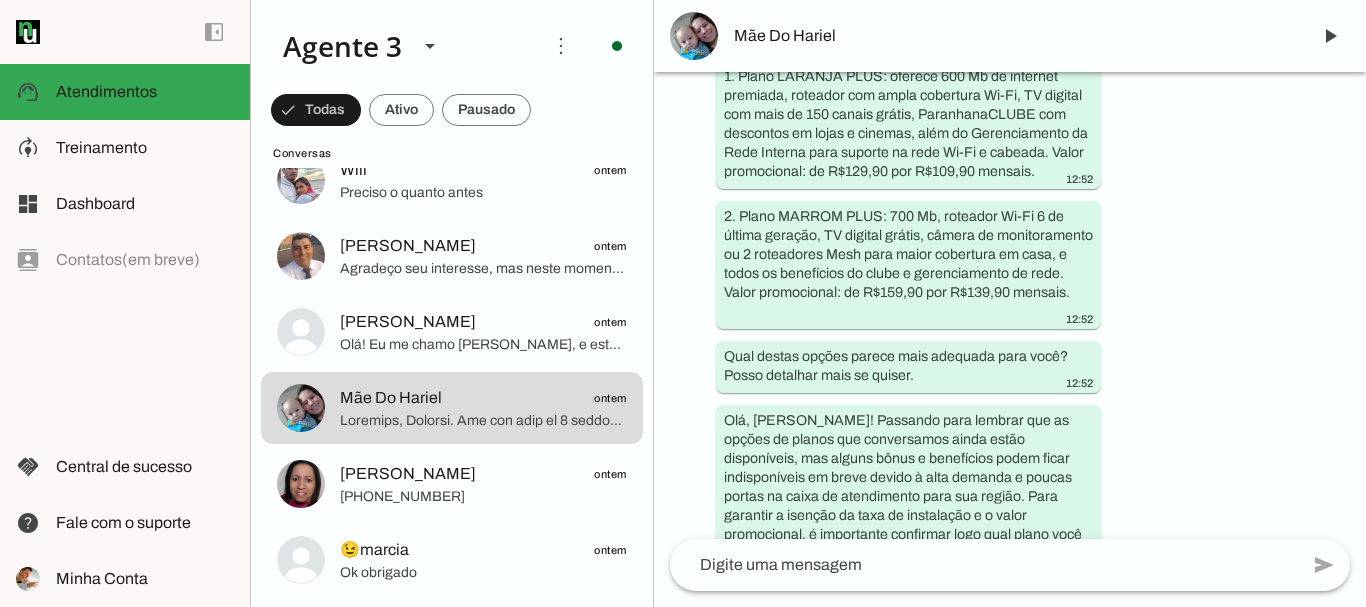 scroll, scrollTop: 3018, scrollLeft: 0, axis: vertical 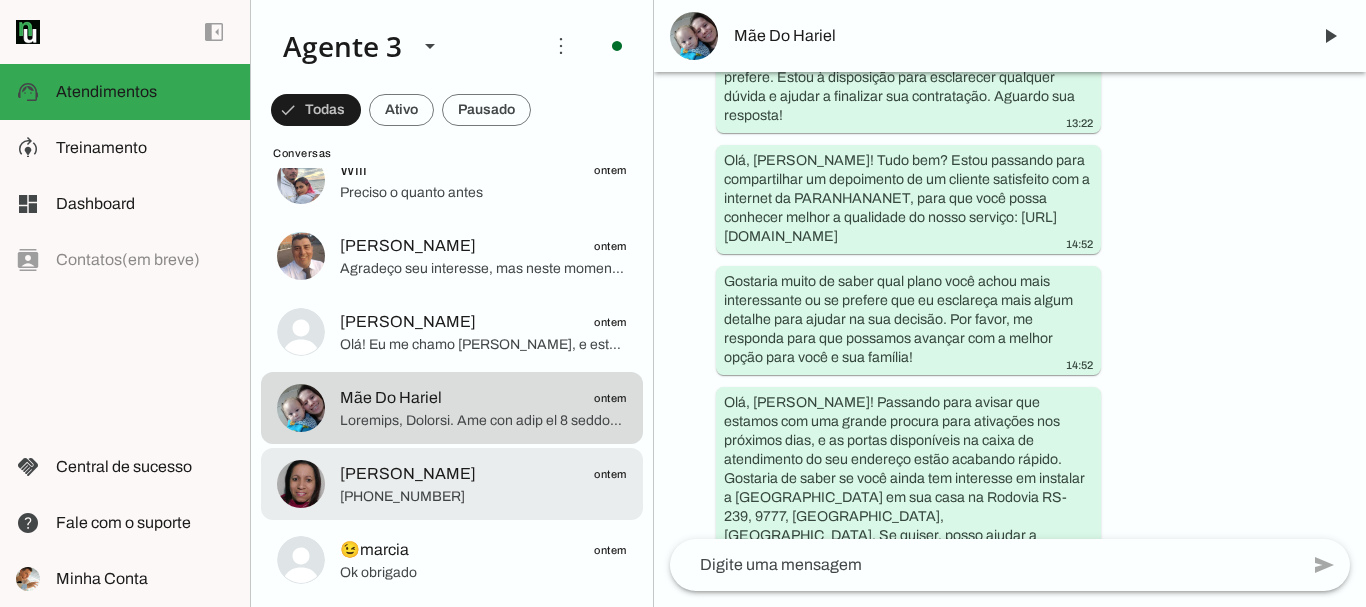 click on "[PHONE_NUMBER]" 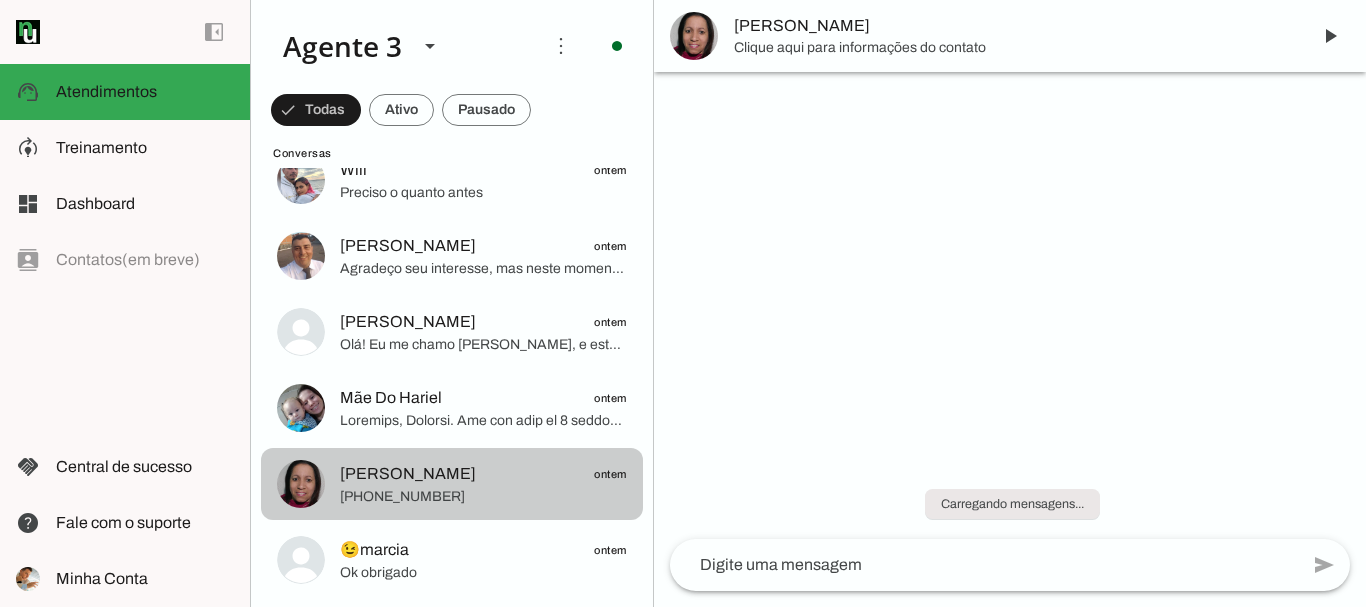 scroll, scrollTop: 0, scrollLeft: 0, axis: both 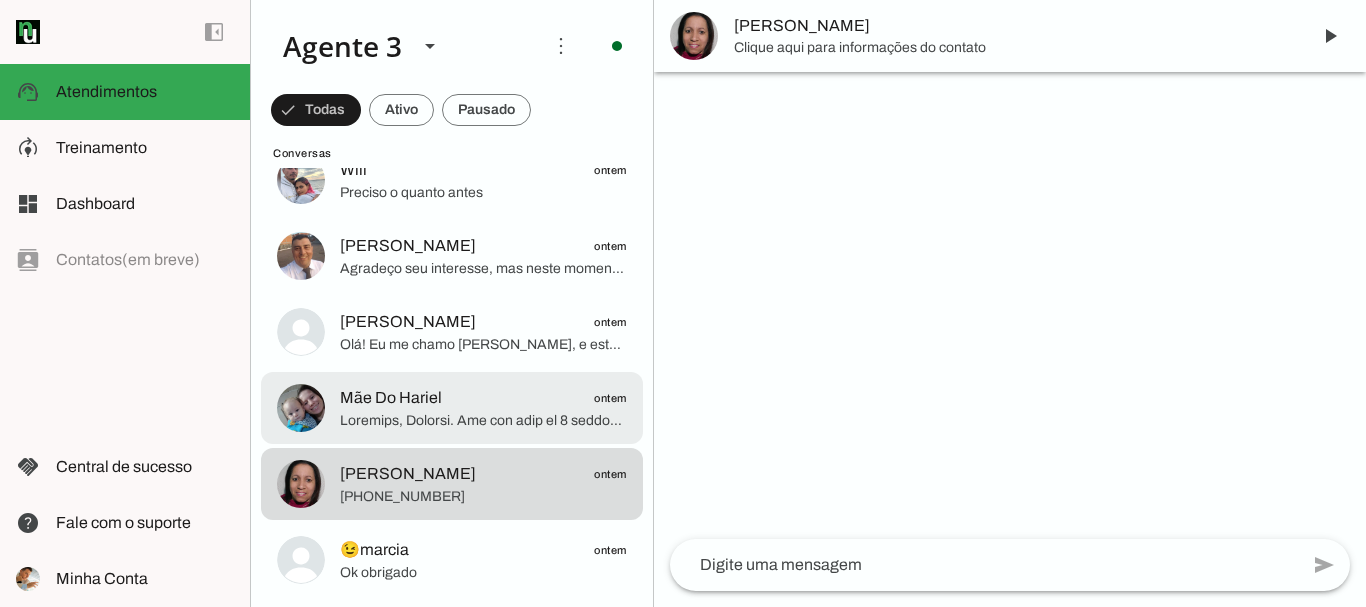 click at bounding box center [483, -352] 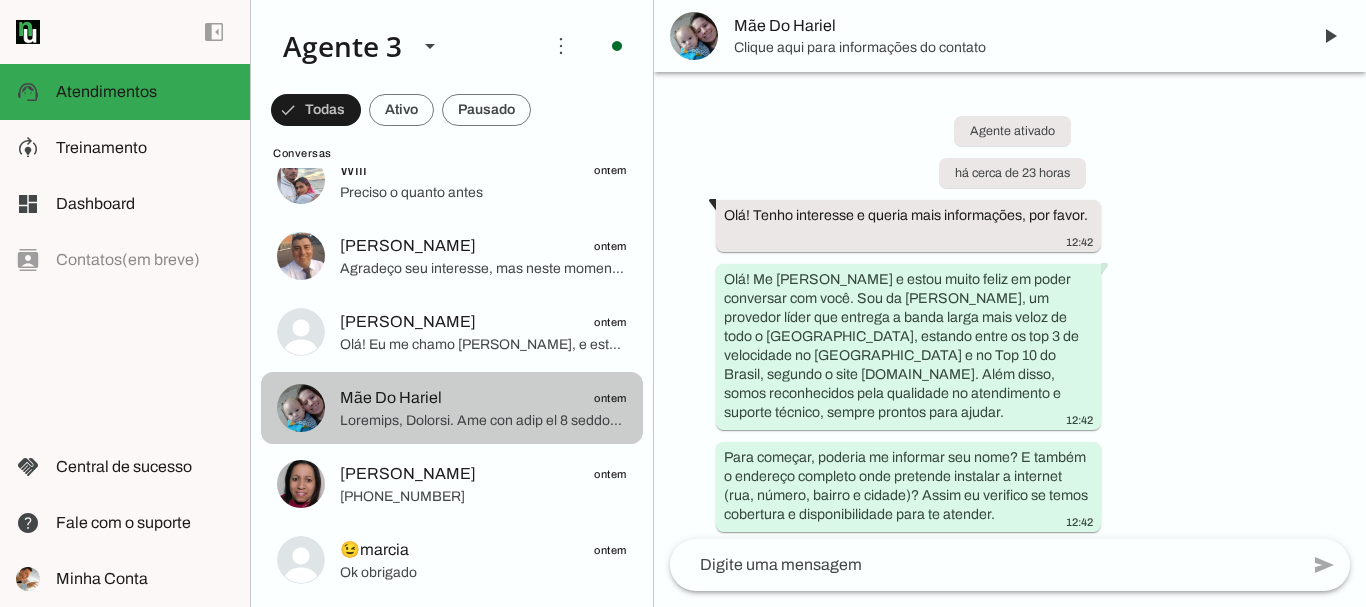 scroll, scrollTop: 3018, scrollLeft: 0, axis: vertical 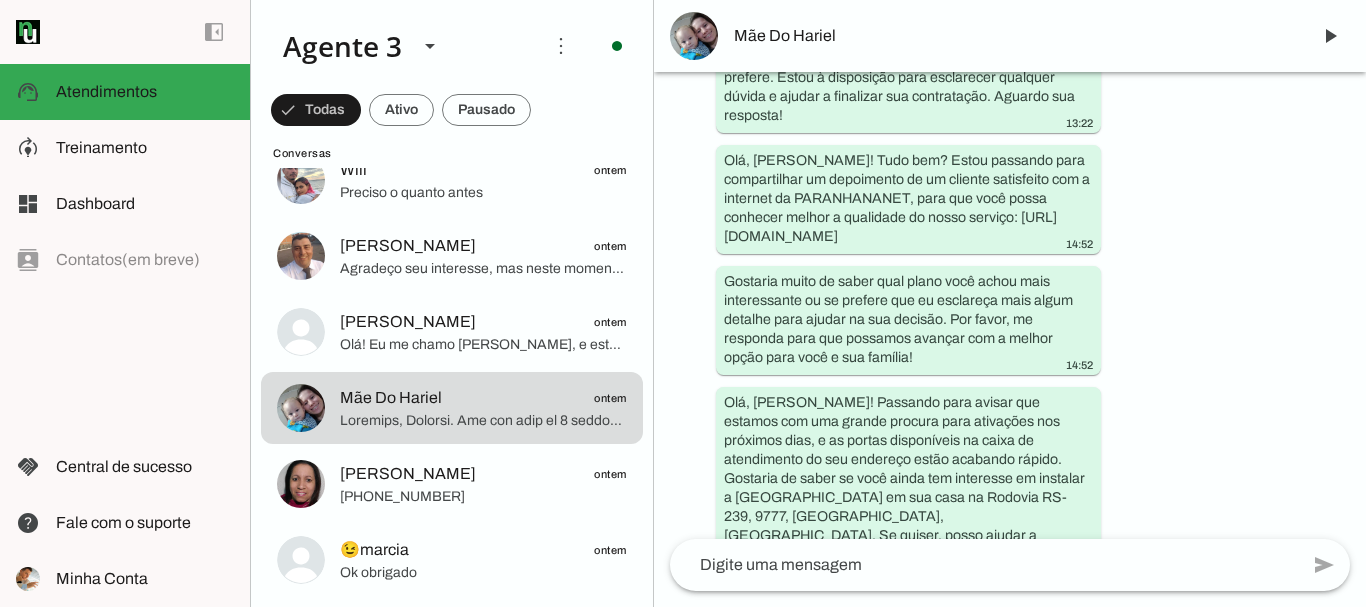 click 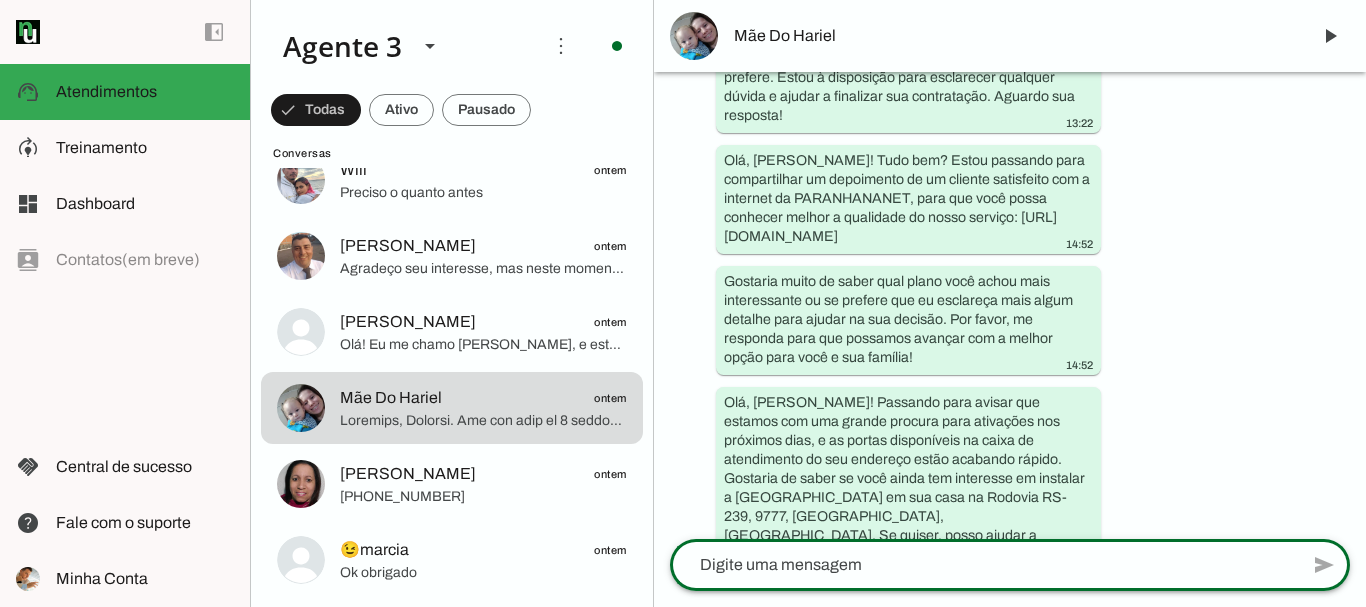 click 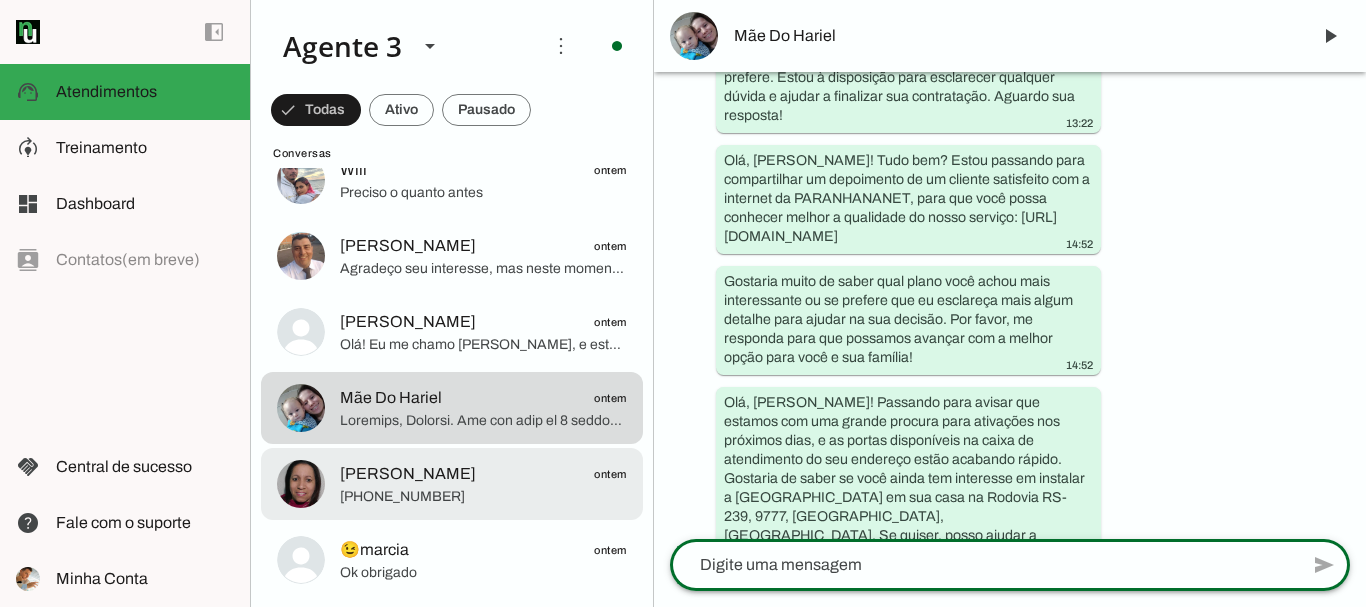 scroll, scrollTop: 700, scrollLeft: 0, axis: vertical 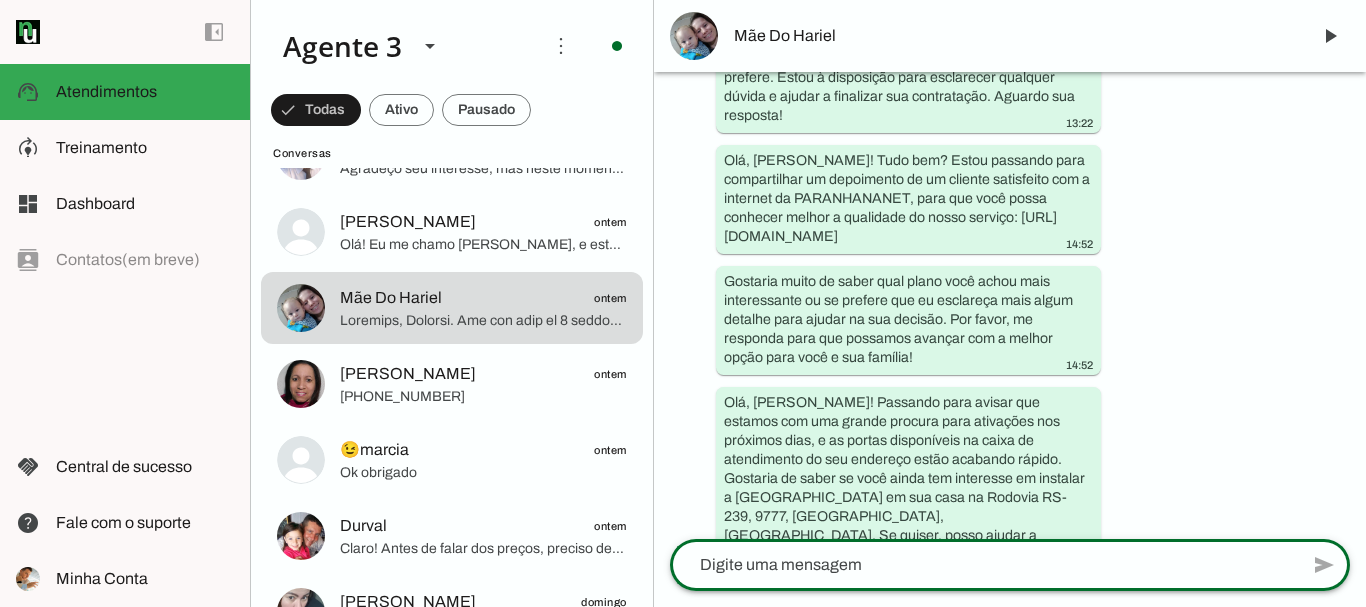 click 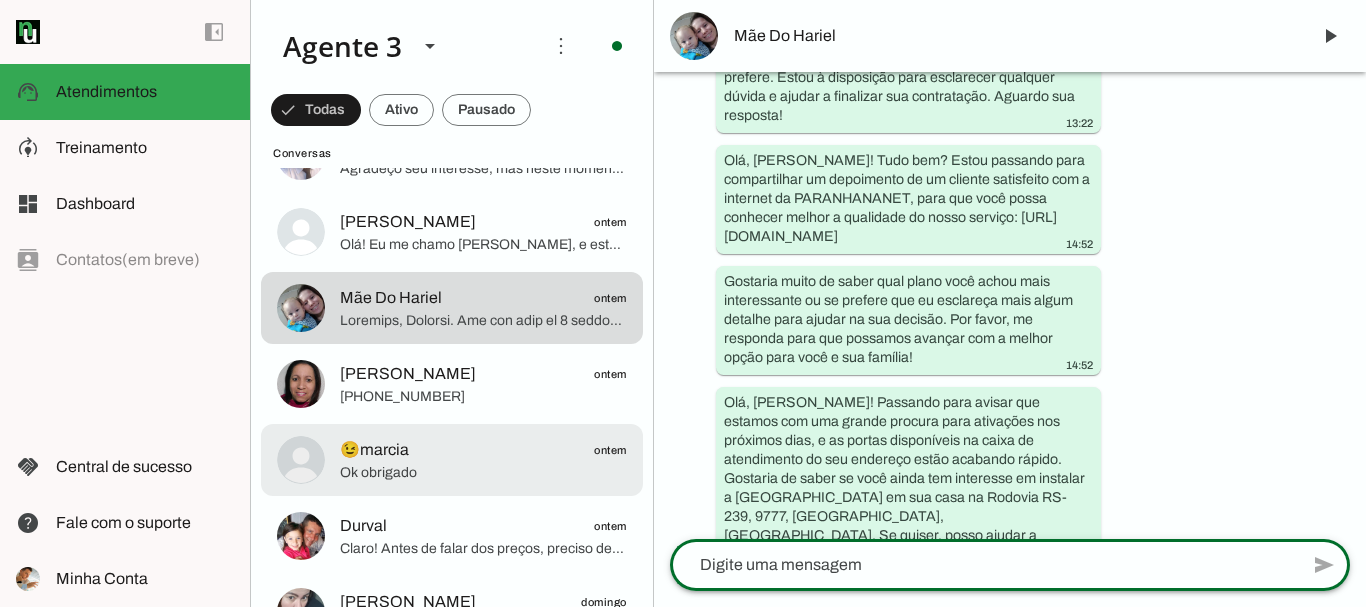 click on "[PHONE_NUMBER]" 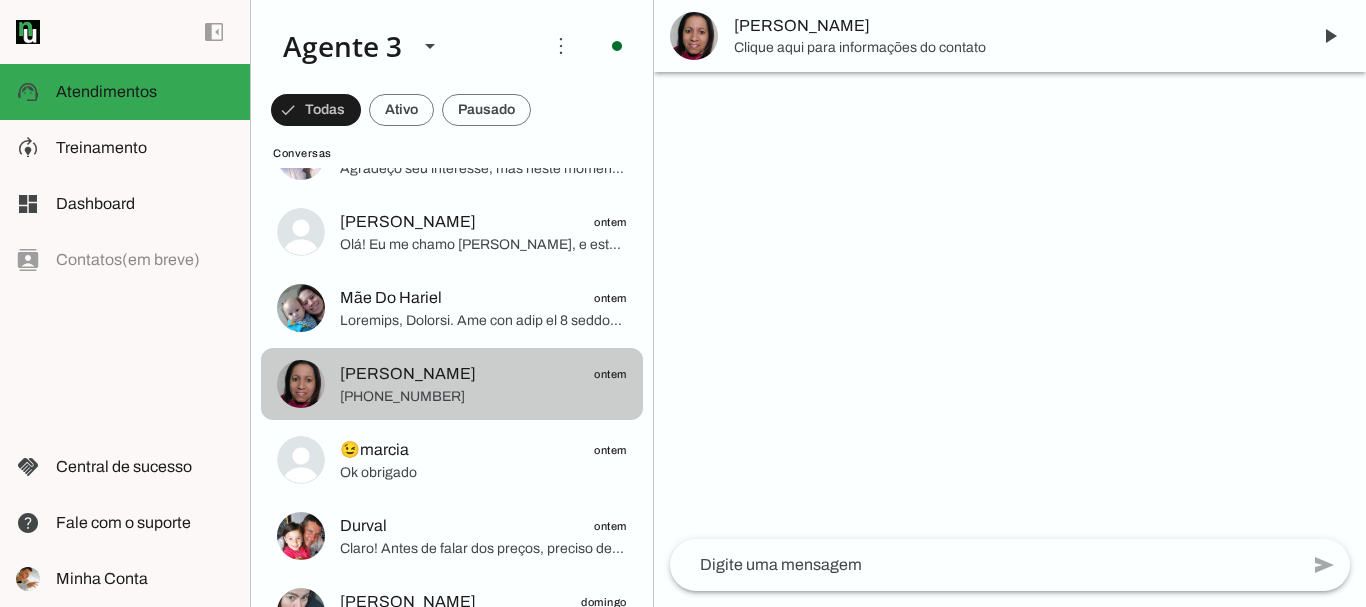 scroll, scrollTop: 0, scrollLeft: 0, axis: both 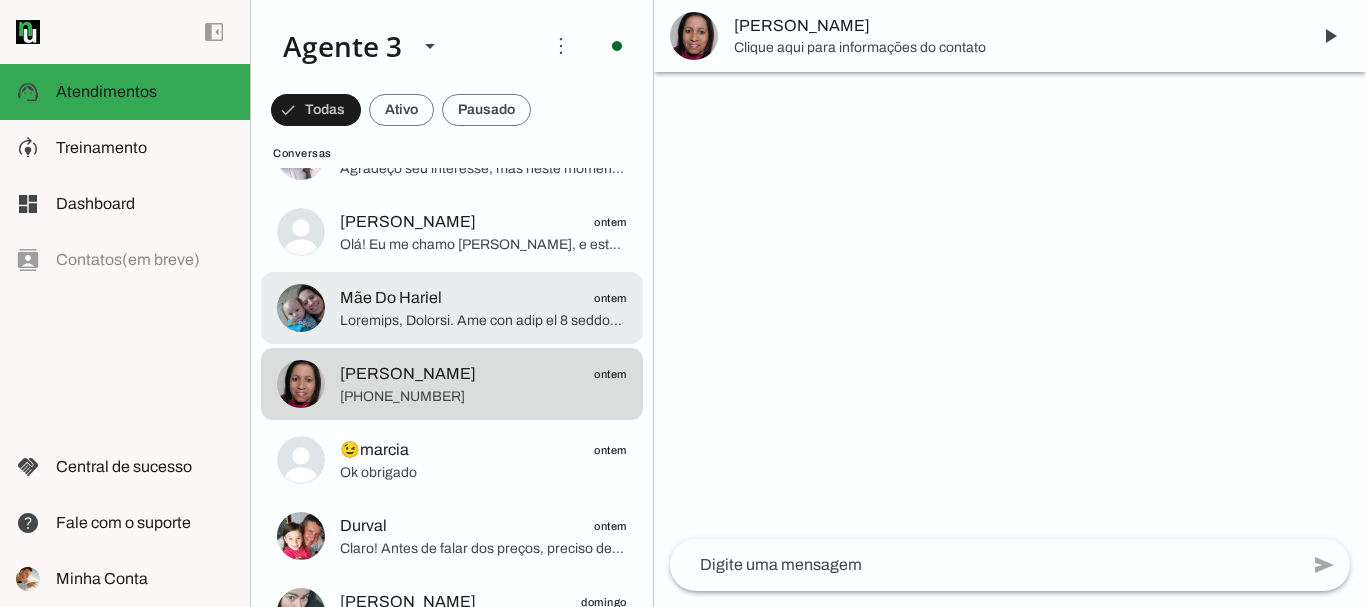 click 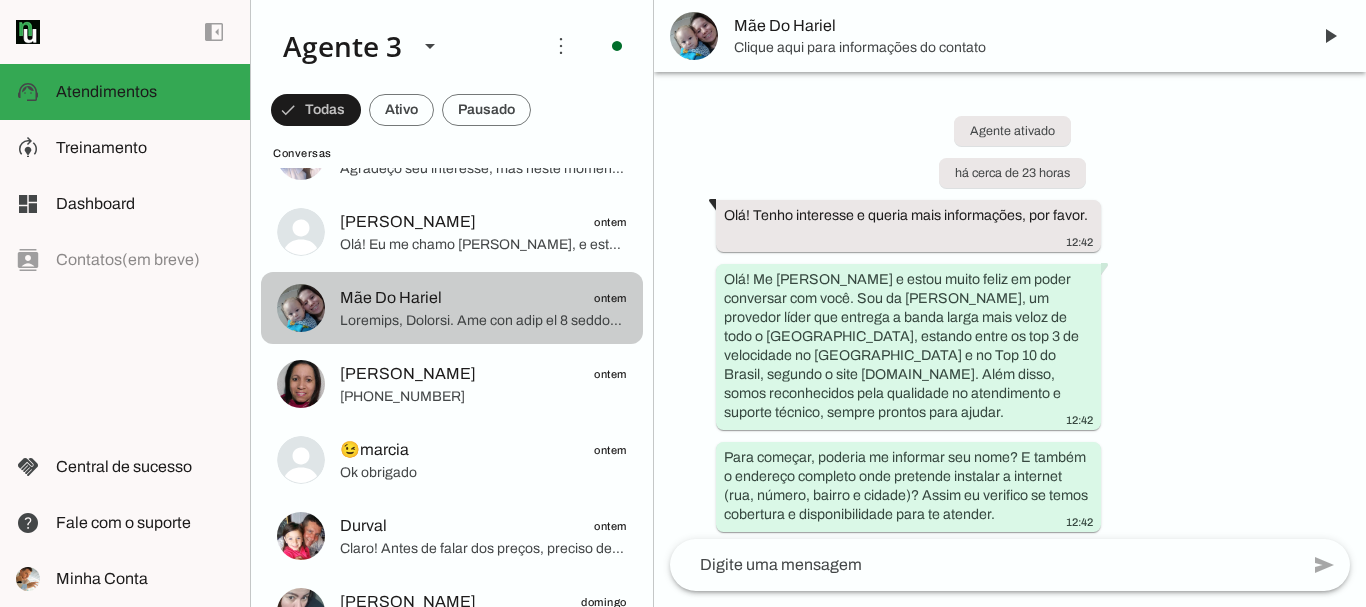 scroll, scrollTop: 3018, scrollLeft: 0, axis: vertical 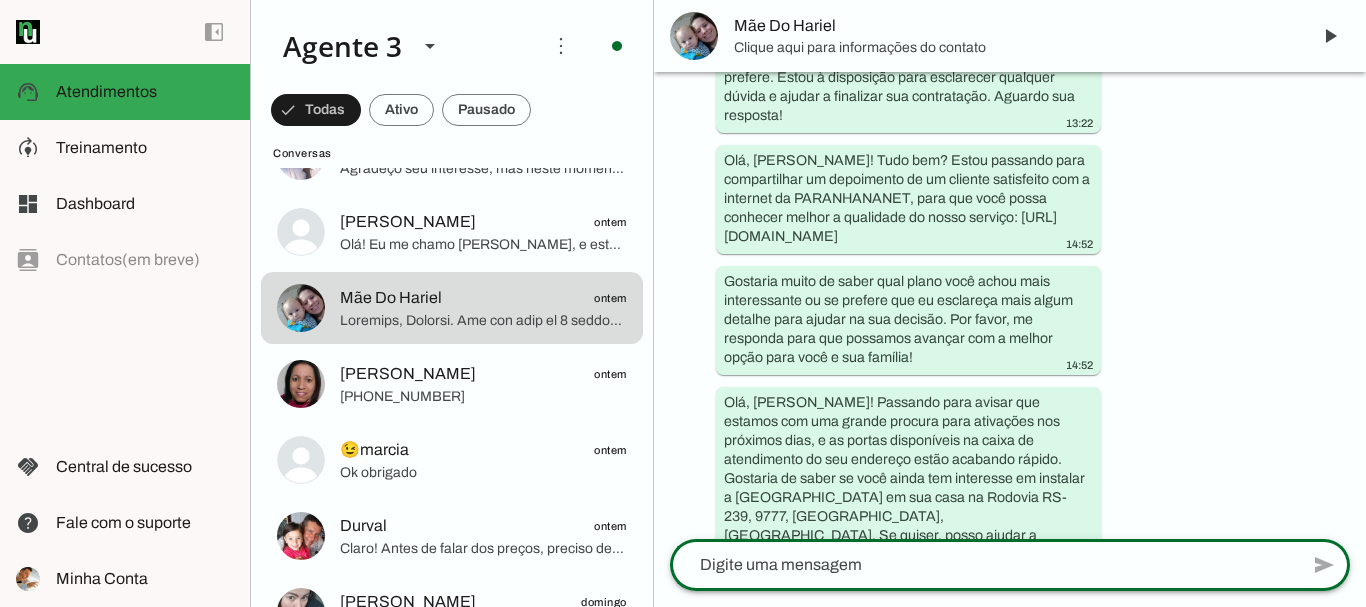 click 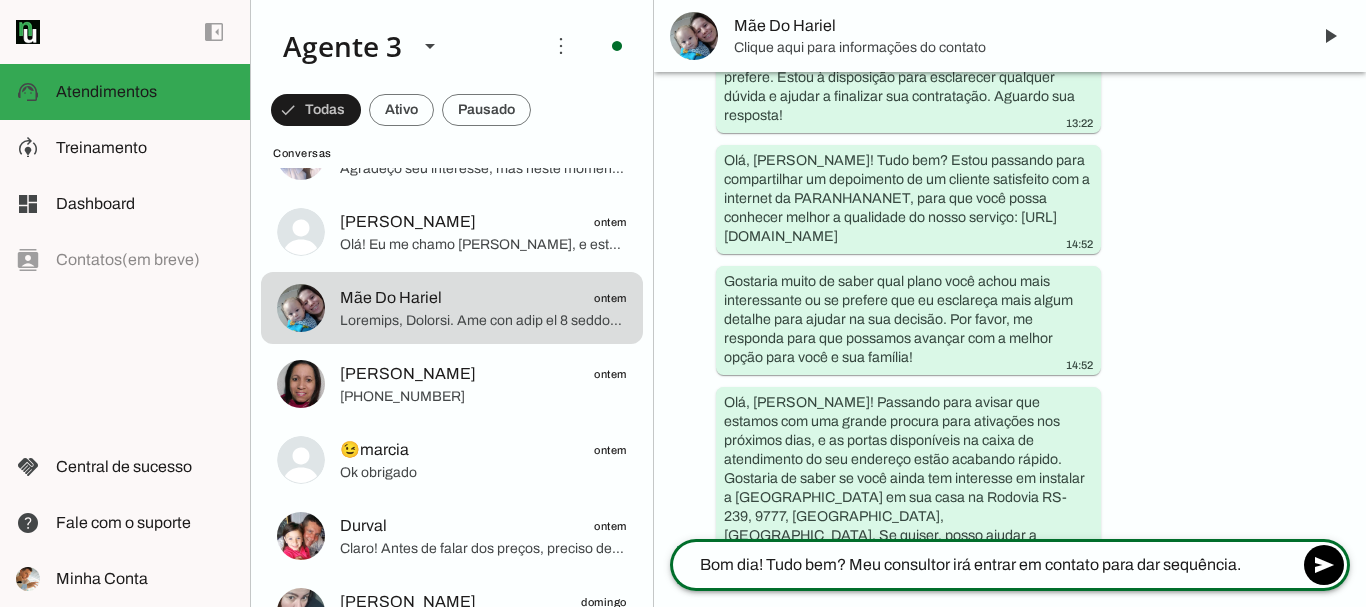 type on "Bom dia! Tudo bem? Meu consultor irá entrar em contato para dar sequência." 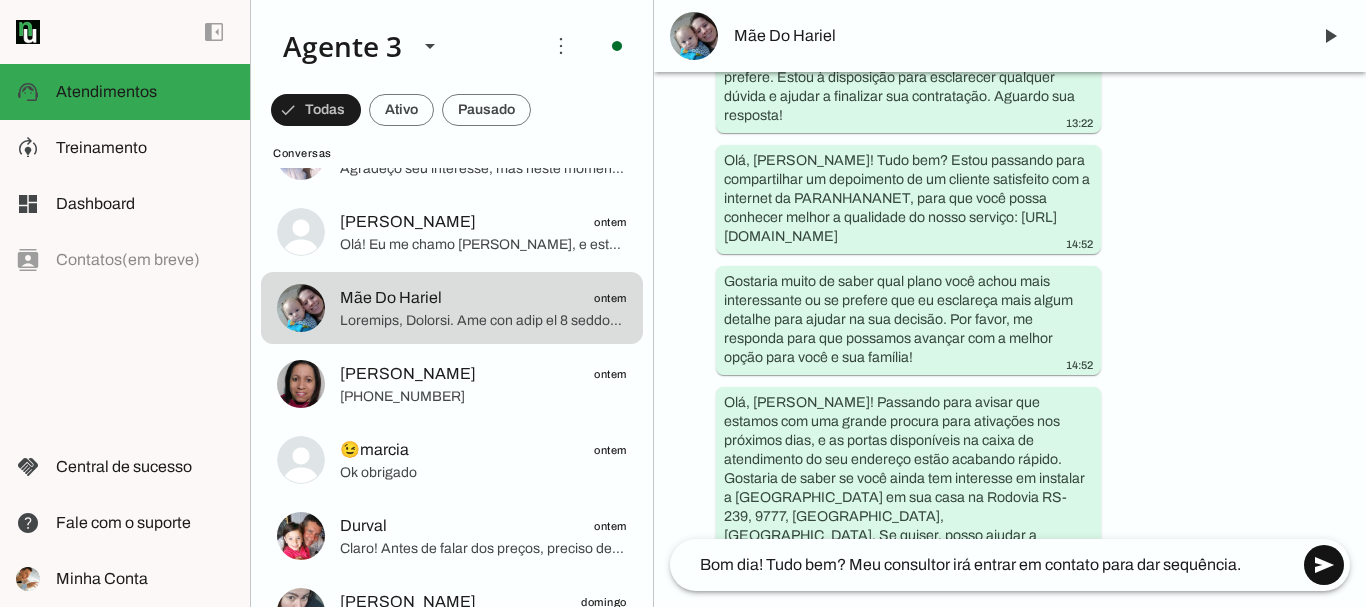 click at bounding box center (1324, 565) 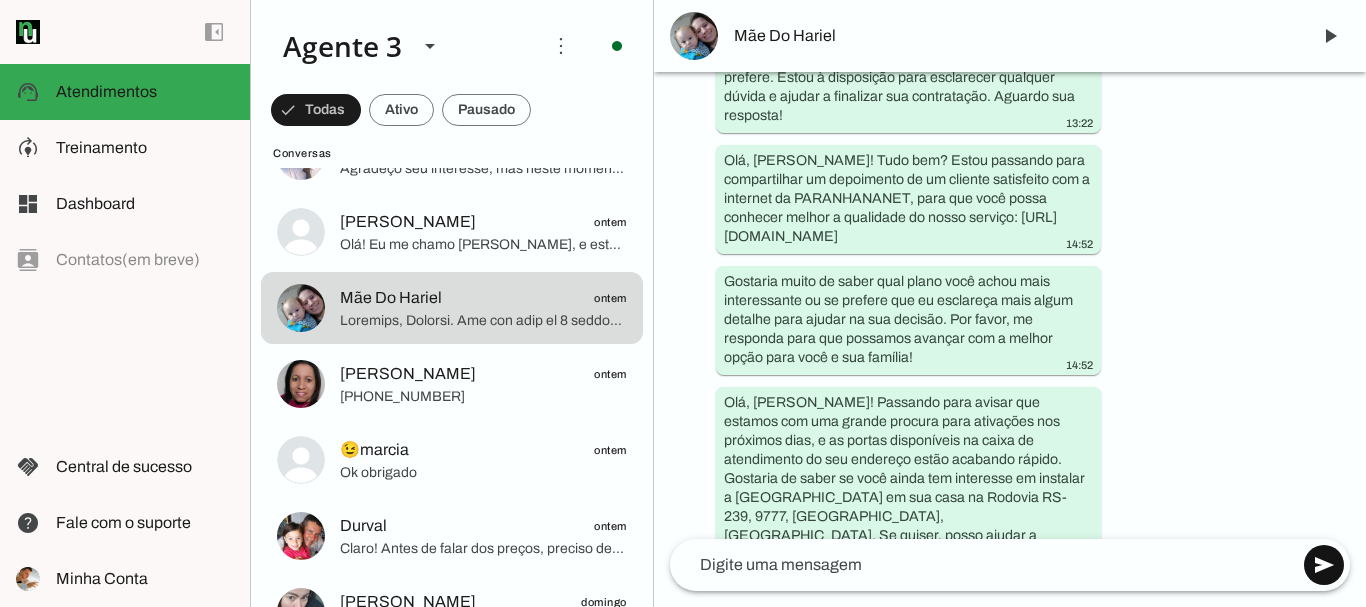 scroll, scrollTop: 3124, scrollLeft: 0, axis: vertical 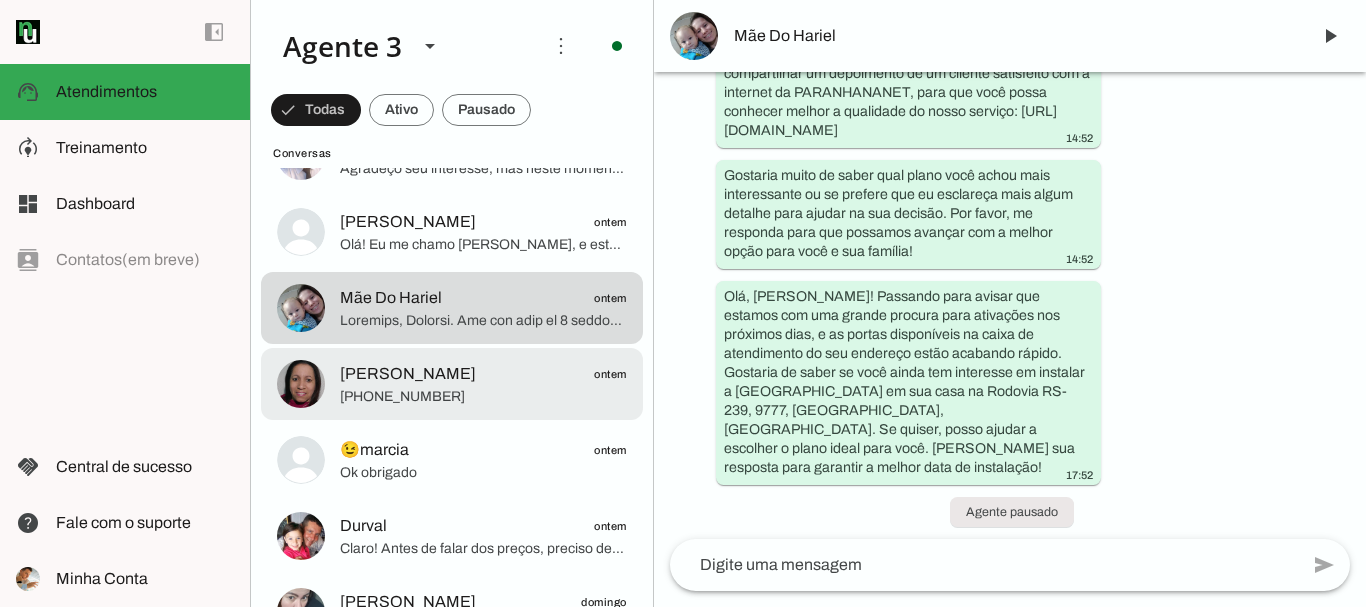 click on "[PHONE_NUMBER]" 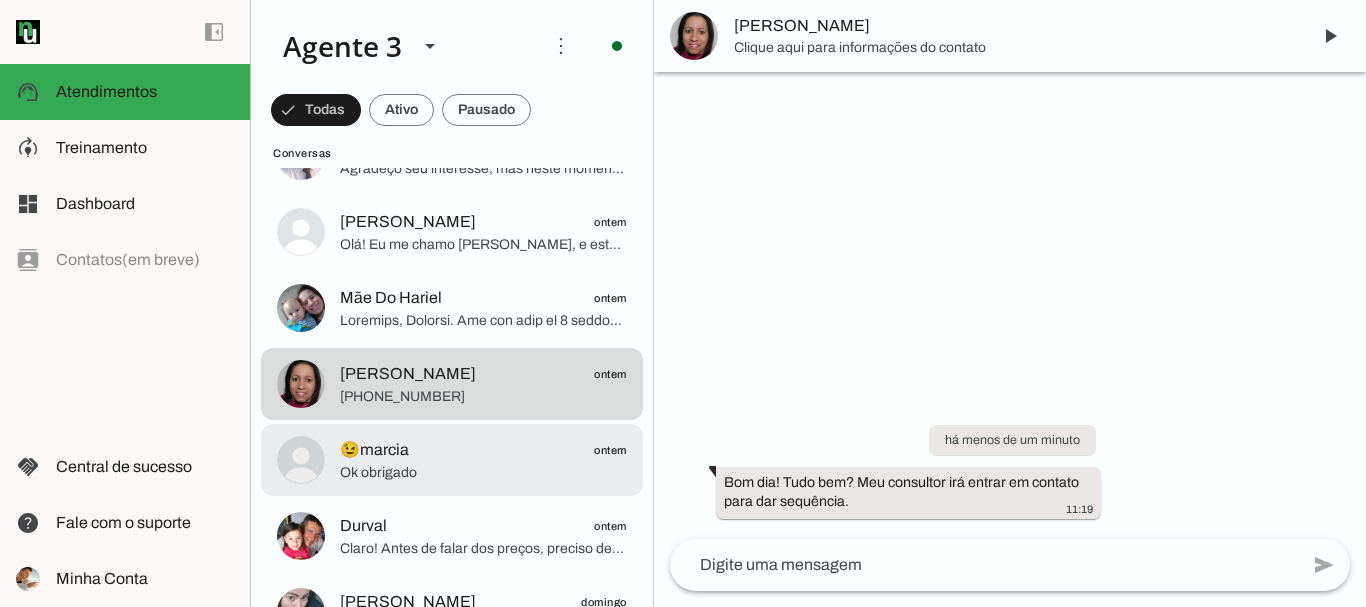 click on "😉marcia
ontem
Ok obrigado" at bounding box center [452, -452] 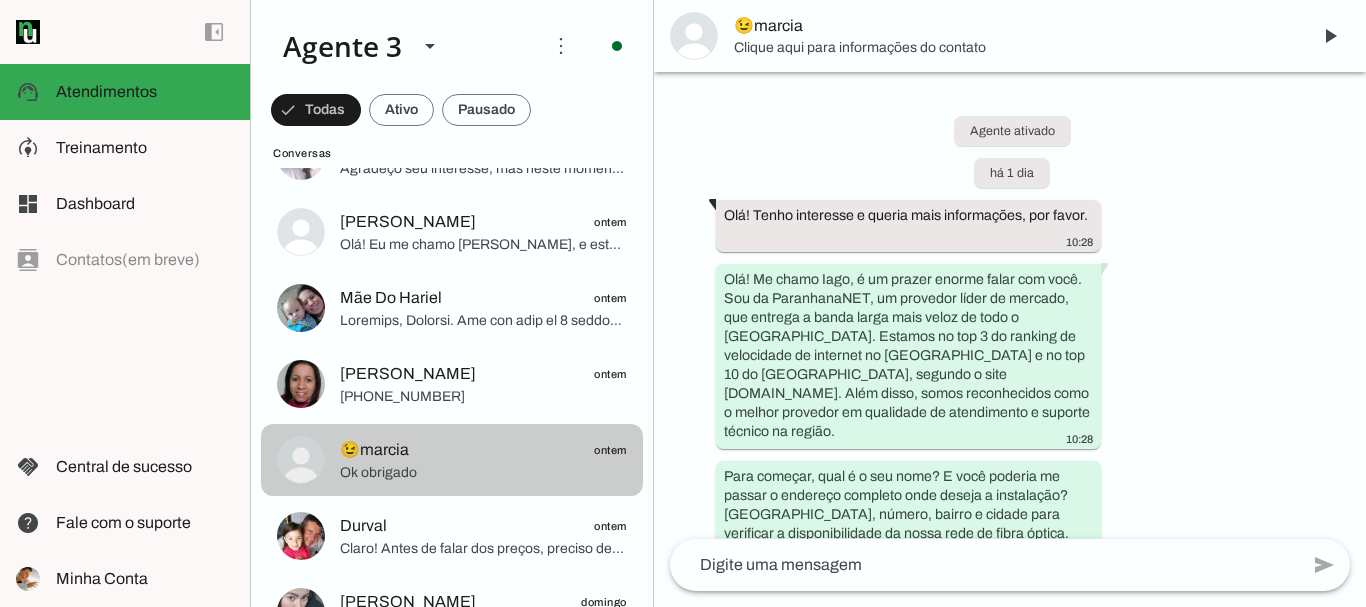 scroll, scrollTop: 1094, scrollLeft: 0, axis: vertical 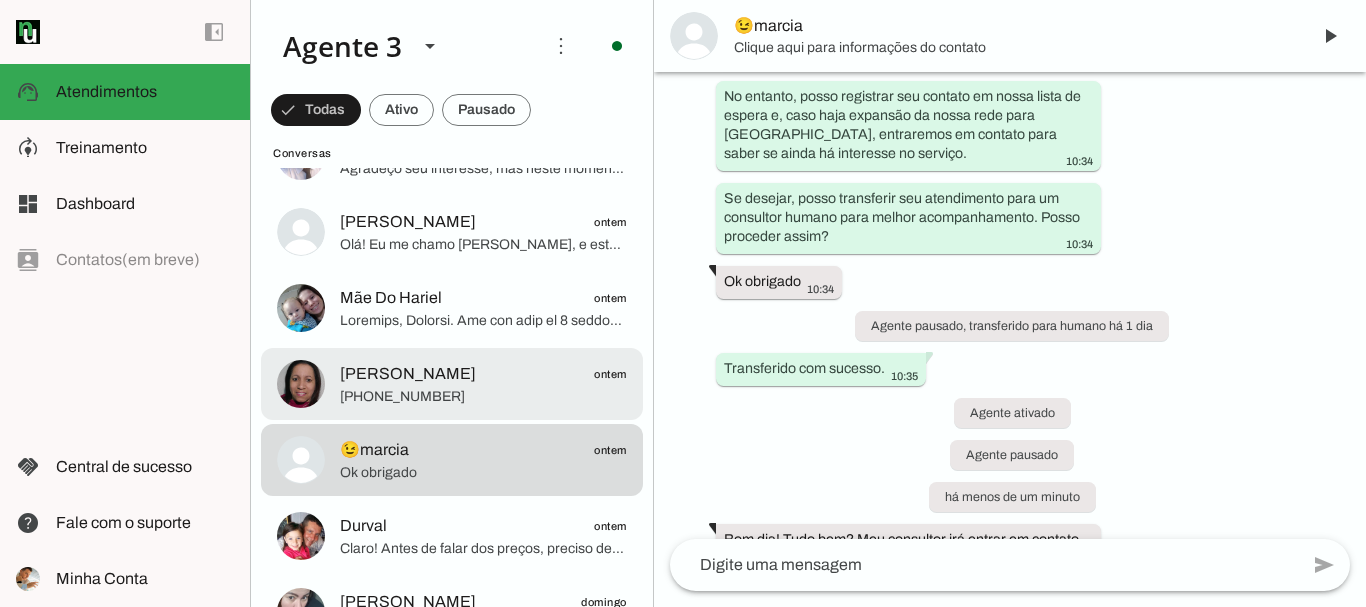 click on "[PERSON_NAME]
ontem" 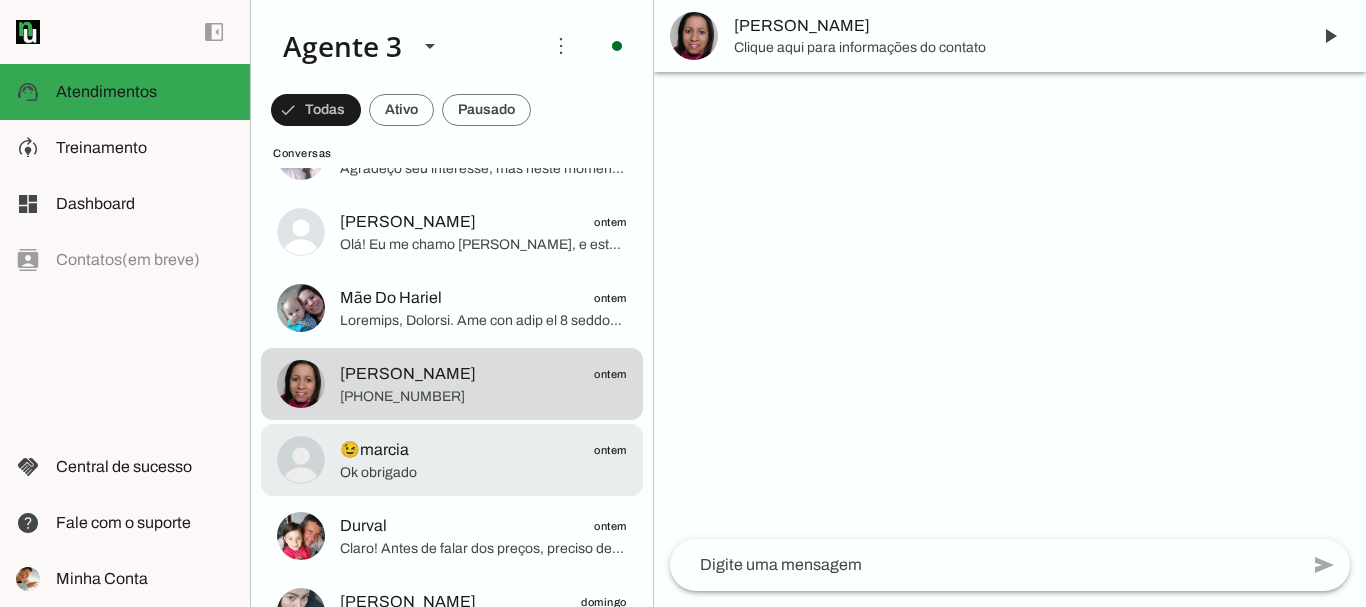 click on "😉marcia
ontem" 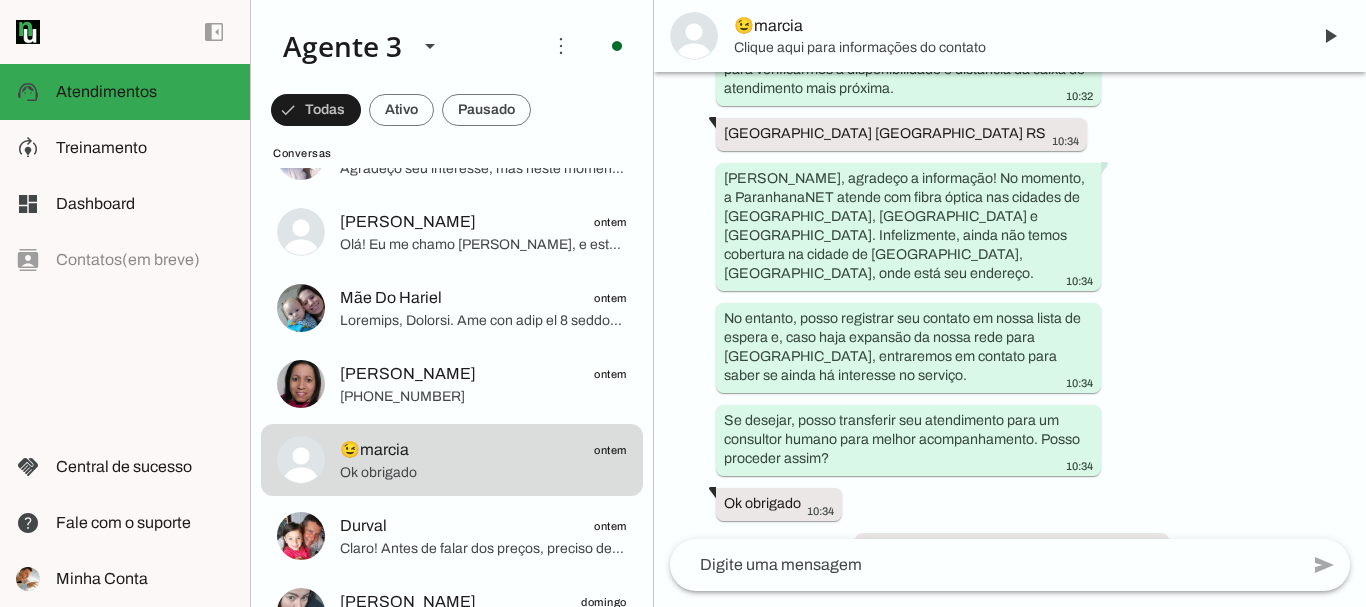 scroll, scrollTop: 988, scrollLeft: 0, axis: vertical 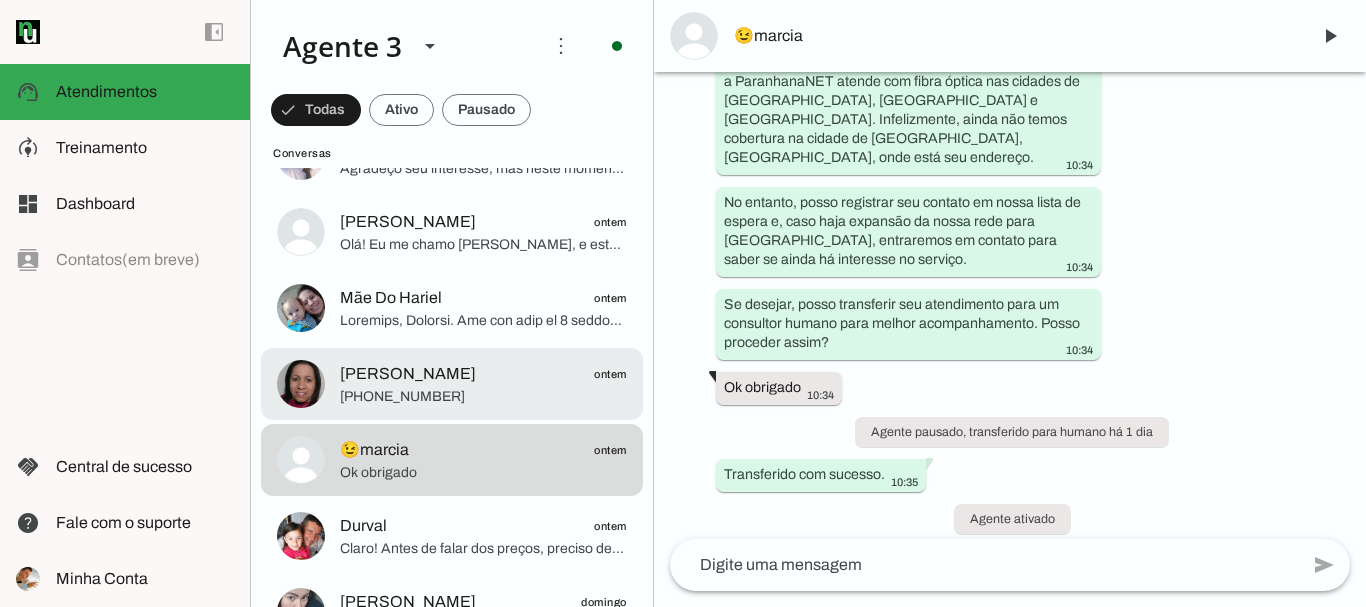 click on "[PHONE_NUMBER]" 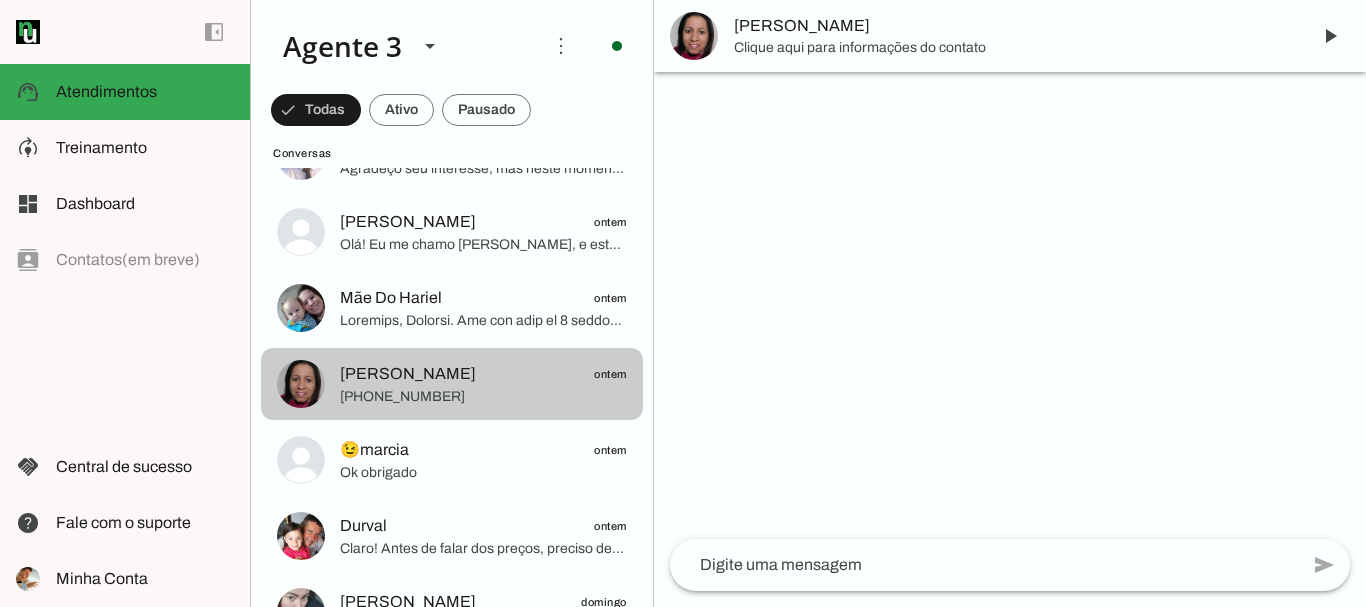 scroll, scrollTop: 0, scrollLeft: 0, axis: both 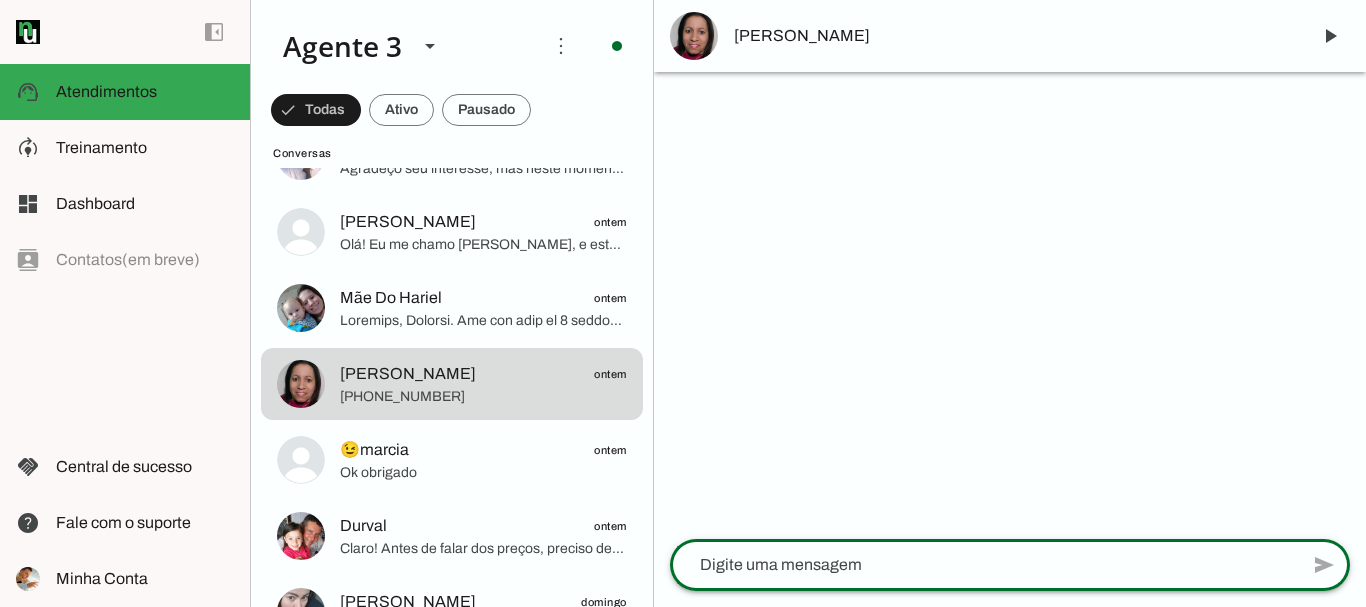 click 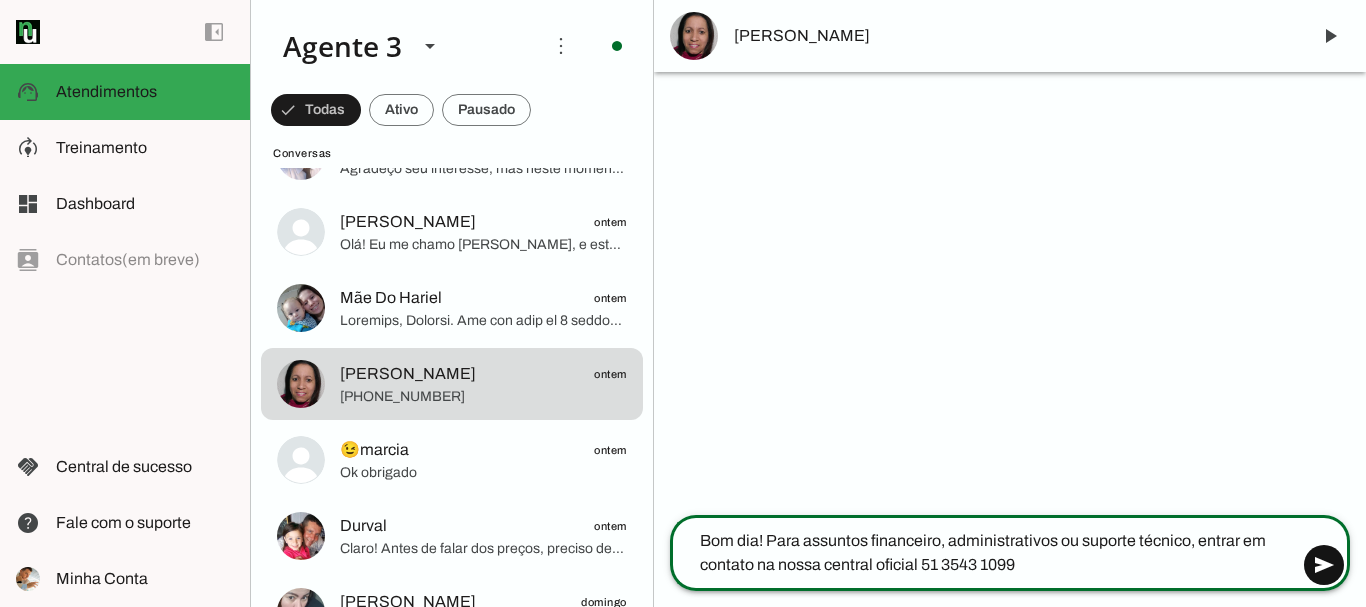 type on "Bom dia! Para assuntos financeiro, administrativos ou suporte técnico, entrar em contato na nossa central oficial 51 3543 1099" 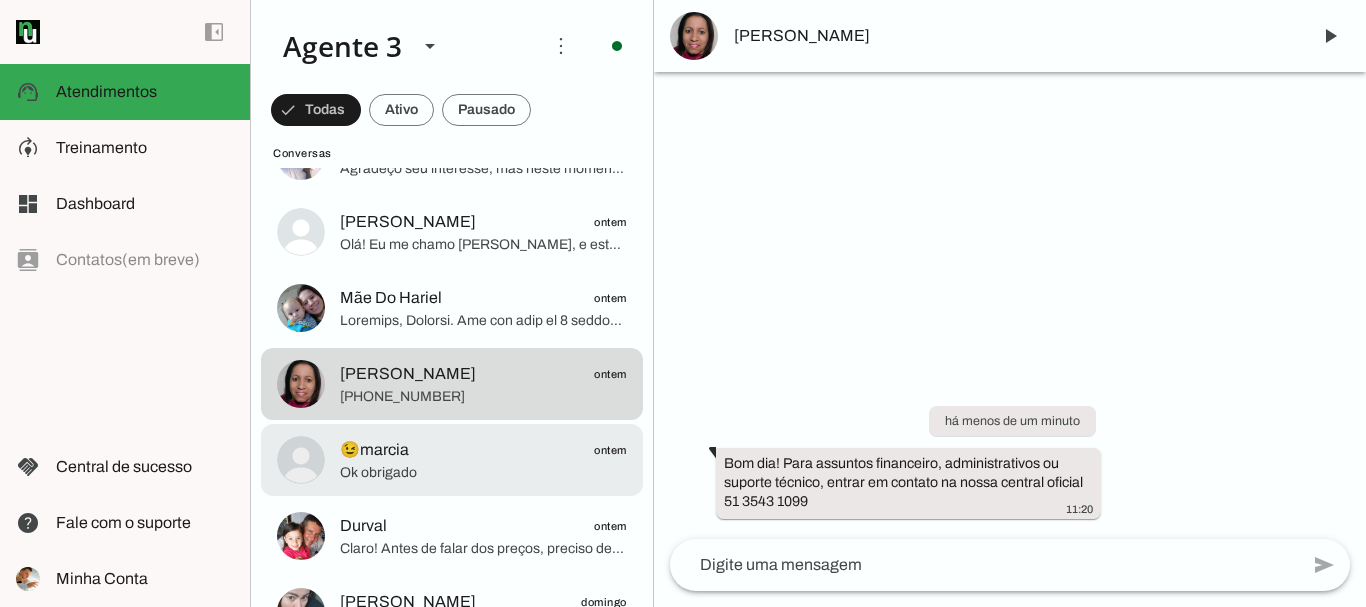 click on "😉marcia
ontem" 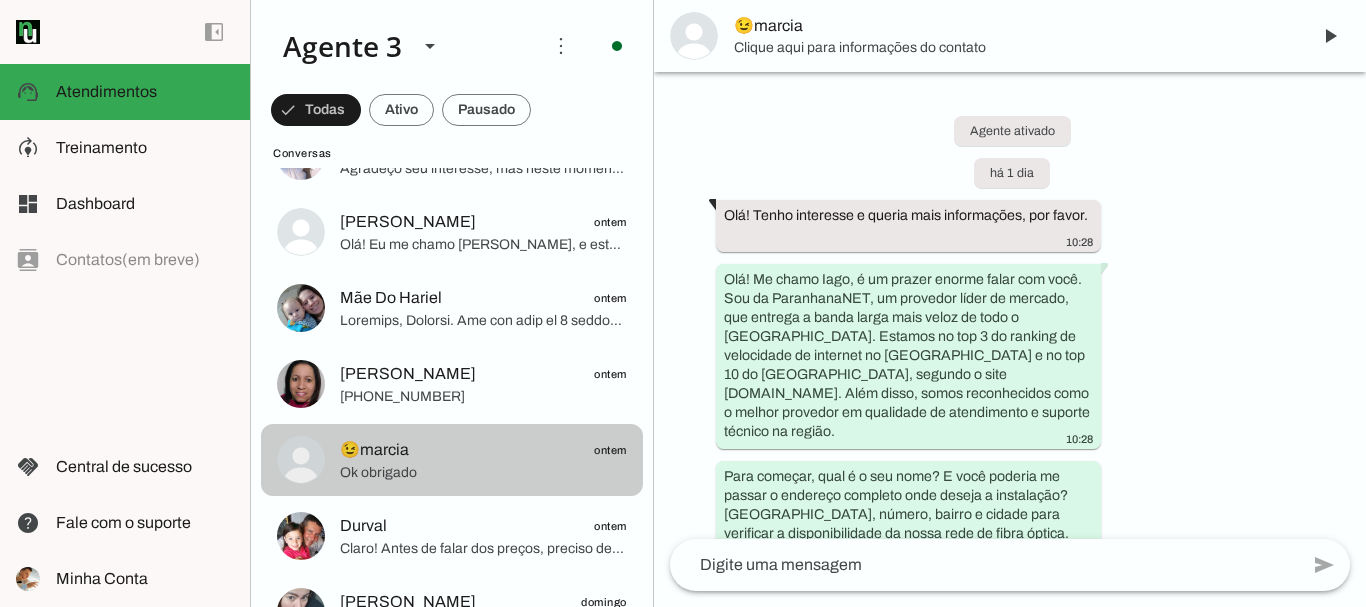 scroll, scrollTop: 1113, scrollLeft: 0, axis: vertical 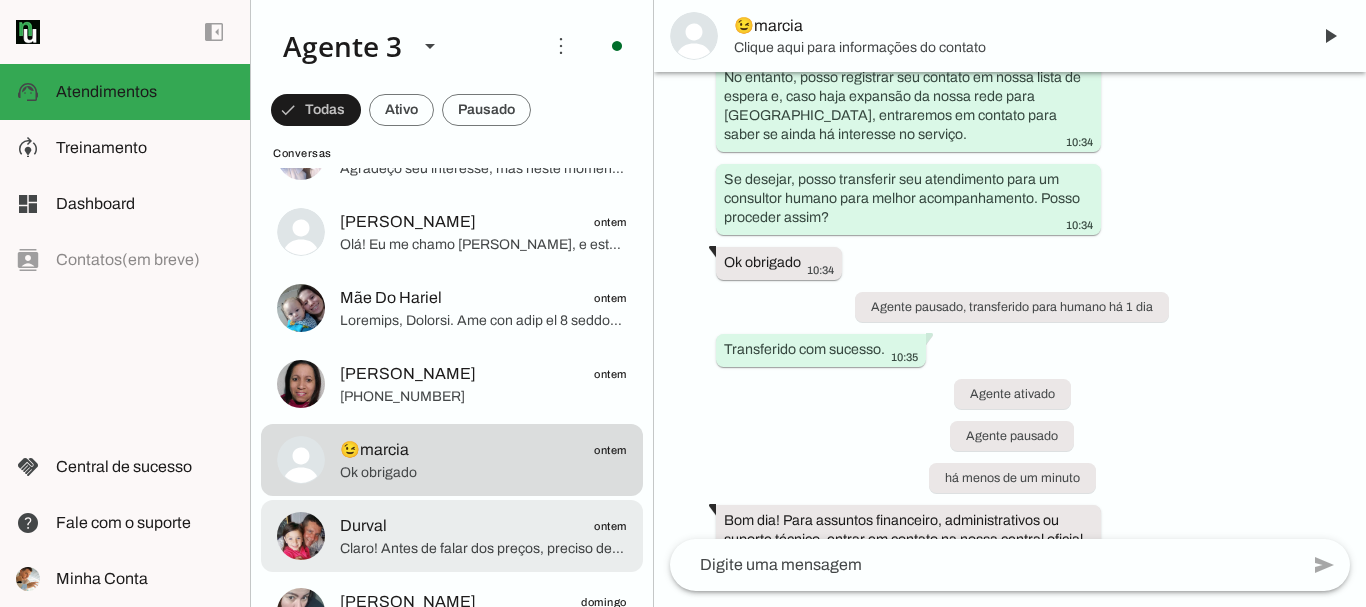 click on "Durval
ontem" 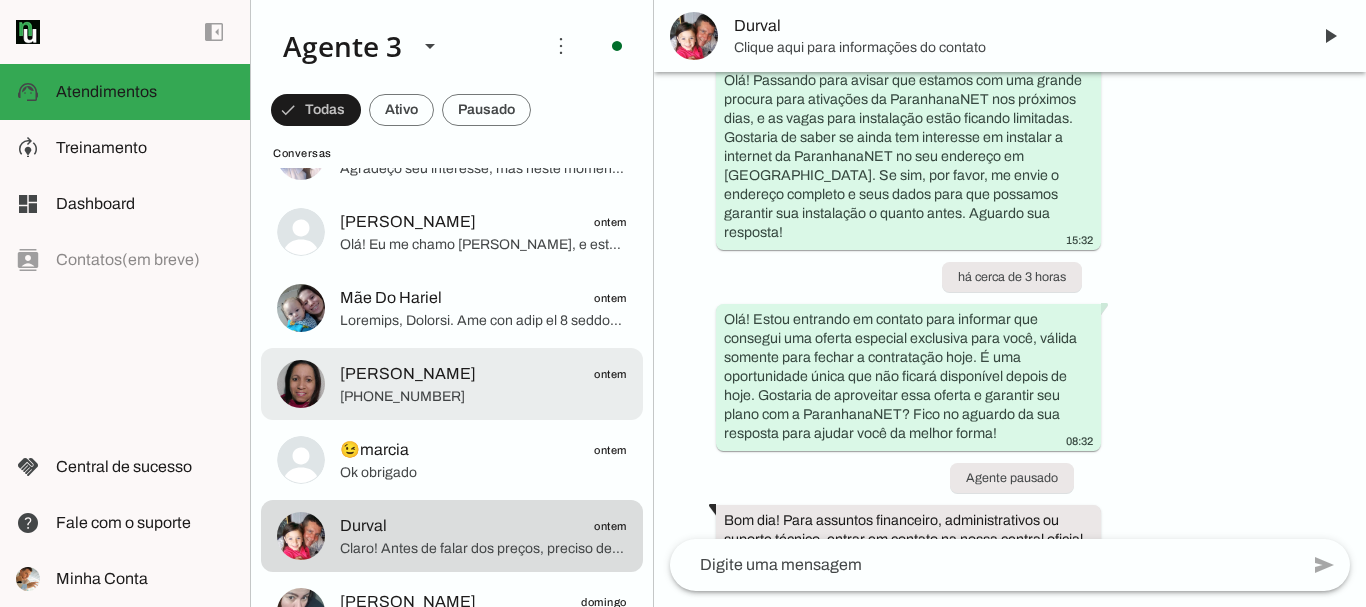 scroll, scrollTop: 3501, scrollLeft: 0, axis: vertical 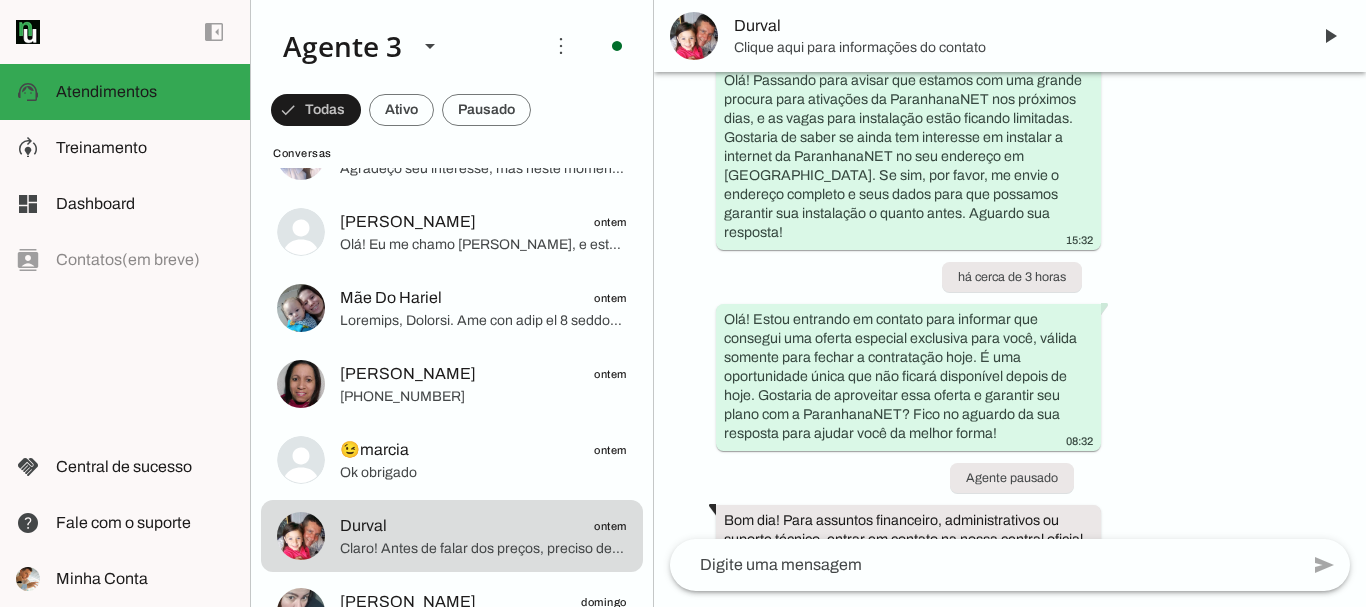 click on "[PHONE_NUMBER]" 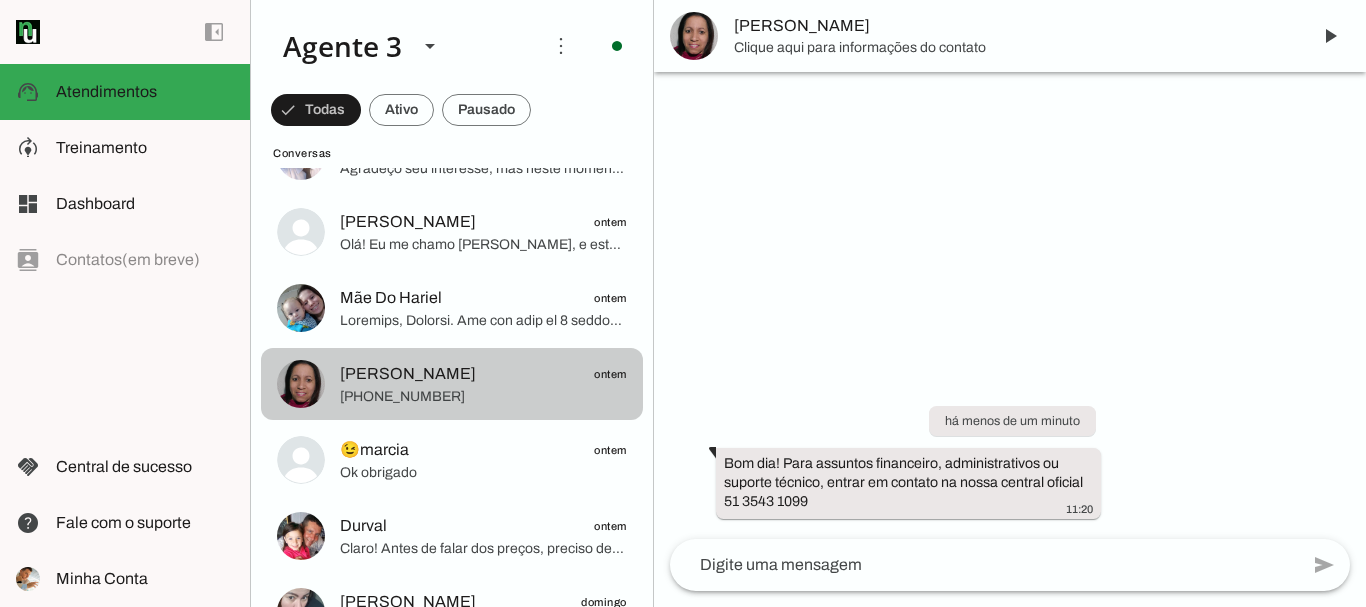 scroll, scrollTop: 0, scrollLeft: 0, axis: both 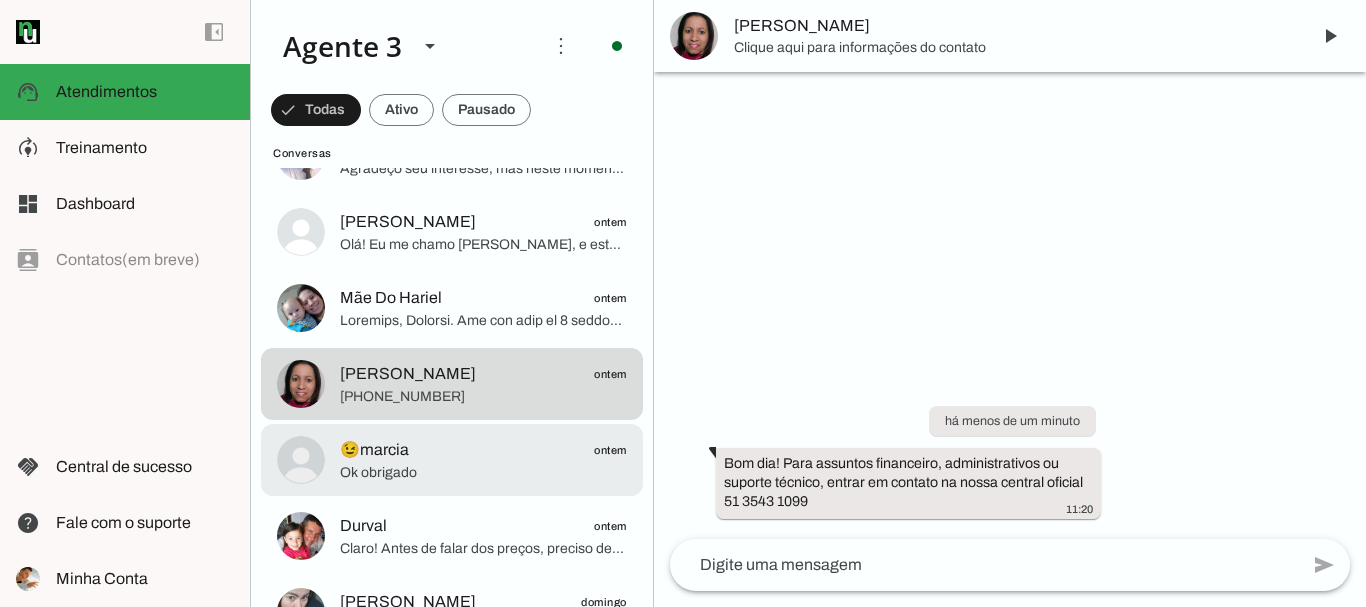 click on "😉marcia
ontem" 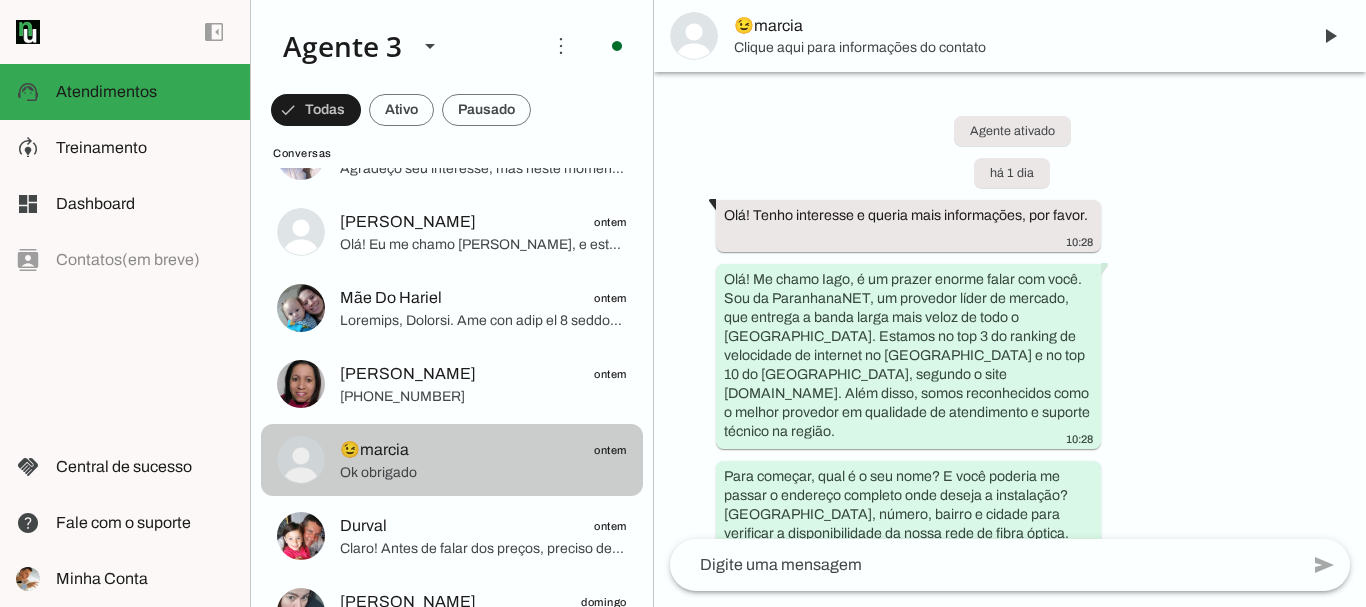 scroll, scrollTop: 1113, scrollLeft: 0, axis: vertical 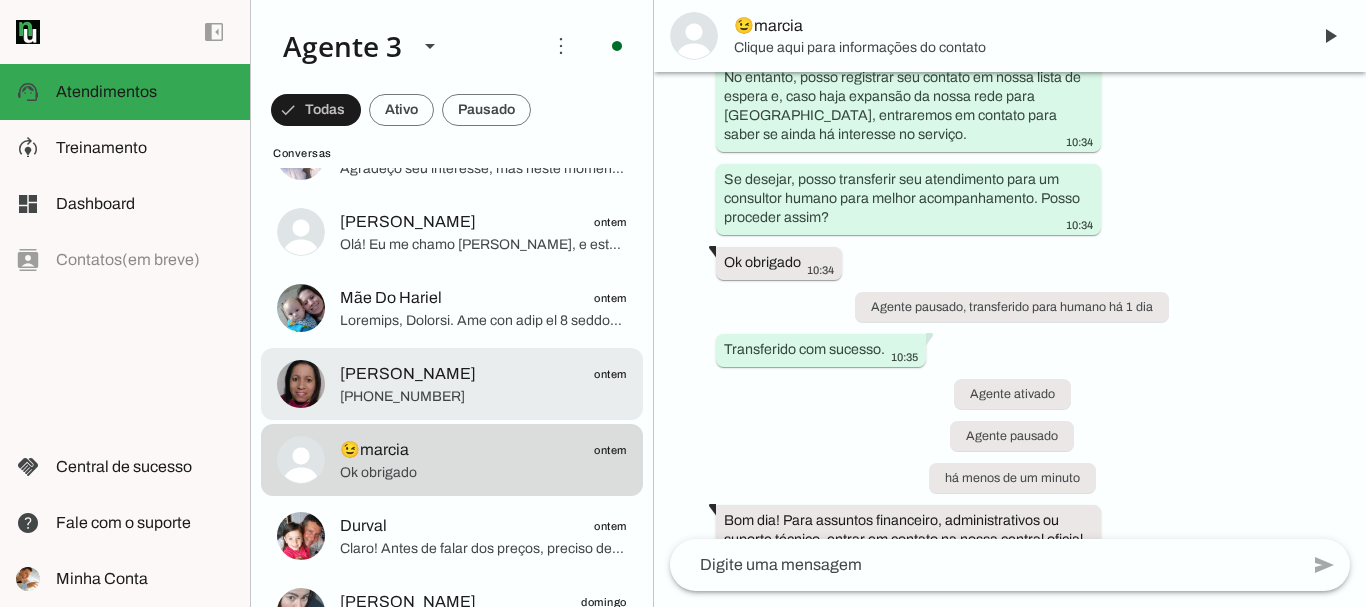 click on "[PERSON_NAME]
ontem" 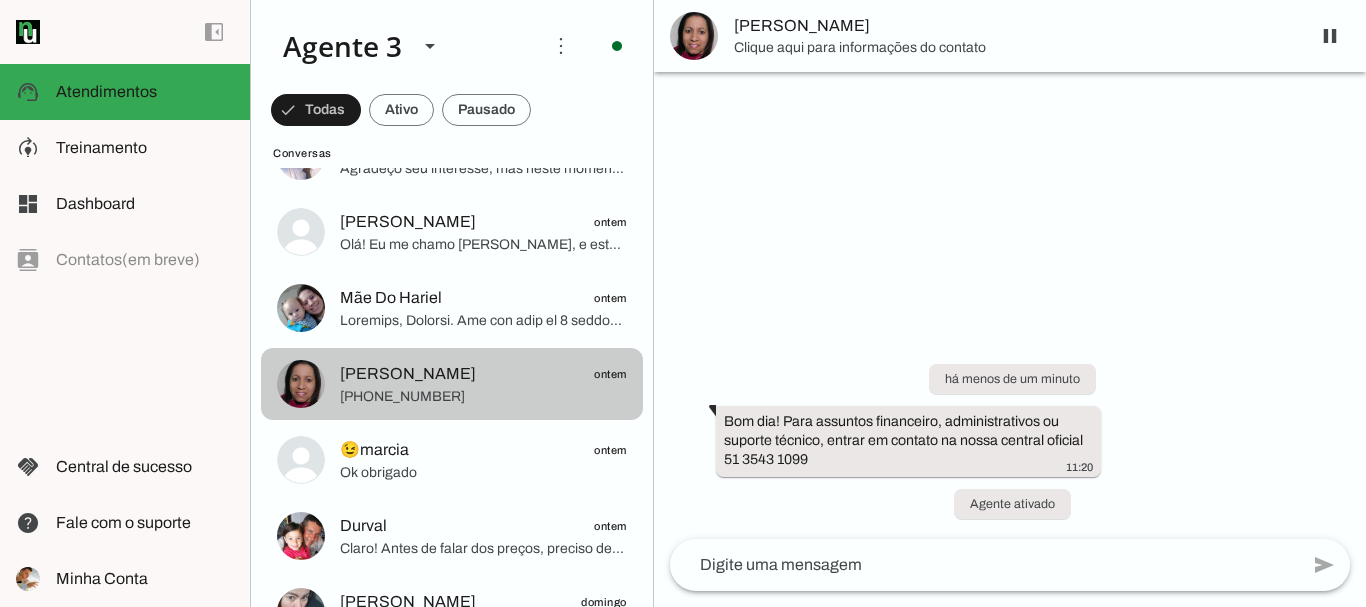 scroll, scrollTop: 0, scrollLeft: 0, axis: both 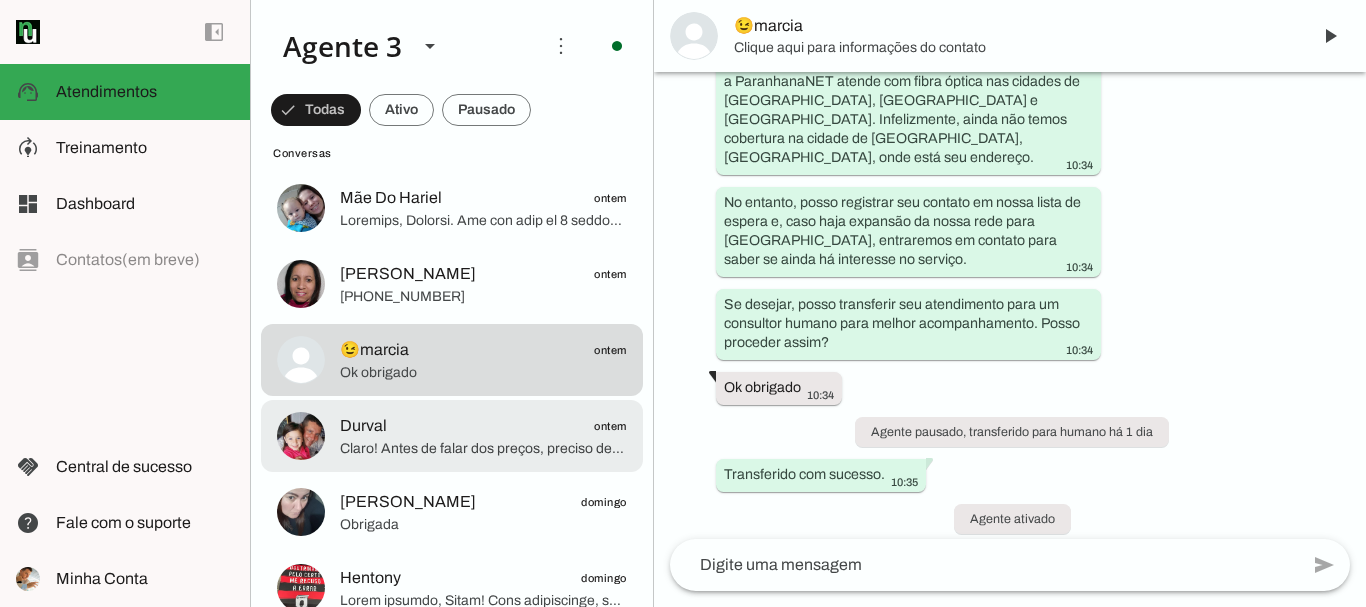 click on "Claro! Antes de falar dos preços, preciso destacar que nossos planos entregam muito mais que velocidade. Você terá suporte 24 horas com atendimento humanizado a qualquer momento, uma rede protegida por anel óptico que garante alta estabilidade, e servidores conectados diretamente que potencializam sua navegação em serviços como YouTube e Netflix.
Além disso, oferecemos equipamentos de ponta e um clube exclusivo com descontos de até 50% em lojas e cinemas, além de uma plataforma de filmes com mais de 2.000 títulos e TV digital gratuita com mais de 150 canais.
Agora, para sugerir as opções de planos mais adequadas, poderia me dizer se o local de instalação é uma casa ou apartamento? Quantos cômodos e pessoas usam a internet? Isso nos ajuda a indicar a velocidade ideal para você." 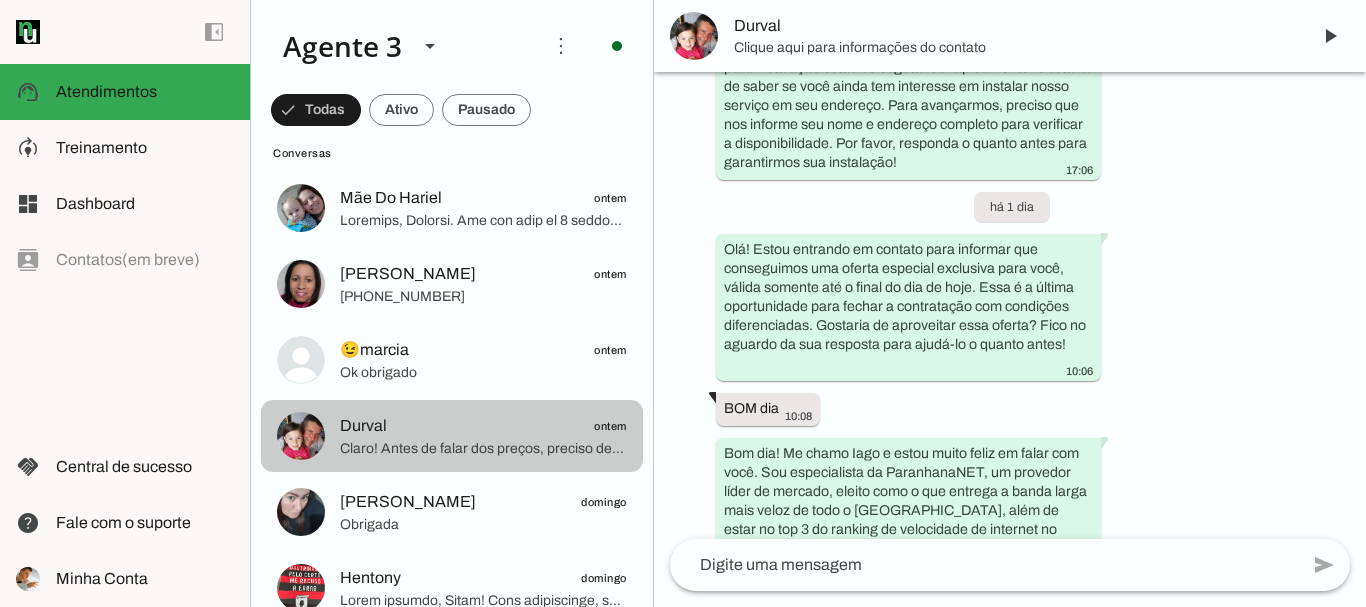 scroll, scrollTop: 3418, scrollLeft: 0, axis: vertical 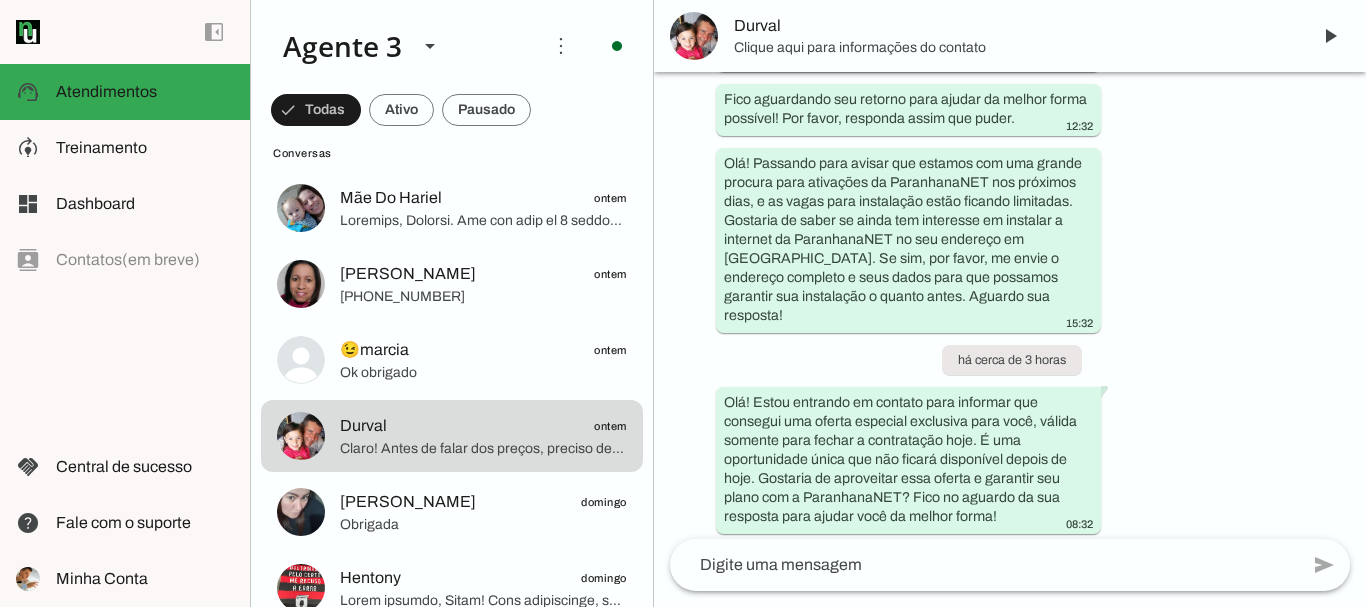 click 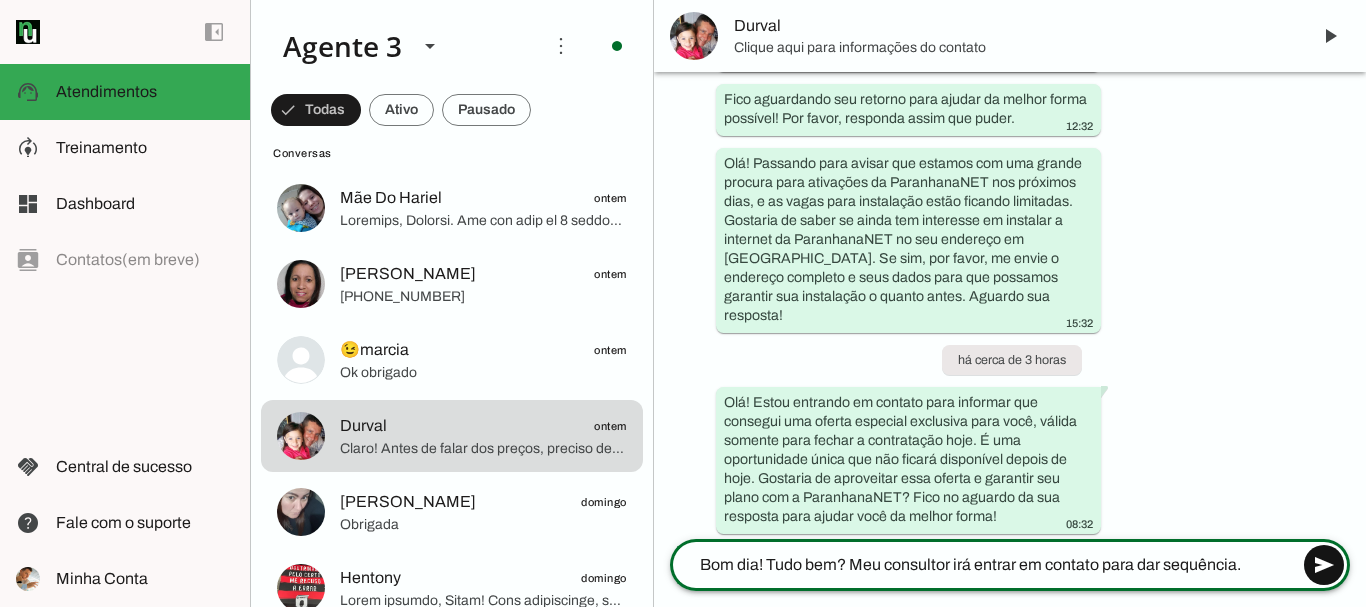 type on "Bom dia! Tudo bem? Meu consultor irá entrar em contato para dar sequência." 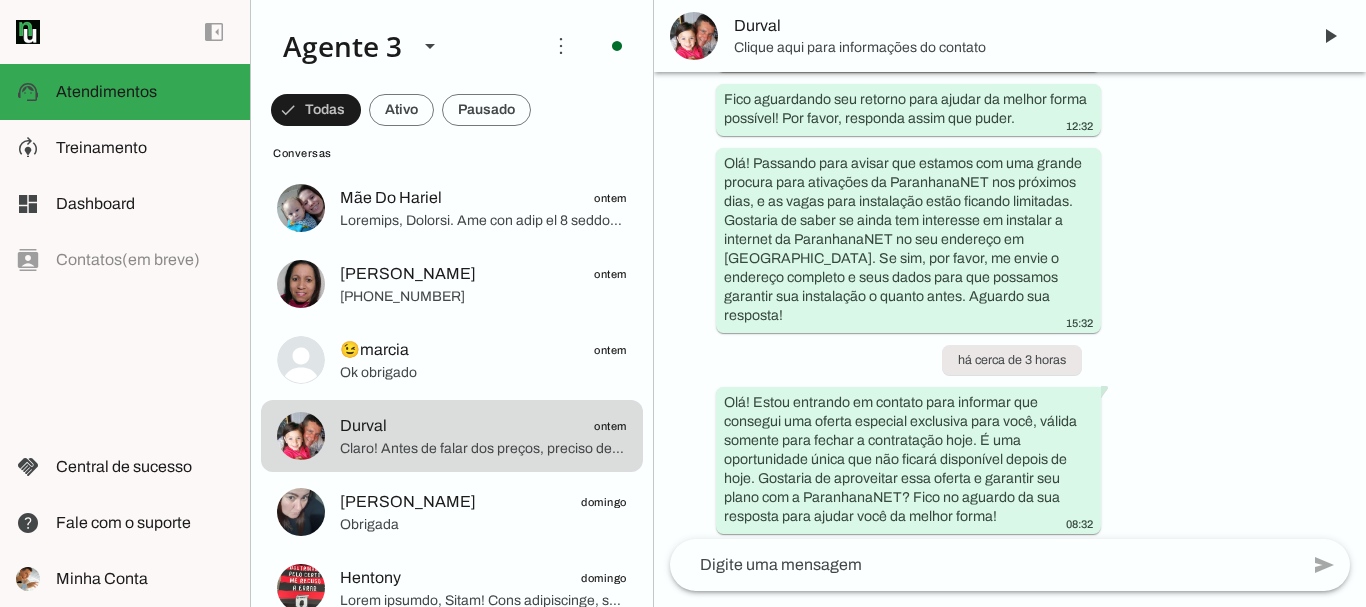 scroll, scrollTop: 3482, scrollLeft: 0, axis: vertical 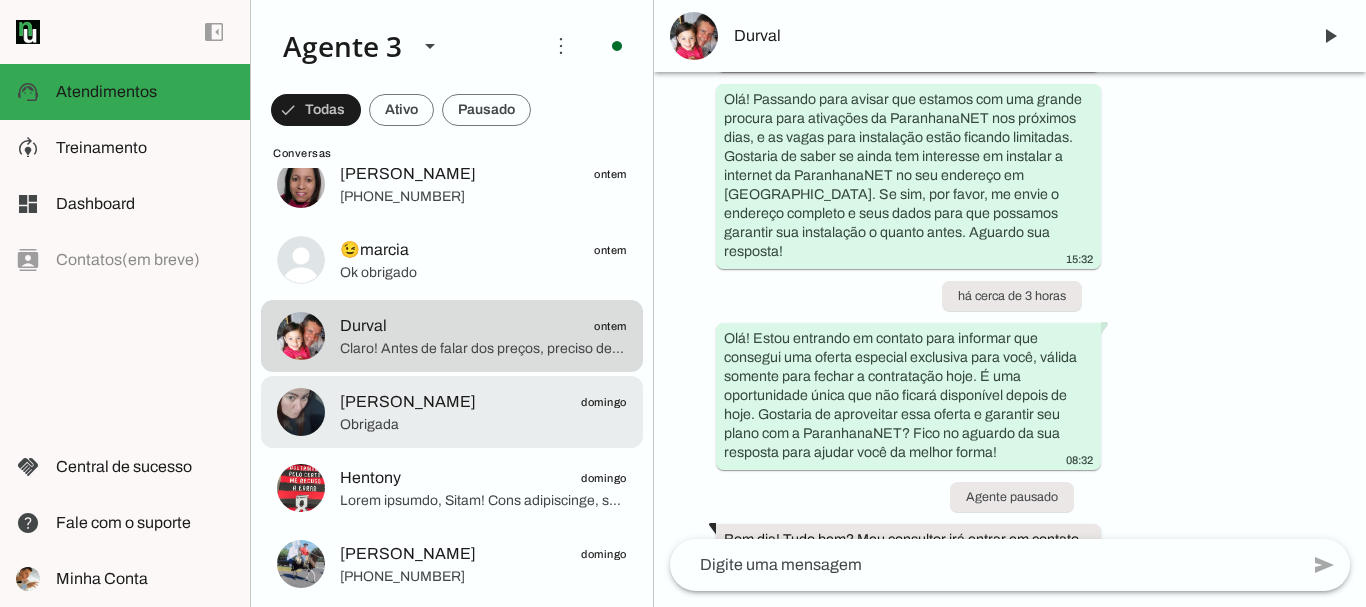 click on "[PERSON_NAME]" 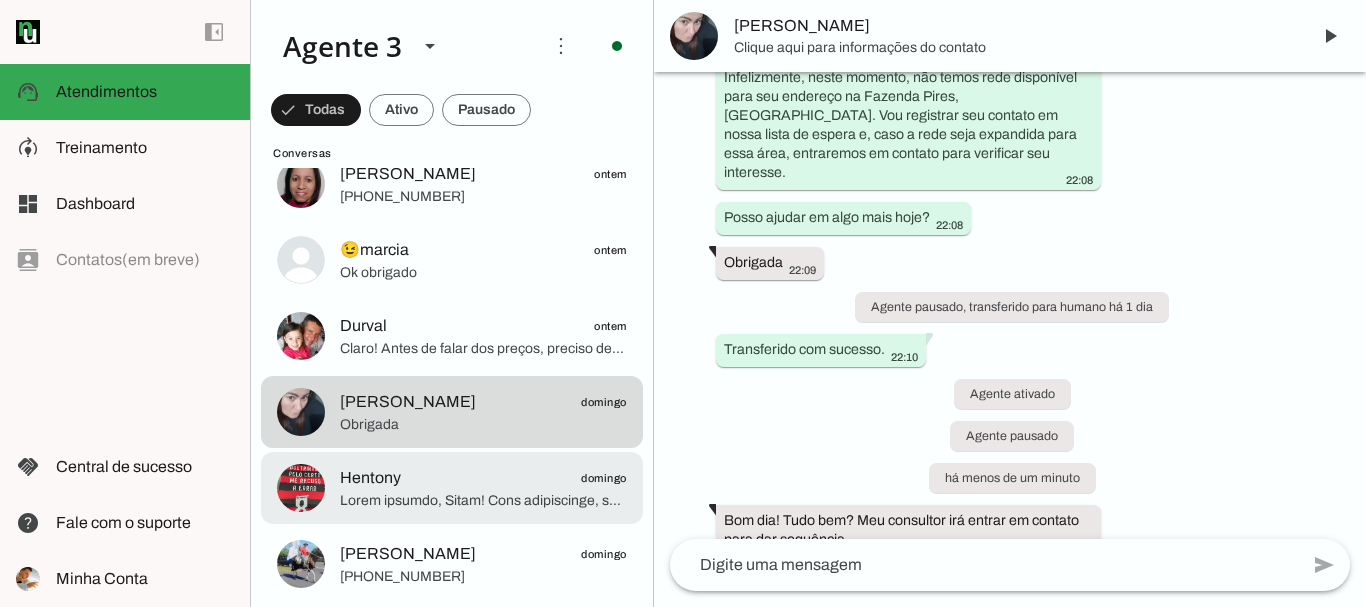click 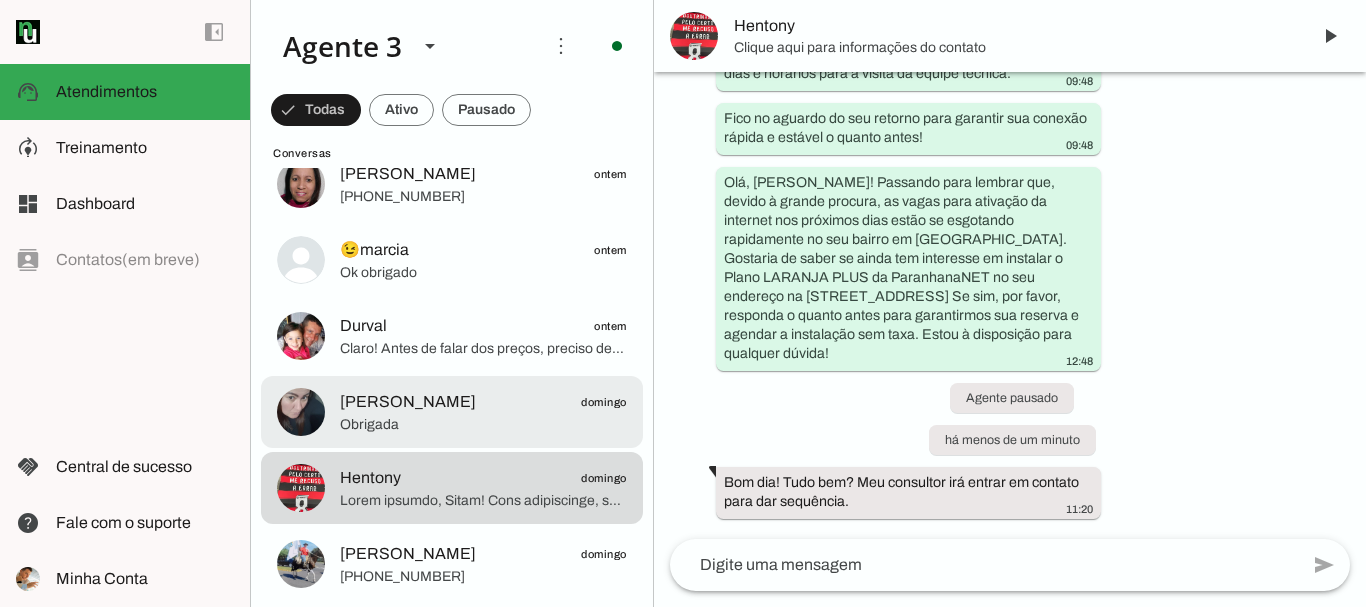 click on "Obrigada" 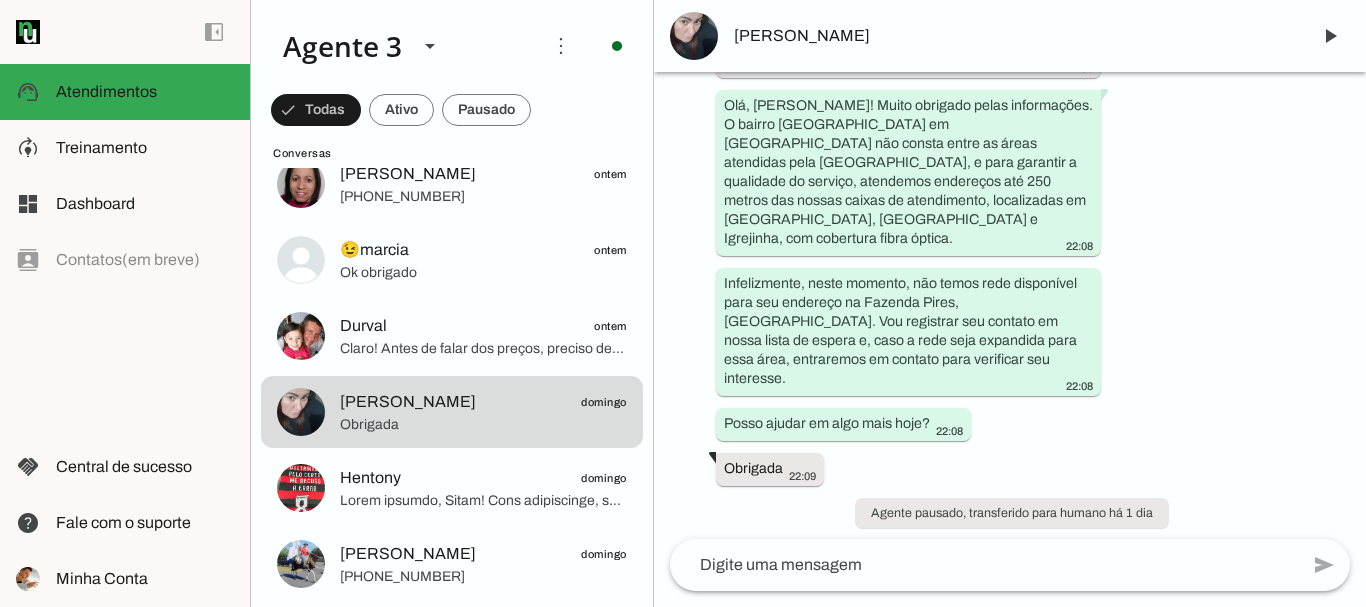 scroll, scrollTop: 575, scrollLeft: 0, axis: vertical 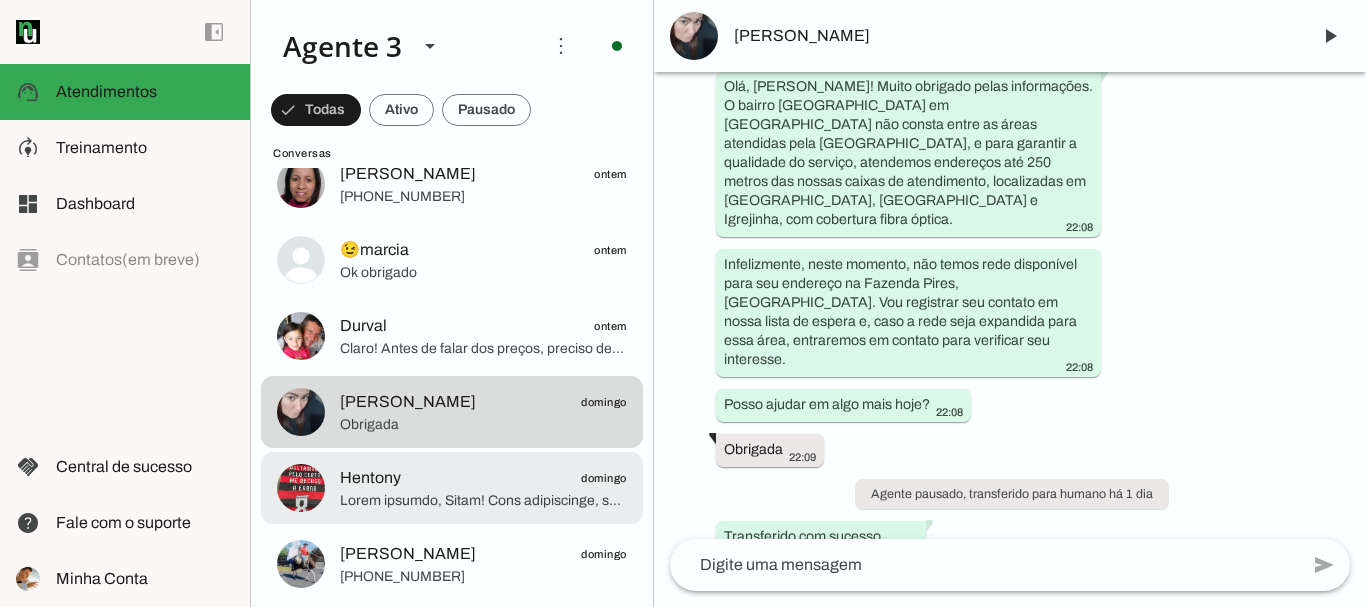 click on "Hentony
domingo" 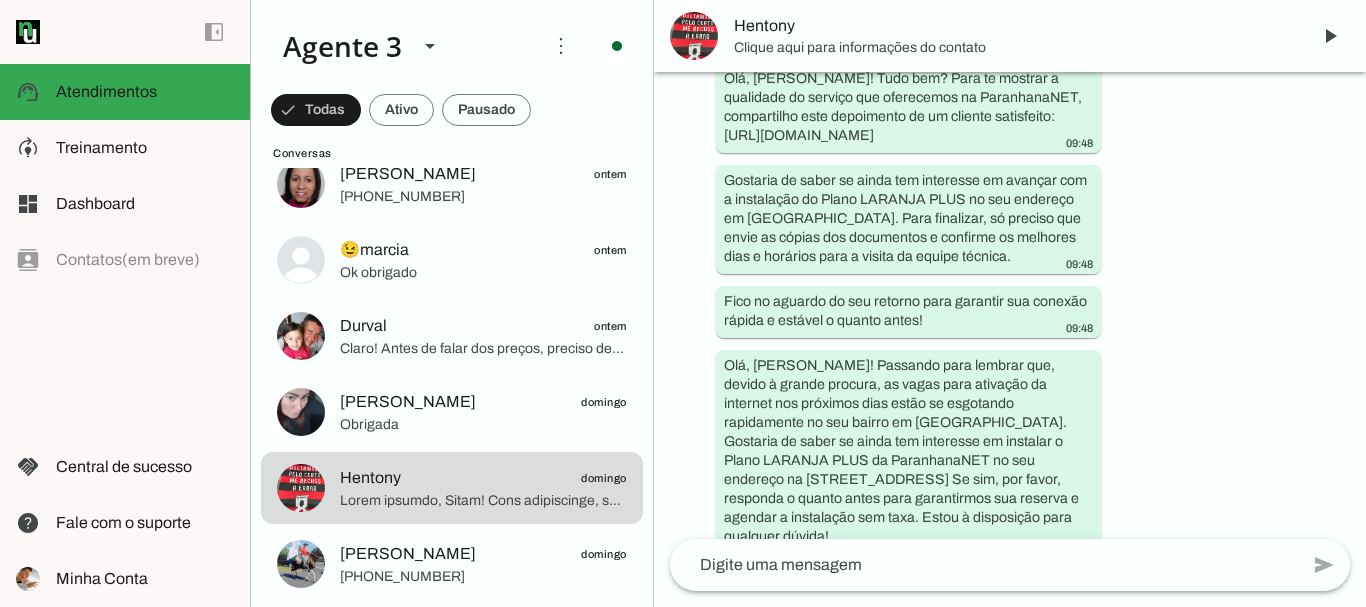 scroll, scrollTop: 6728, scrollLeft: 0, axis: vertical 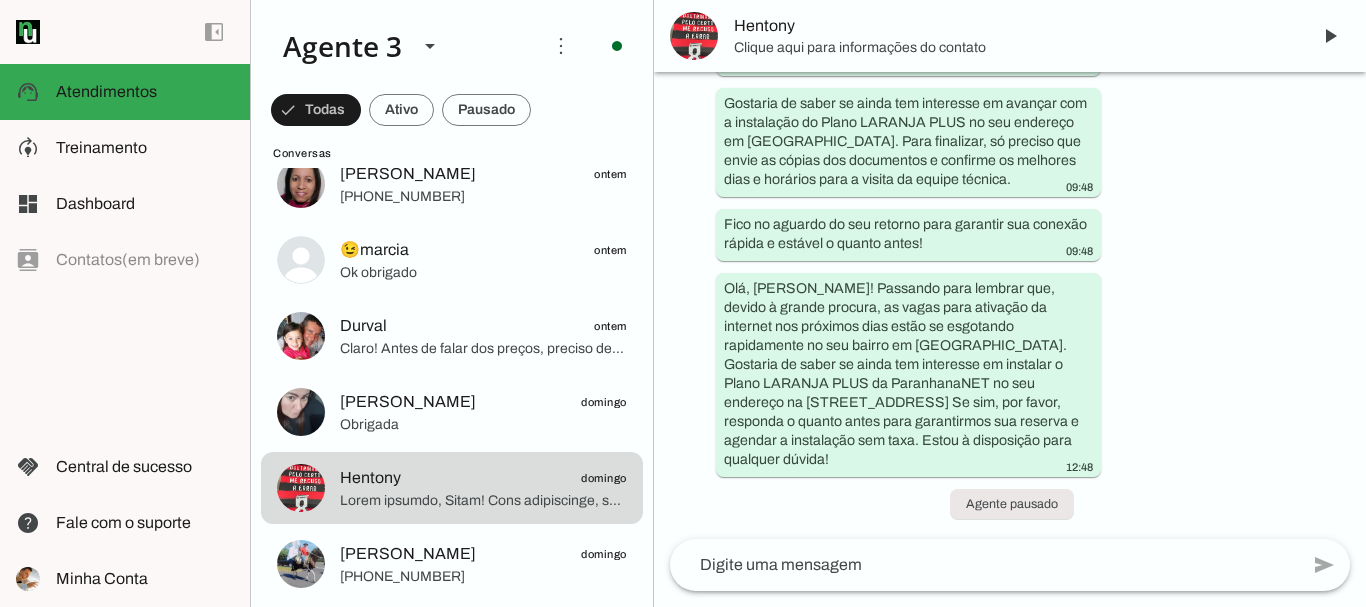 click 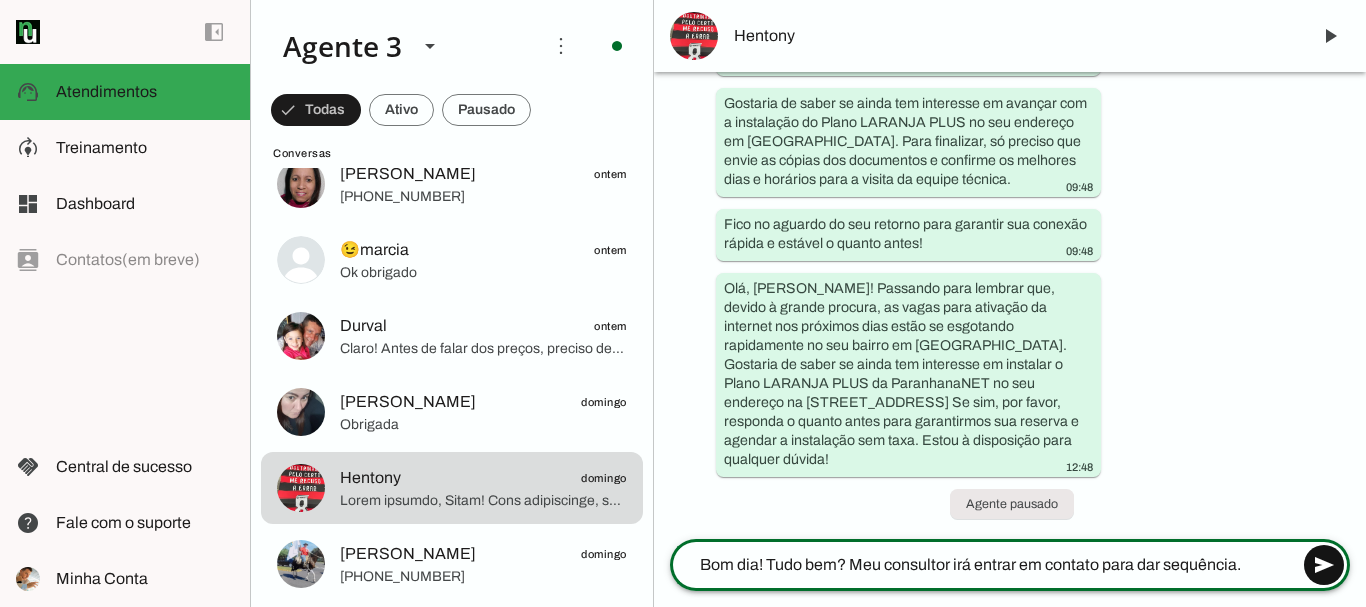 type on "Bom dia! Tudo bem? Meu consultor irá entrar em contato para dar sequência." 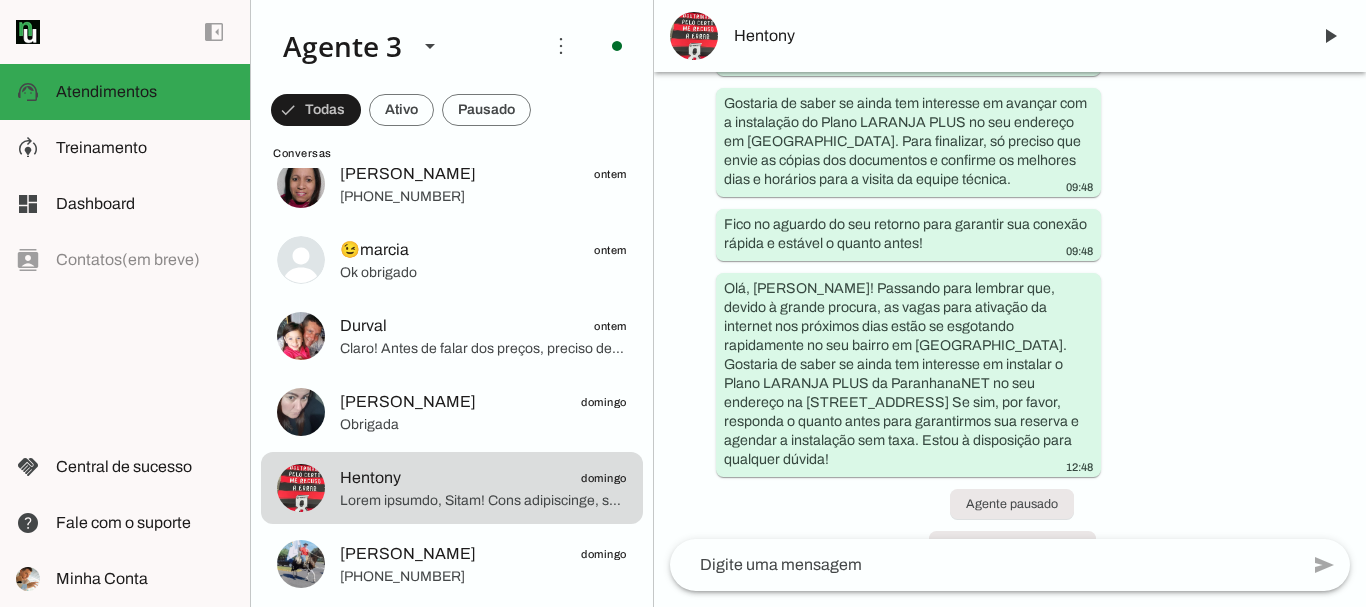 scroll, scrollTop: 6834, scrollLeft: 0, axis: vertical 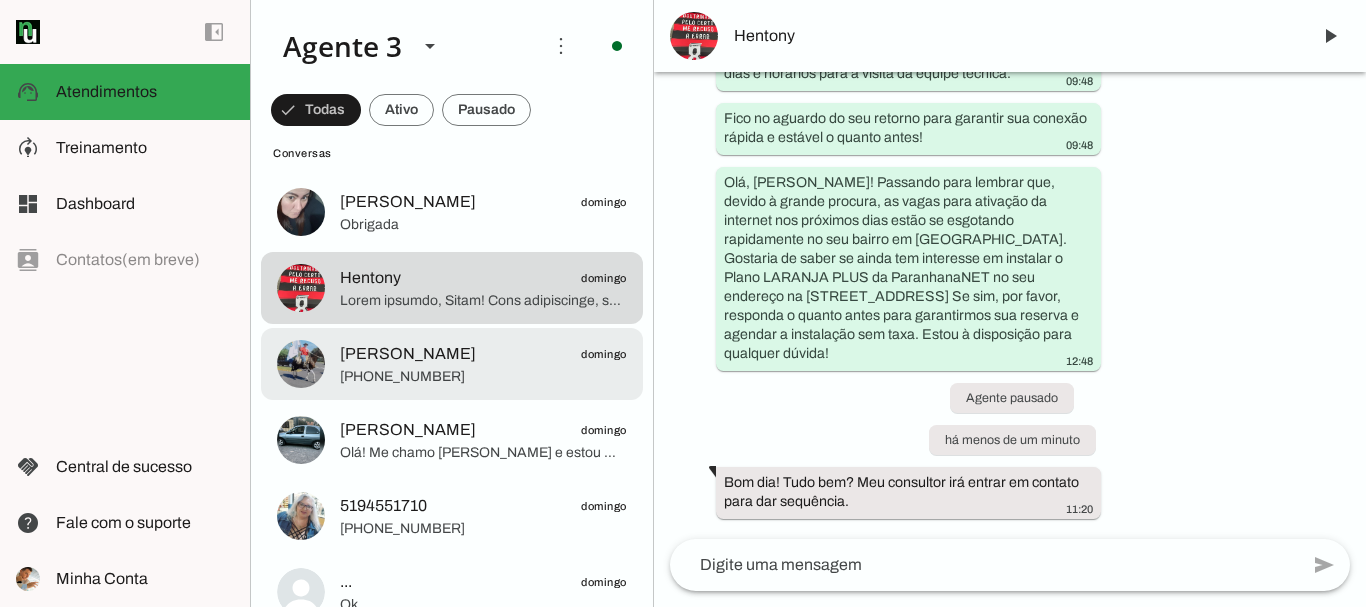 click on "[PERSON_NAME]
domingo" 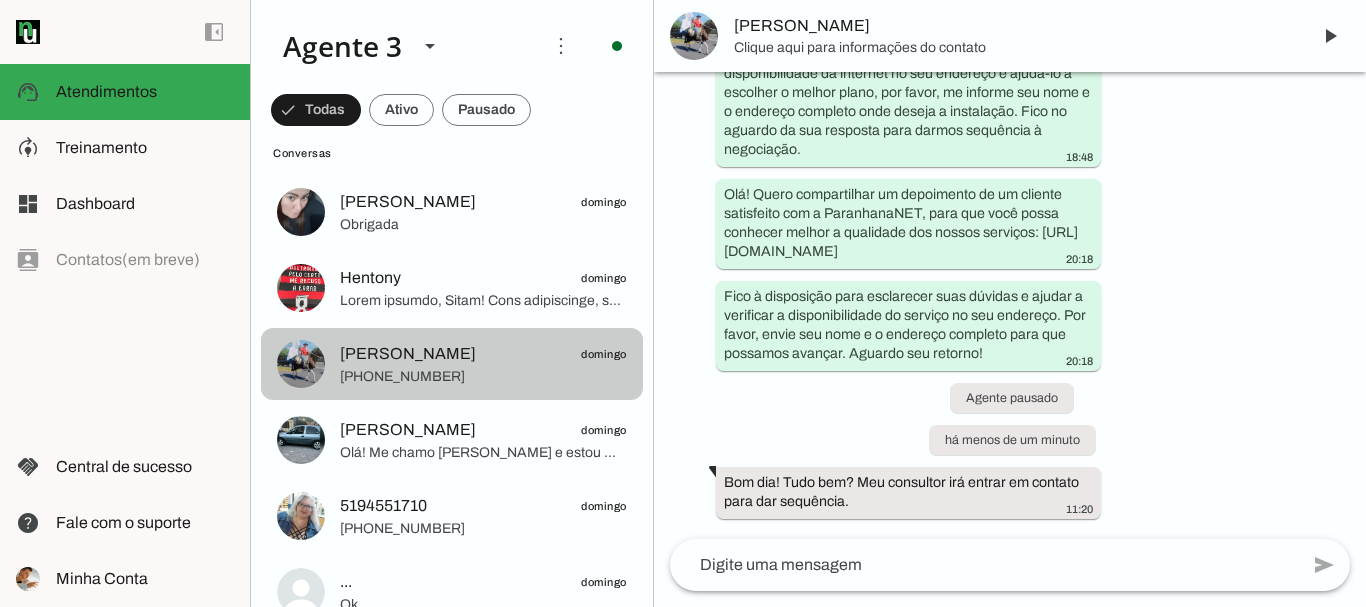 scroll, scrollTop: 2190, scrollLeft: 0, axis: vertical 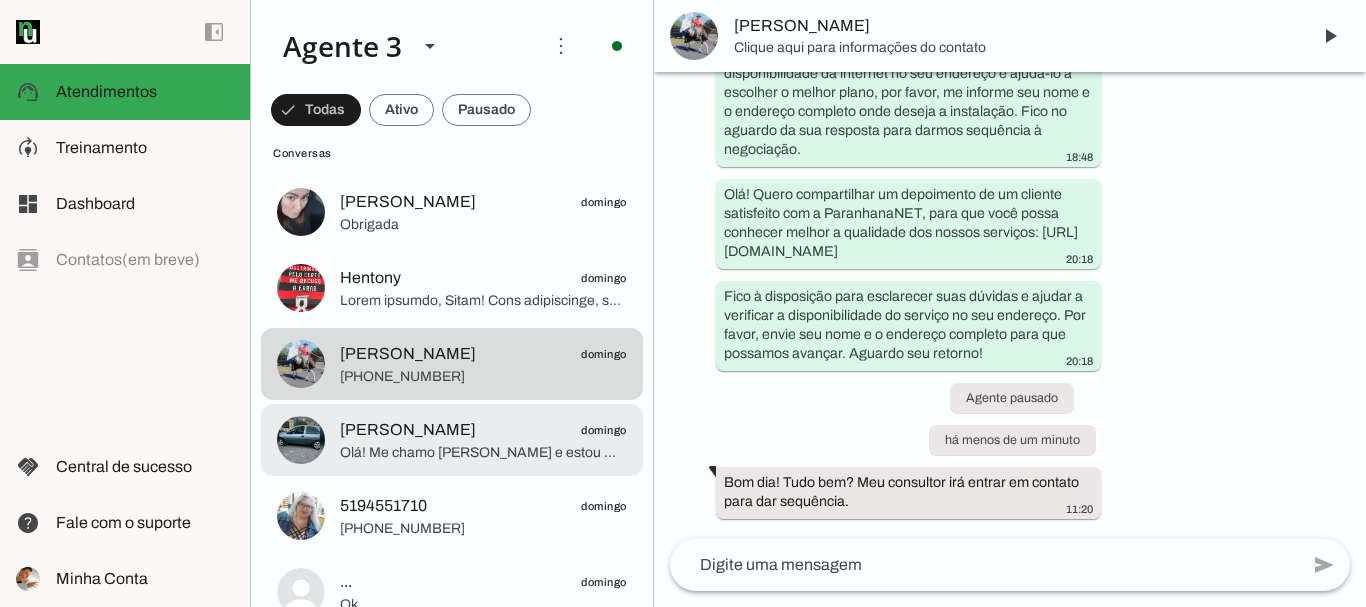 click on "Olá! Me chamo [PERSON_NAME] e estou muito feliz em poder falar com você. Sou especialista da ParanhanaNET, um provedor líder de mercado, eleito como o que entrega a banda larga mais veloz de todo o [GEOGRAPHIC_DATA]. Estamos no top 3 do ranking de velocidade de internet no [GEOGRAPHIC_DATA] e no Top 10 do [GEOGRAPHIC_DATA], segundo o site [DOMAIN_NAME]. Além disso, somos reconhecidos como o melhor provedor de internet em qualidade de atendimento e suporte técnico na região.
Para começar e verificar a disponibilidade da nossa rede, poderia me informar seu nome e o endereço completo onde deseja instalar a internet? [GEOGRAPHIC_DATA], número, bairro e cidade, por favor. Isso é importante para garantir que podemos atender seu endereço com nossa fibra óptica de alta qualidade." 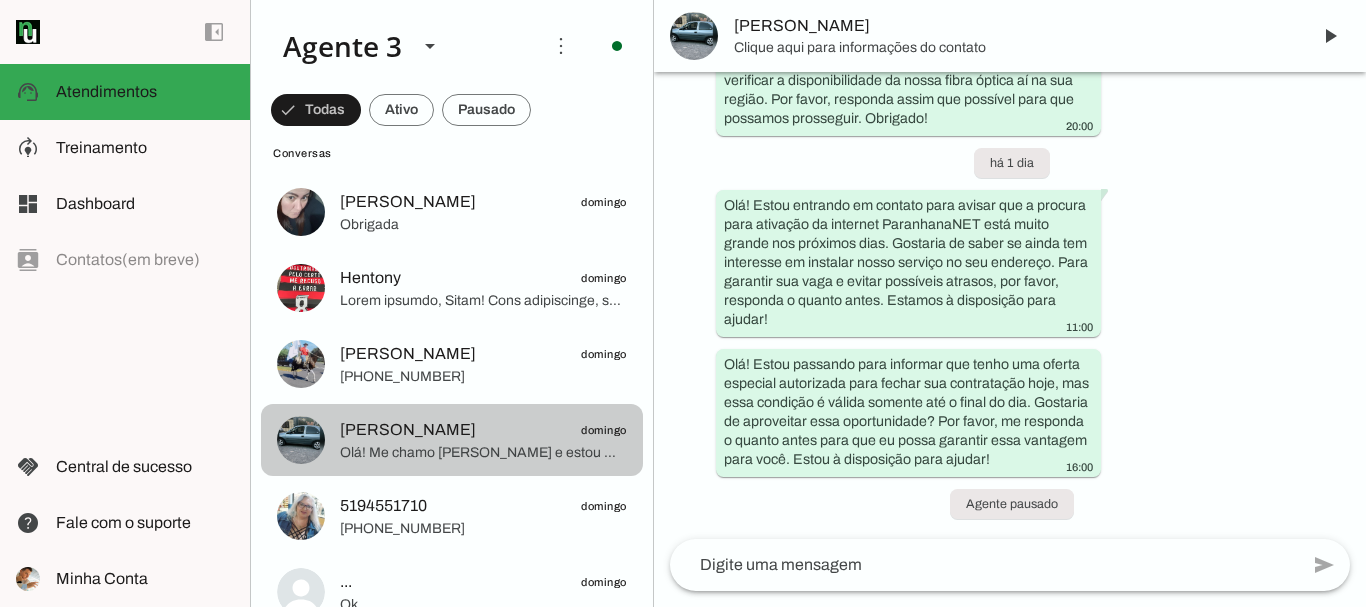 scroll, scrollTop: 892, scrollLeft: 0, axis: vertical 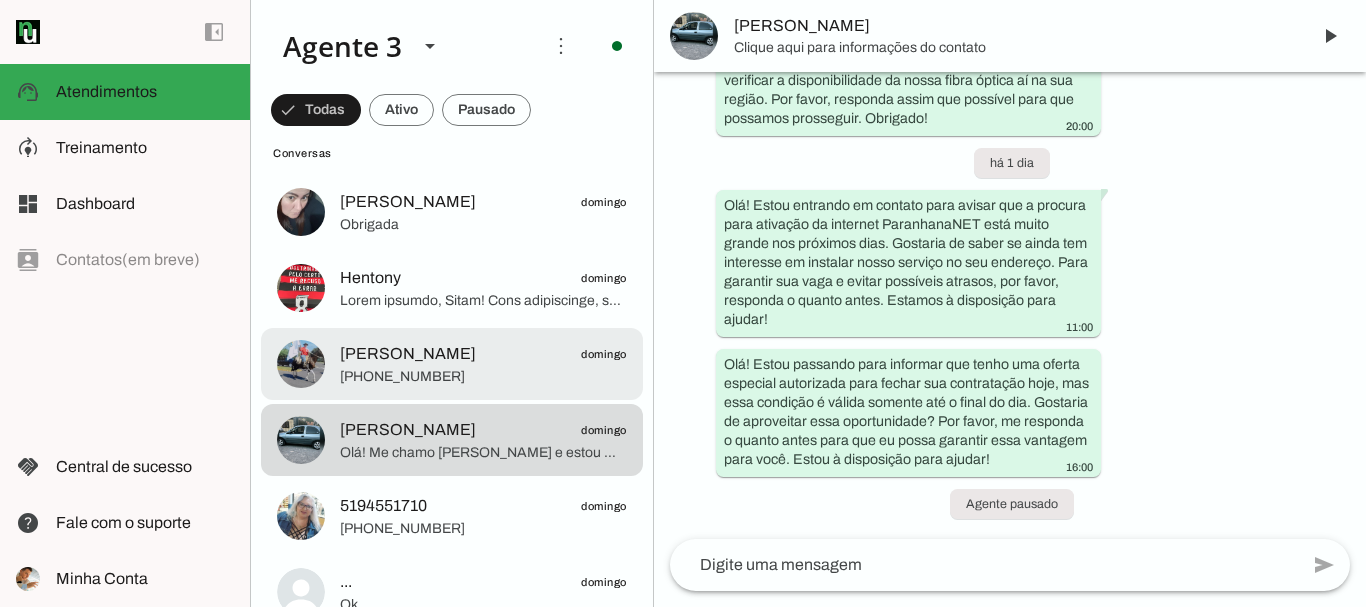 click on "[PHONE_NUMBER]" 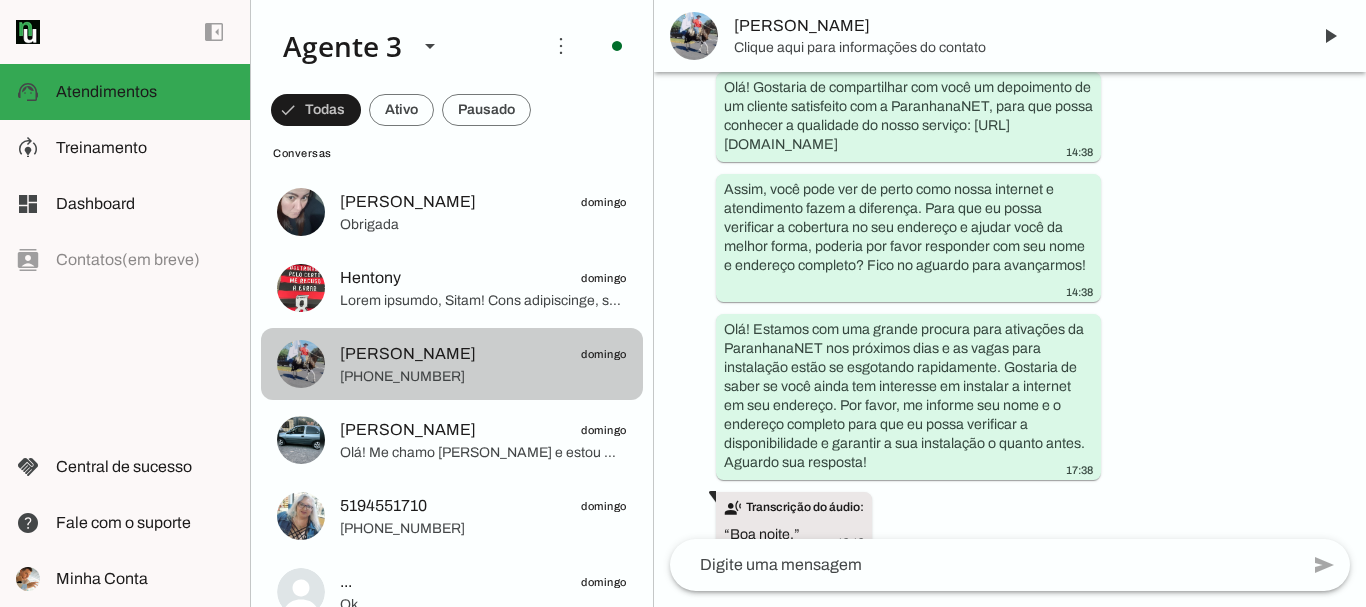 scroll, scrollTop: 2084, scrollLeft: 0, axis: vertical 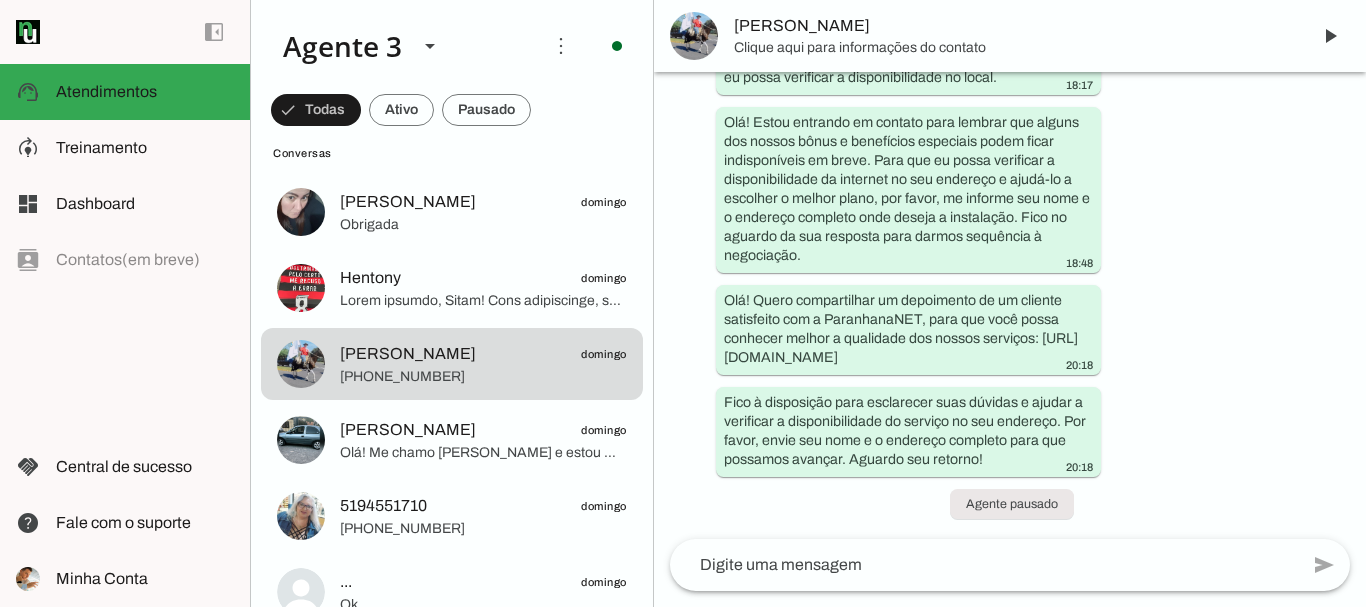 click 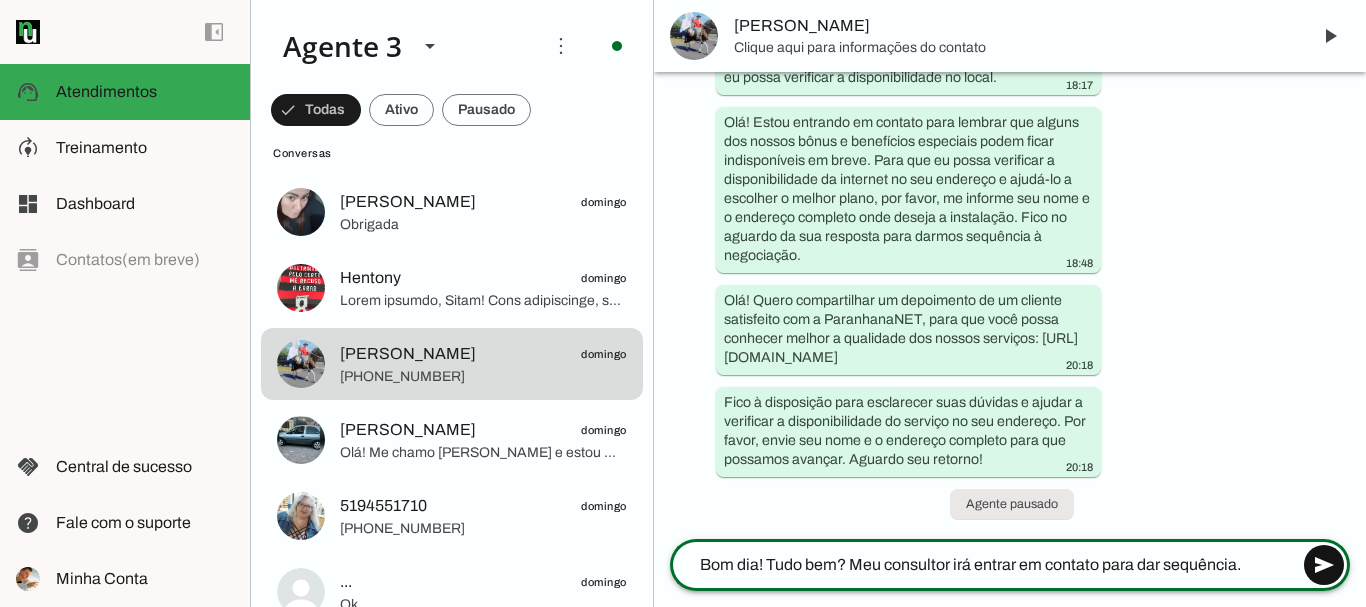type on "Bom dia! Tudo bem? Meu consultor irá entrar em contato para dar sequência." 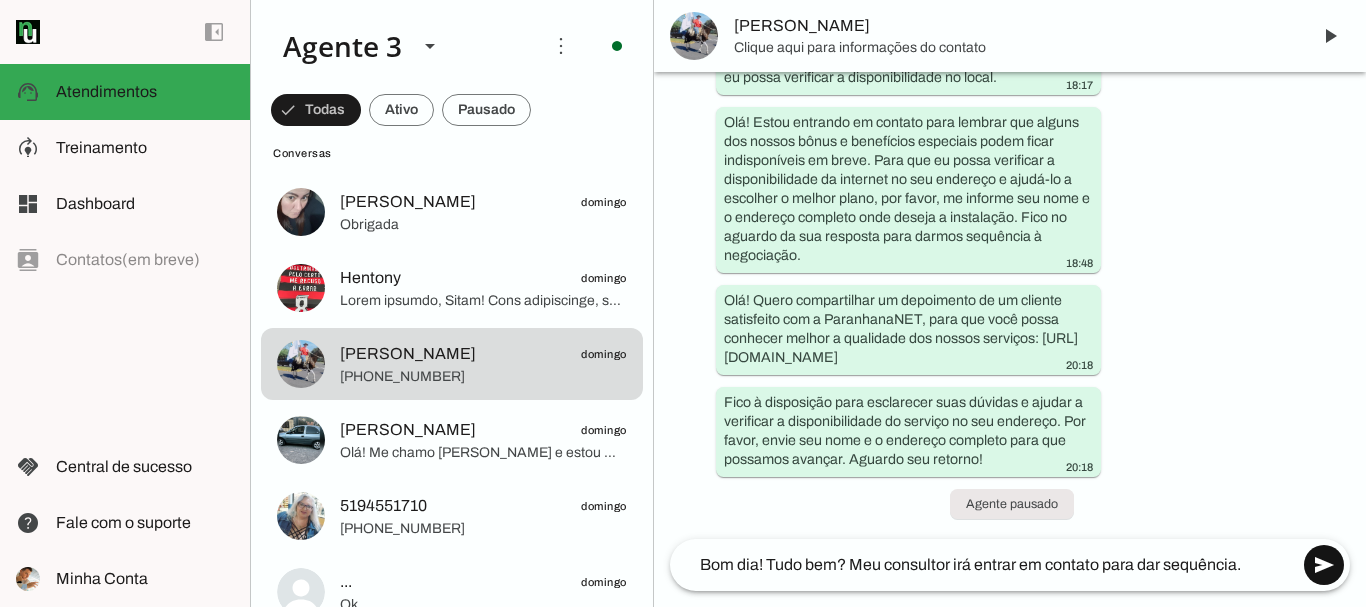 click at bounding box center (1324, 565) 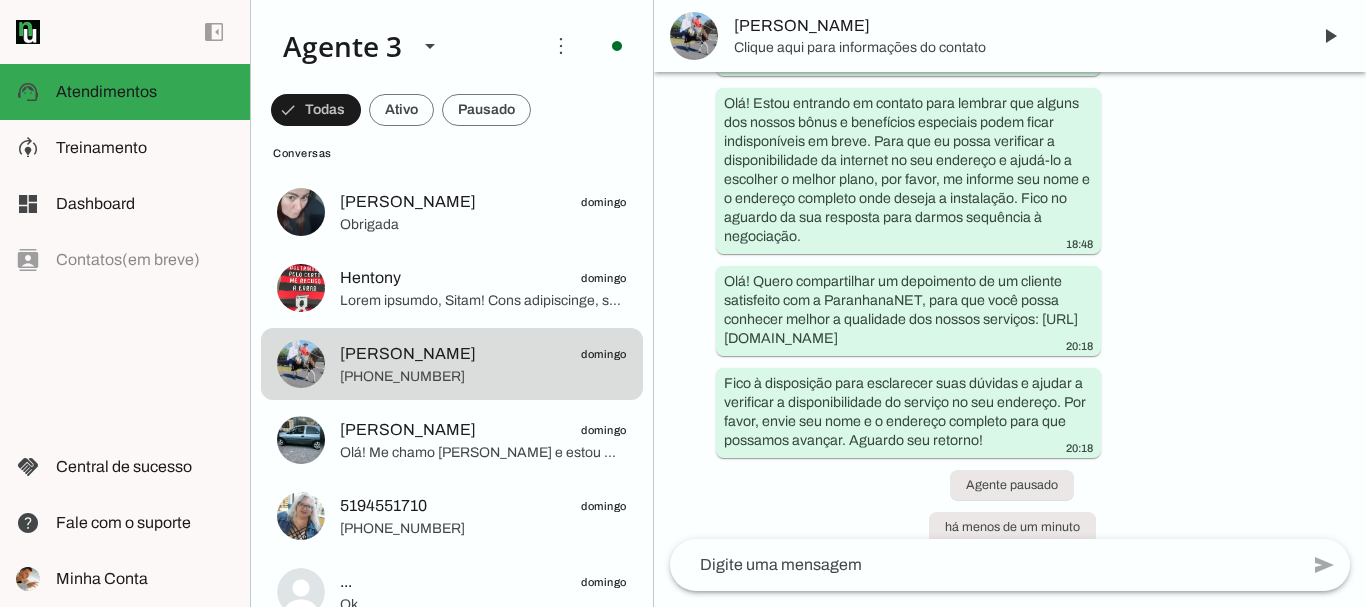 scroll, scrollTop: 2190, scrollLeft: 0, axis: vertical 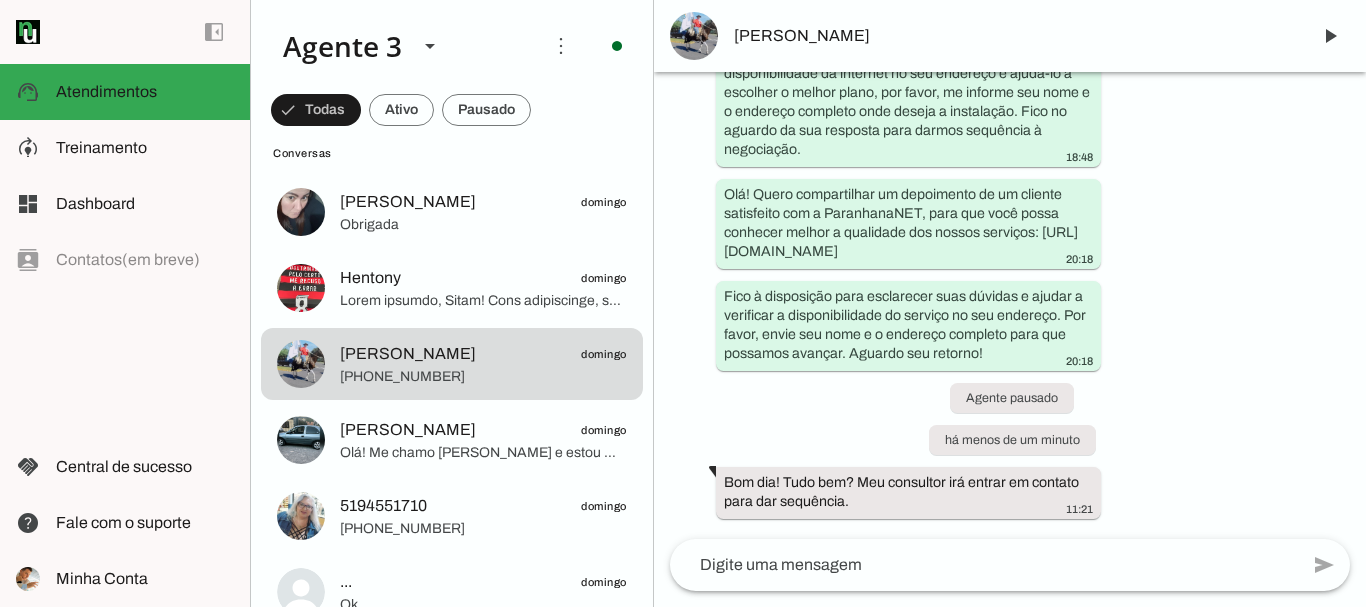 click on "[PERSON_NAME]" at bounding box center [1014, 36] 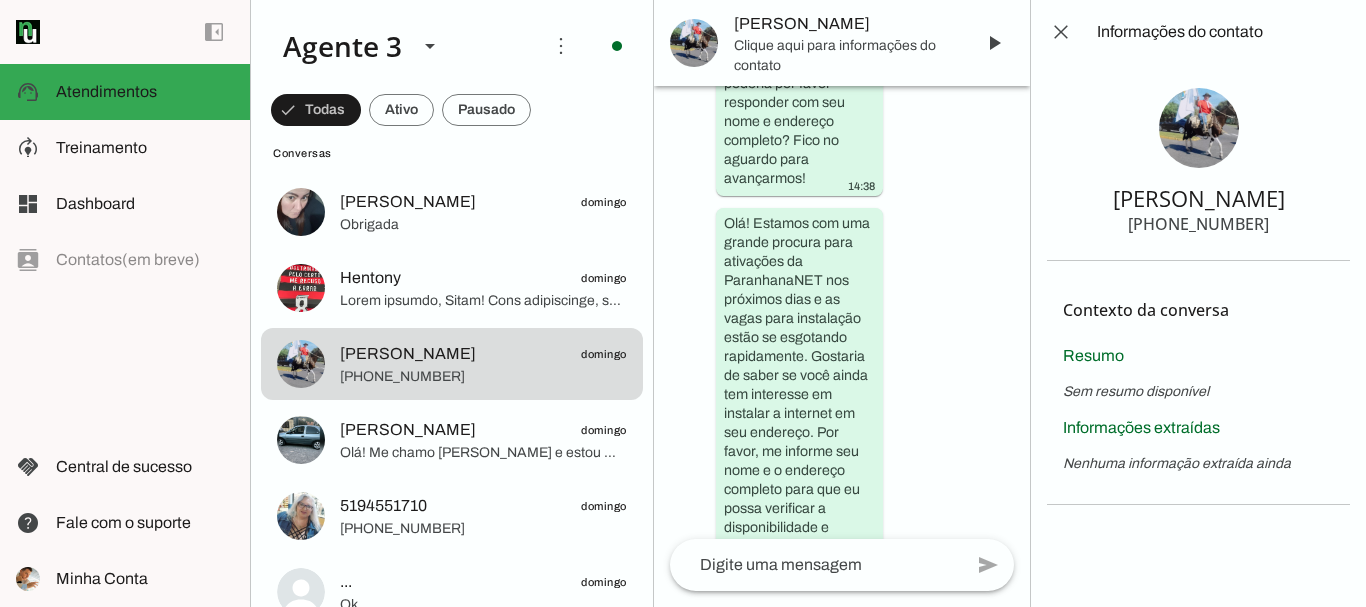 scroll, scrollTop: 5193, scrollLeft: 0, axis: vertical 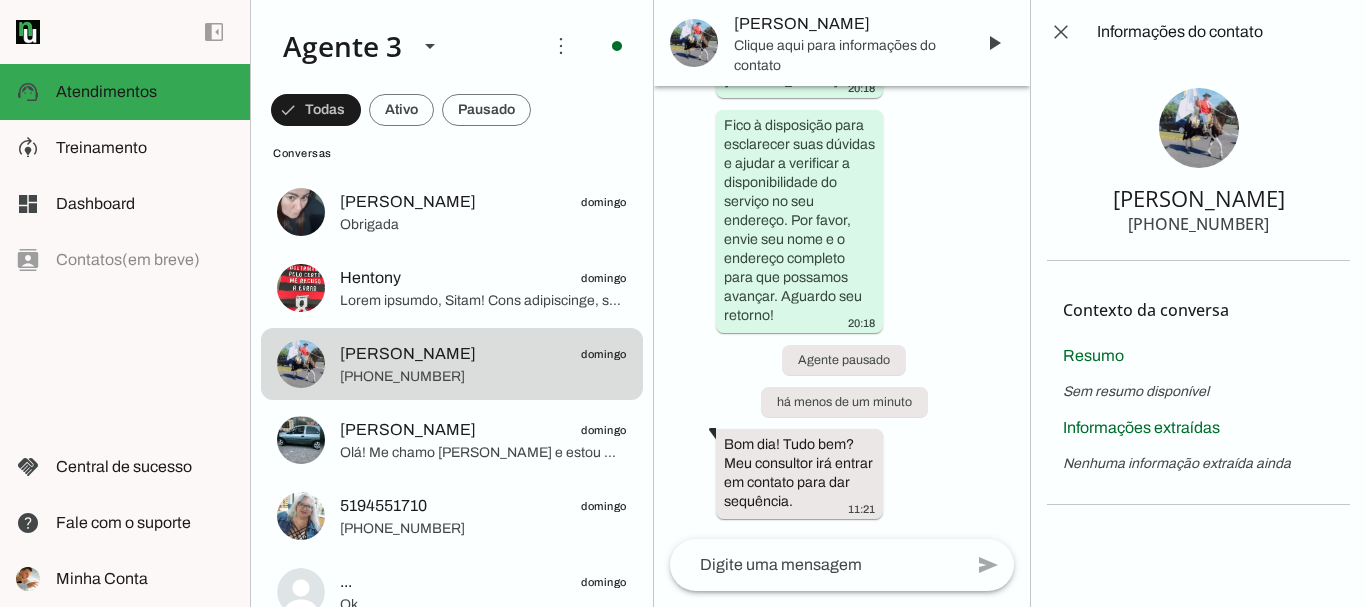 click on "[PHONE_NUMBER]" at bounding box center (1198, 224) 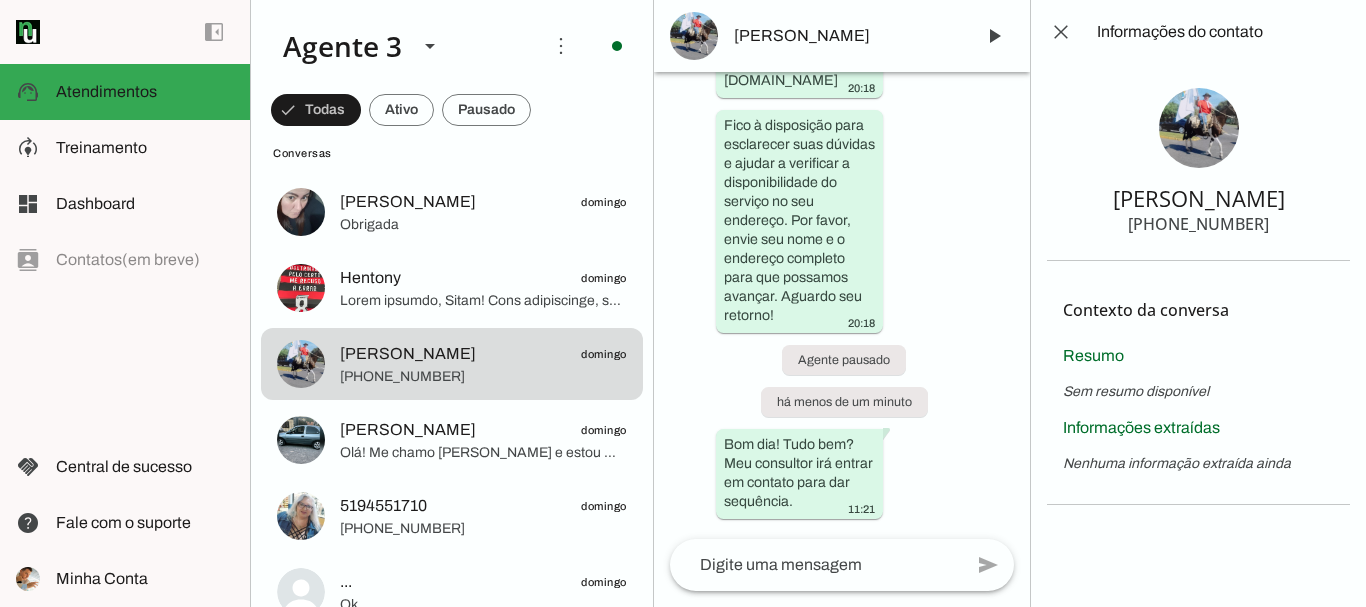 scroll, scrollTop: 0, scrollLeft: 0, axis: both 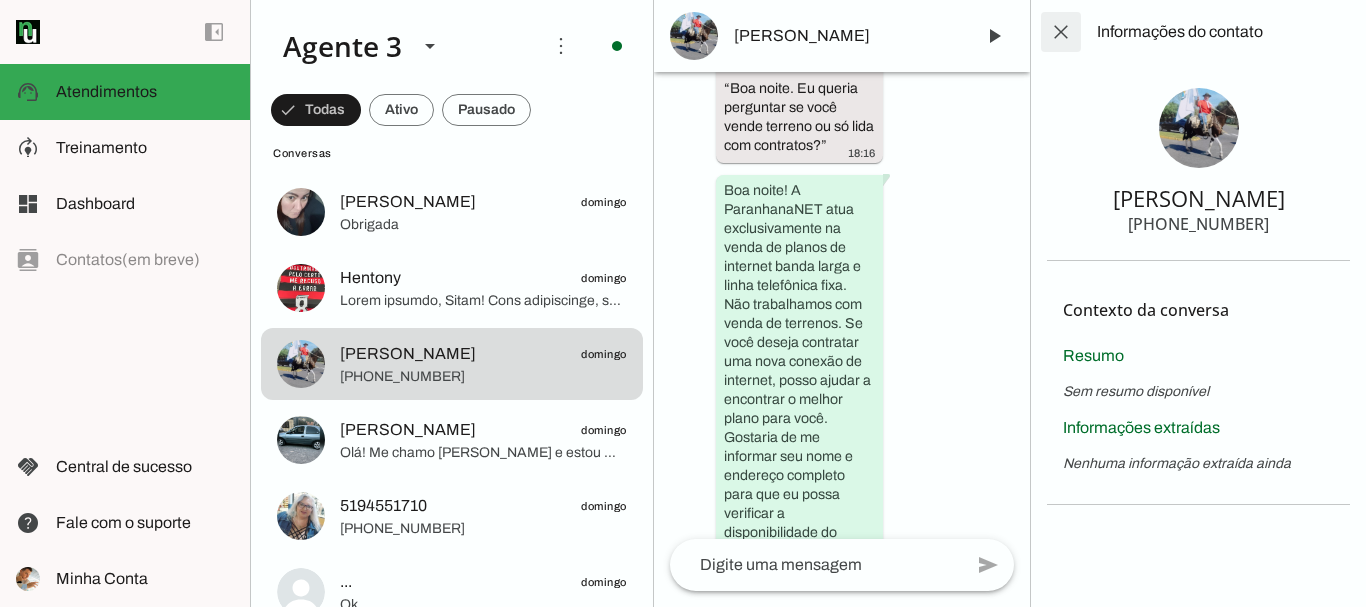 click at bounding box center (1061, 32) 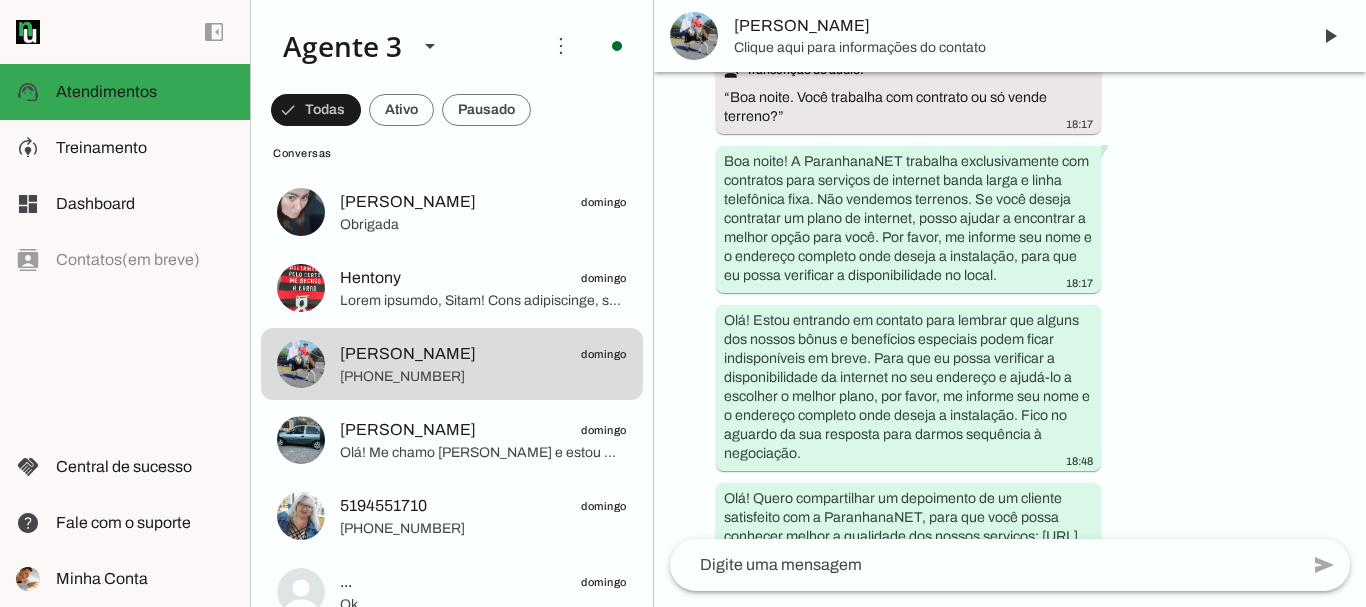 scroll, scrollTop: 2190, scrollLeft: 0, axis: vertical 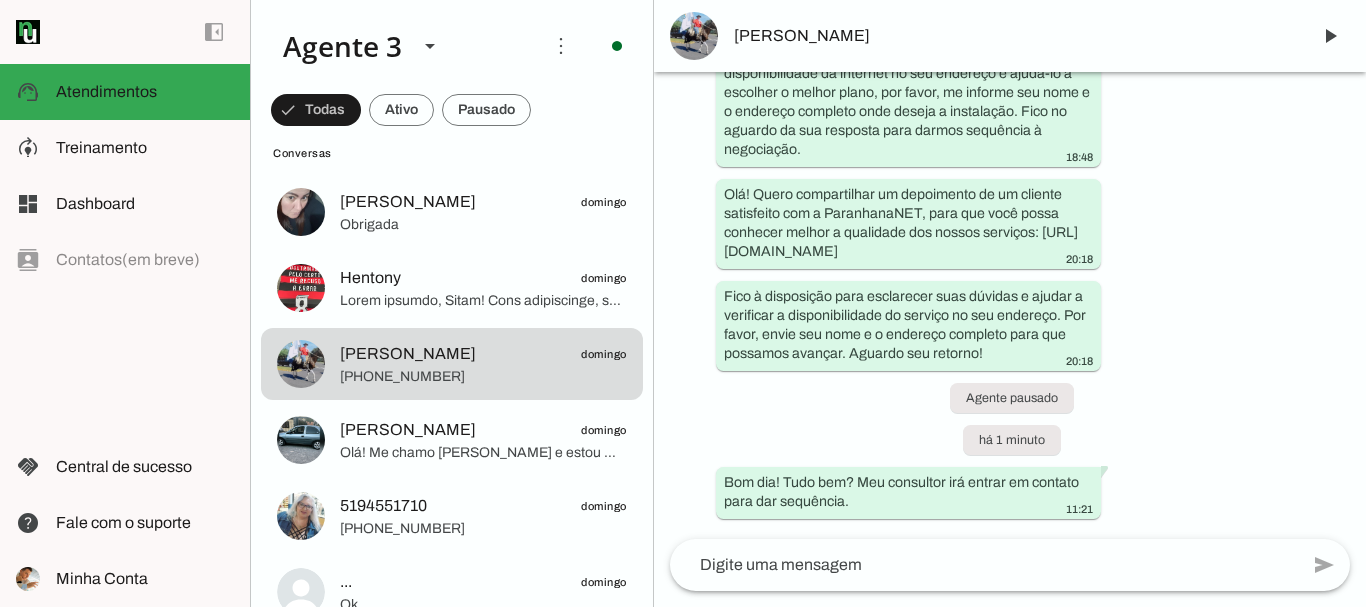 click 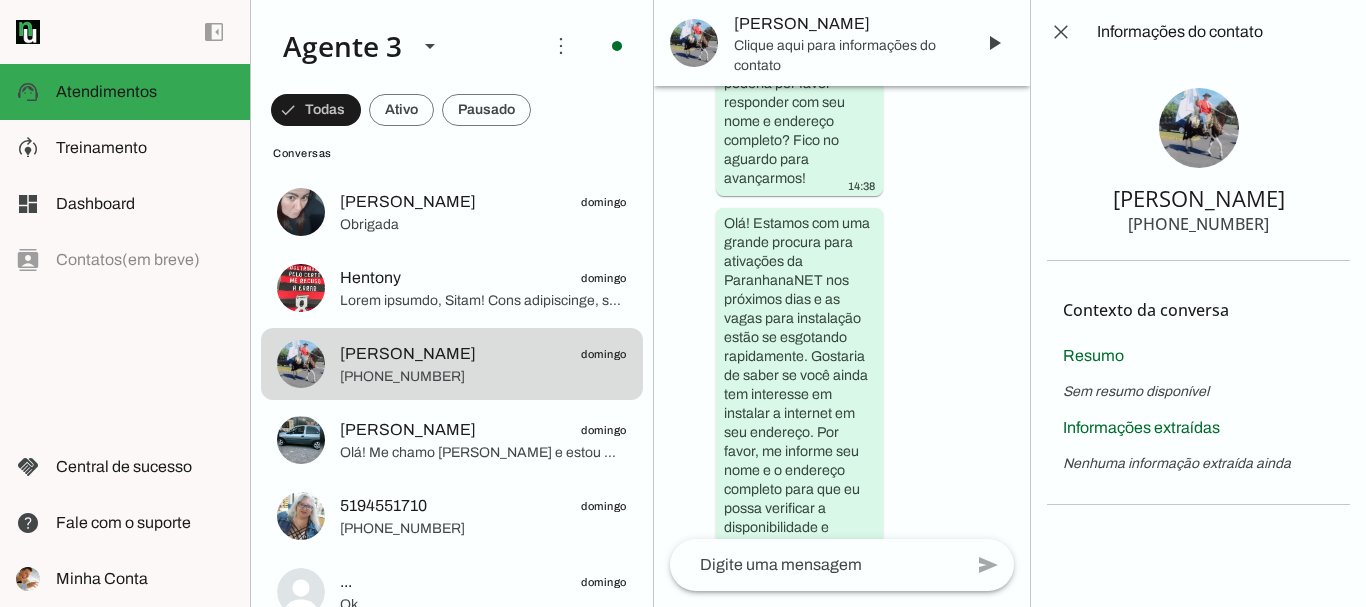 scroll, scrollTop: 5173, scrollLeft: 0, axis: vertical 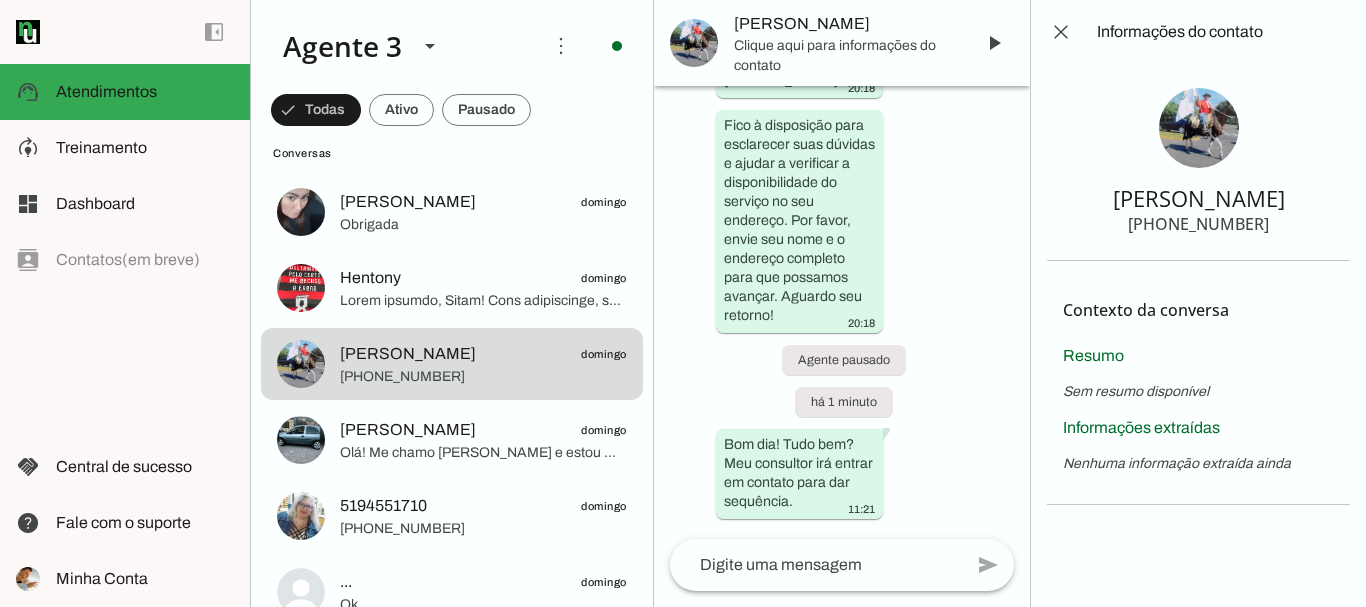 click on "[PHONE_NUMBER]" at bounding box center [1198, 224] 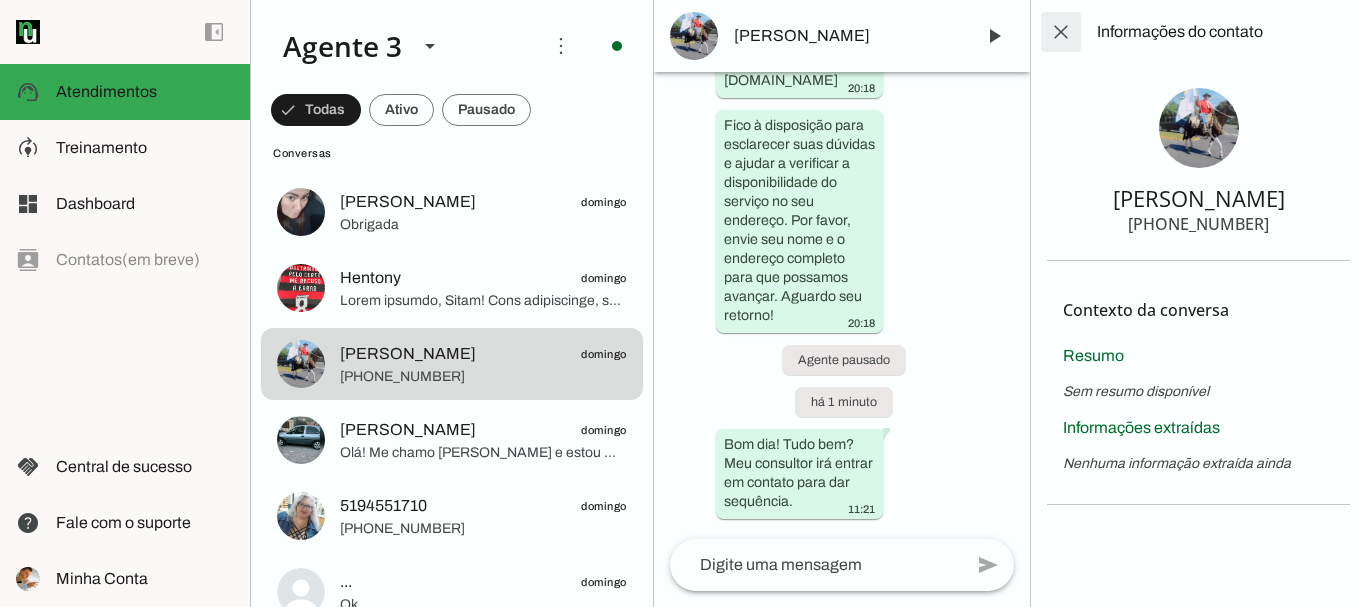 click at bounding box center [1061, 32] 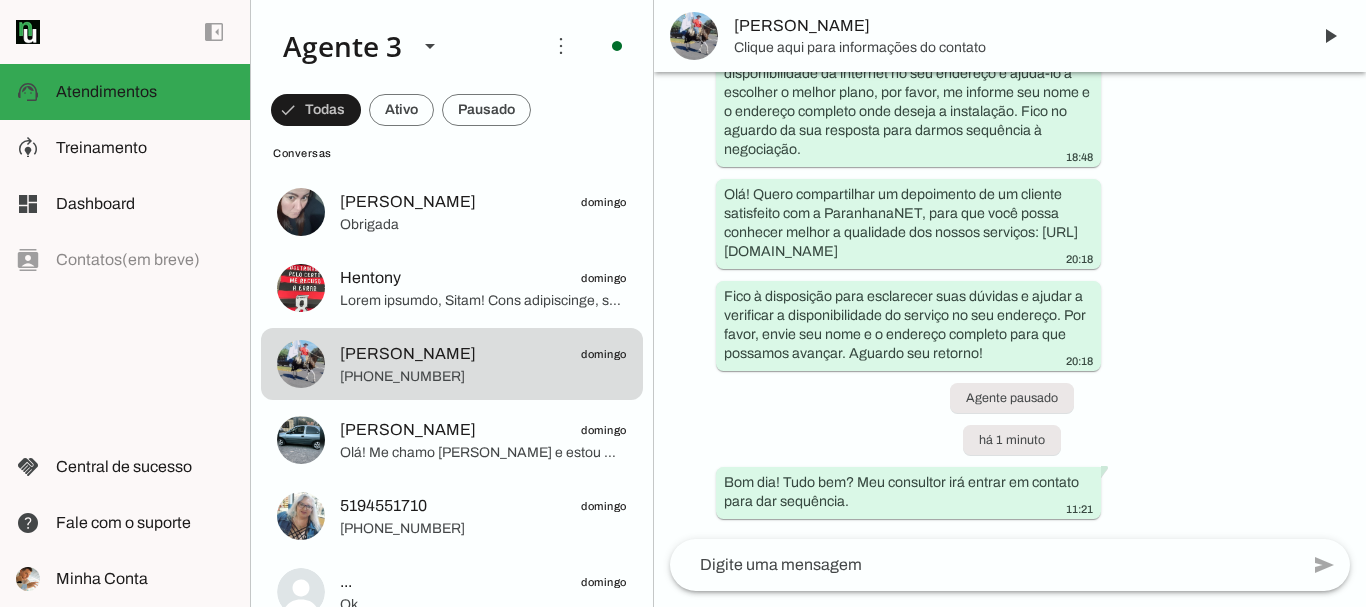 scroll, scrollTop: 2190, scrollLeft: 0, axis: vertical 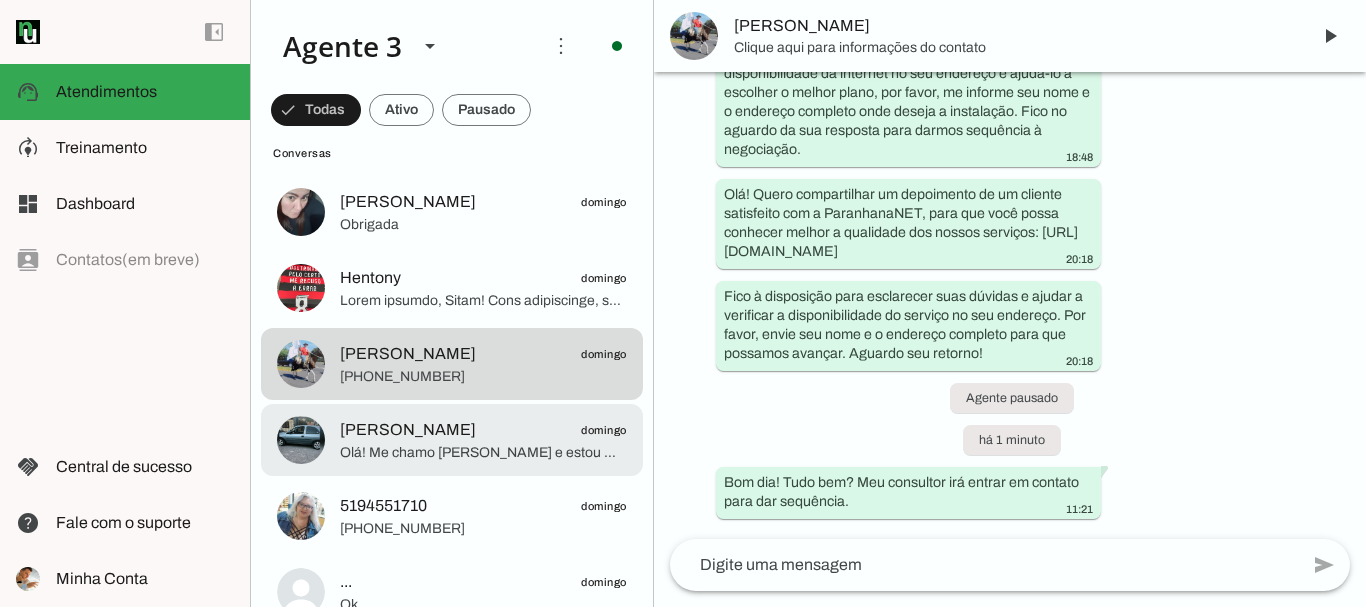 click on "[PERSON_NAME]
domingo" 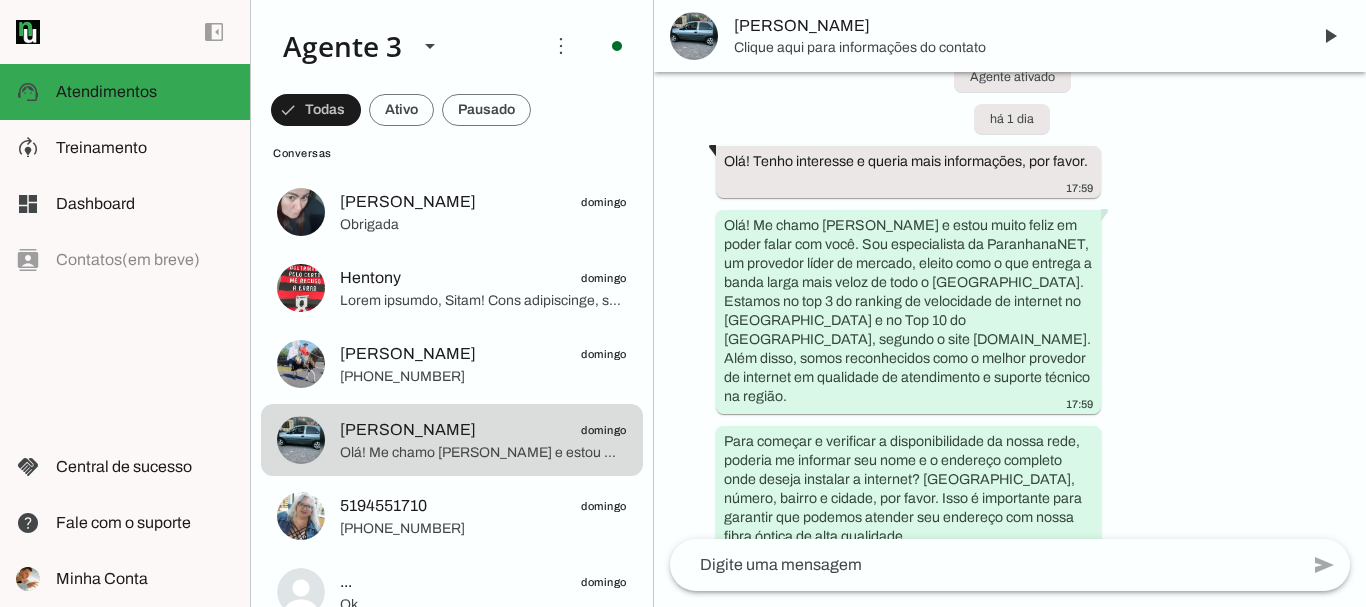 scroll, scrollTop: 0, scrollLeft: 0, axis: both 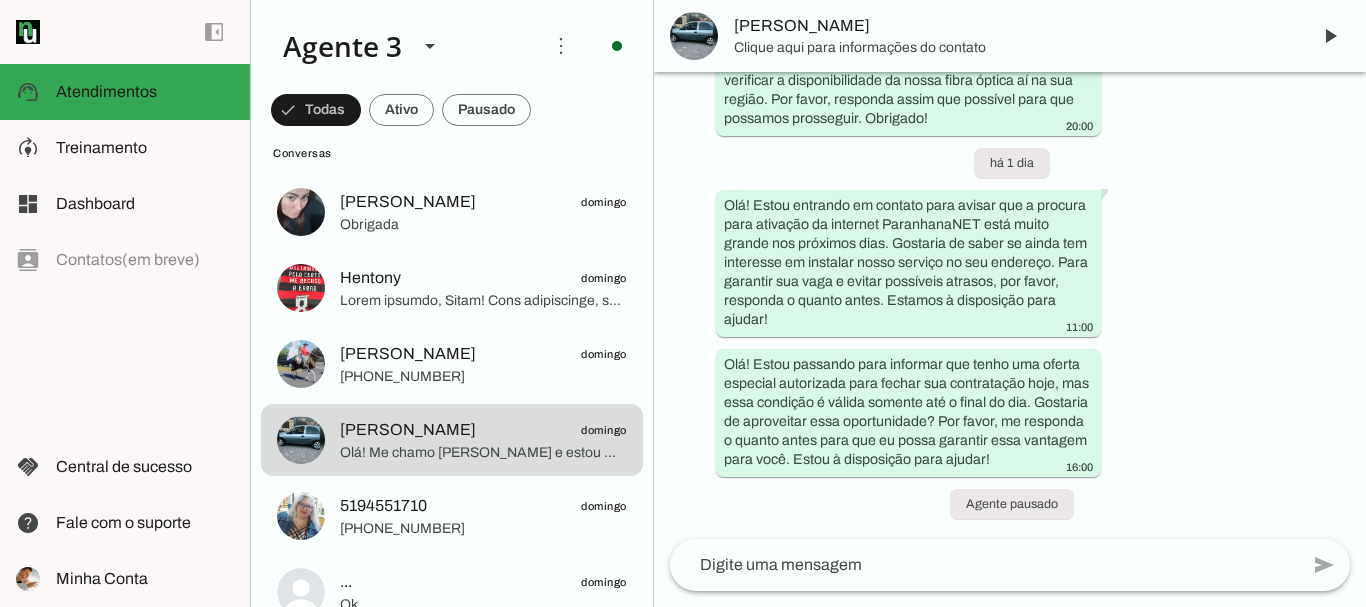click on "[PERSON_NAME]" at bounding box center [1014, 26] 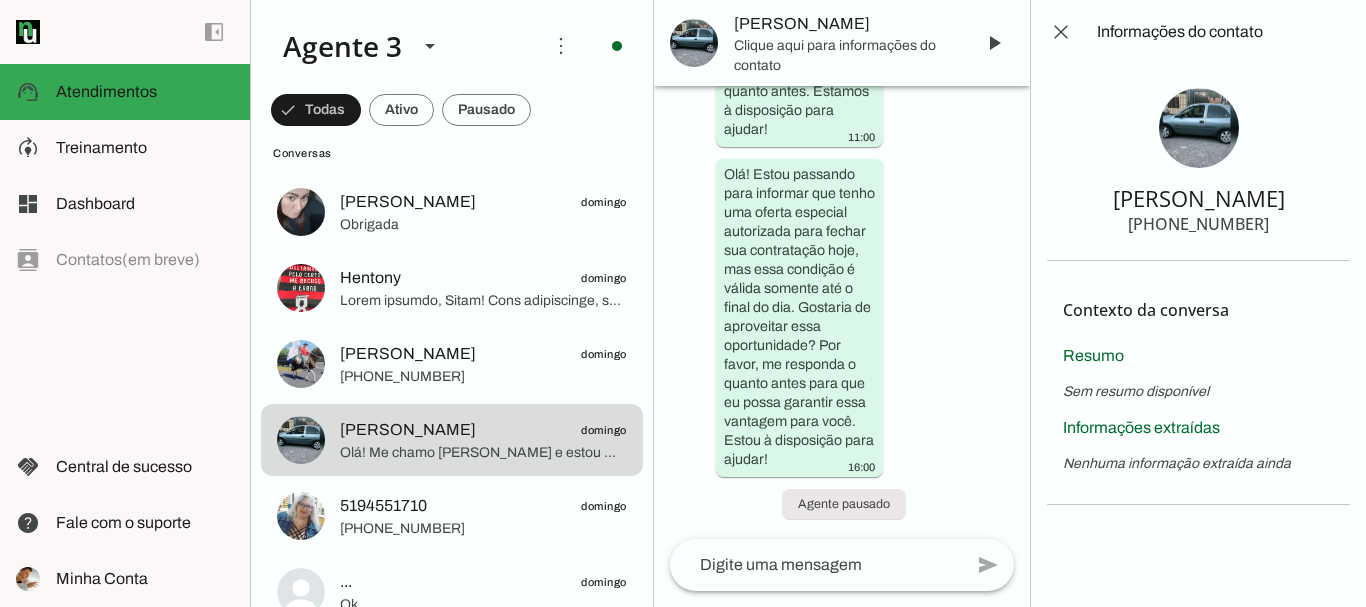 scroll, scrollTop: 2388, scrollLeft: 0, axis: vertical 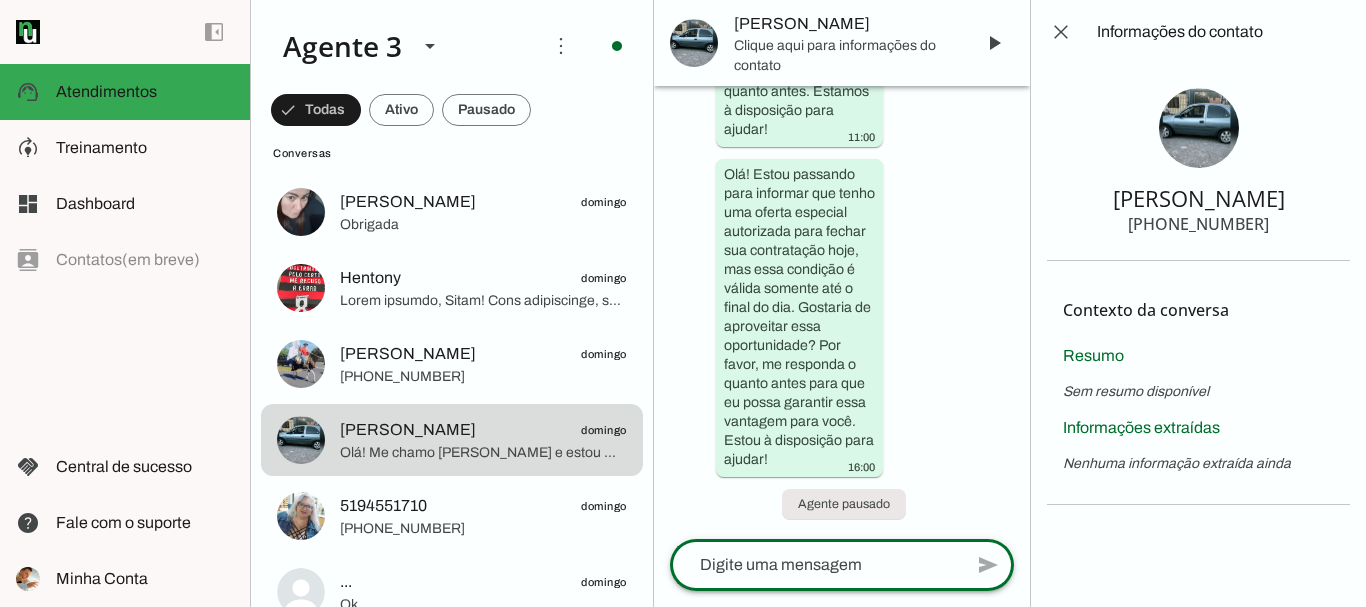 type on "5197928298" 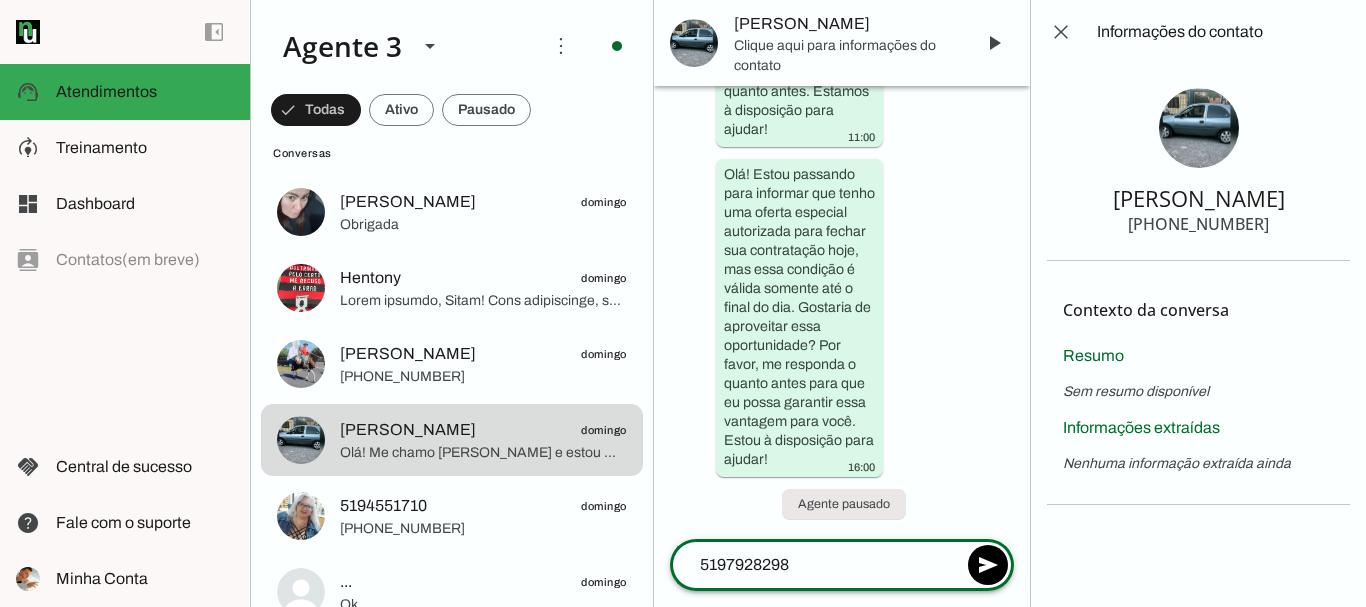 drag, startPoint x: 861, startPoint y: 575, endPoint x: 685, endPoint y: 540, distance: 179.44637 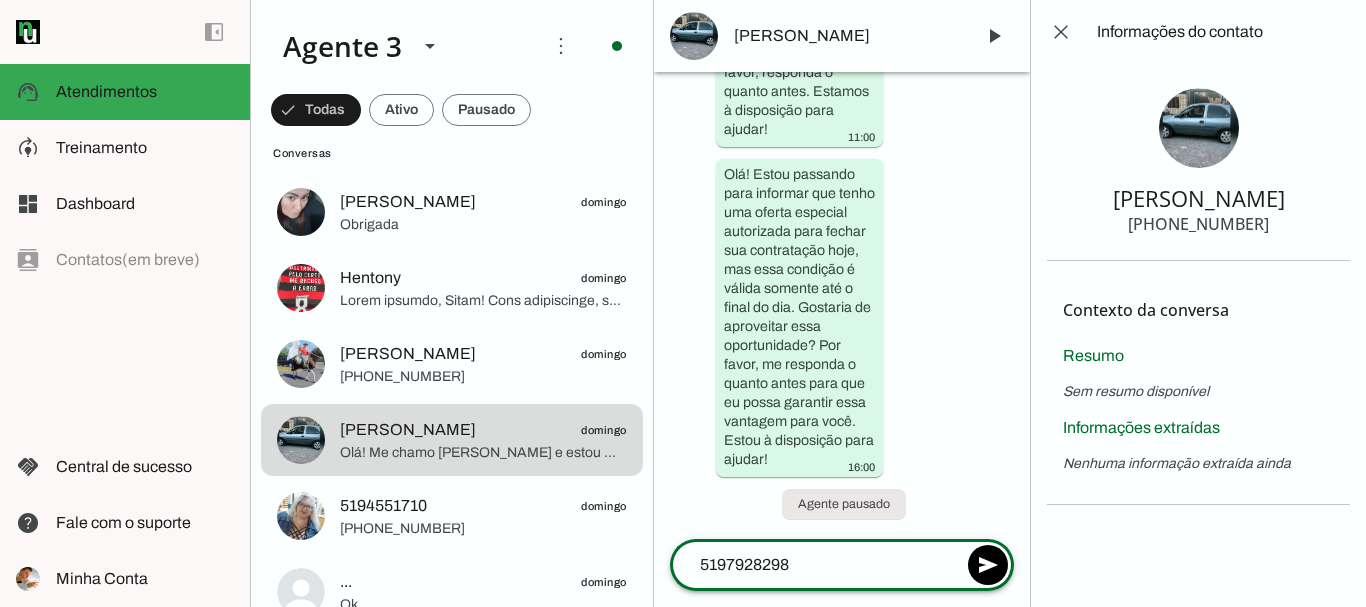 scroll, scrollTop: 2374, scrollLeft: 0, axis: vertical 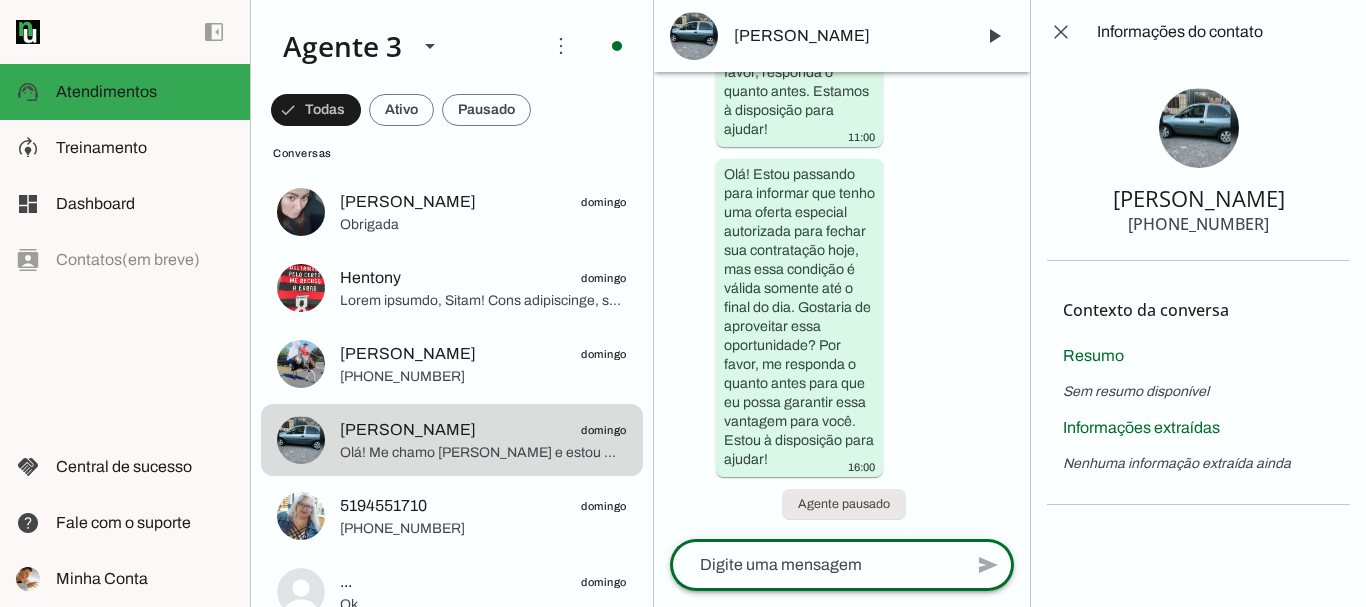 click 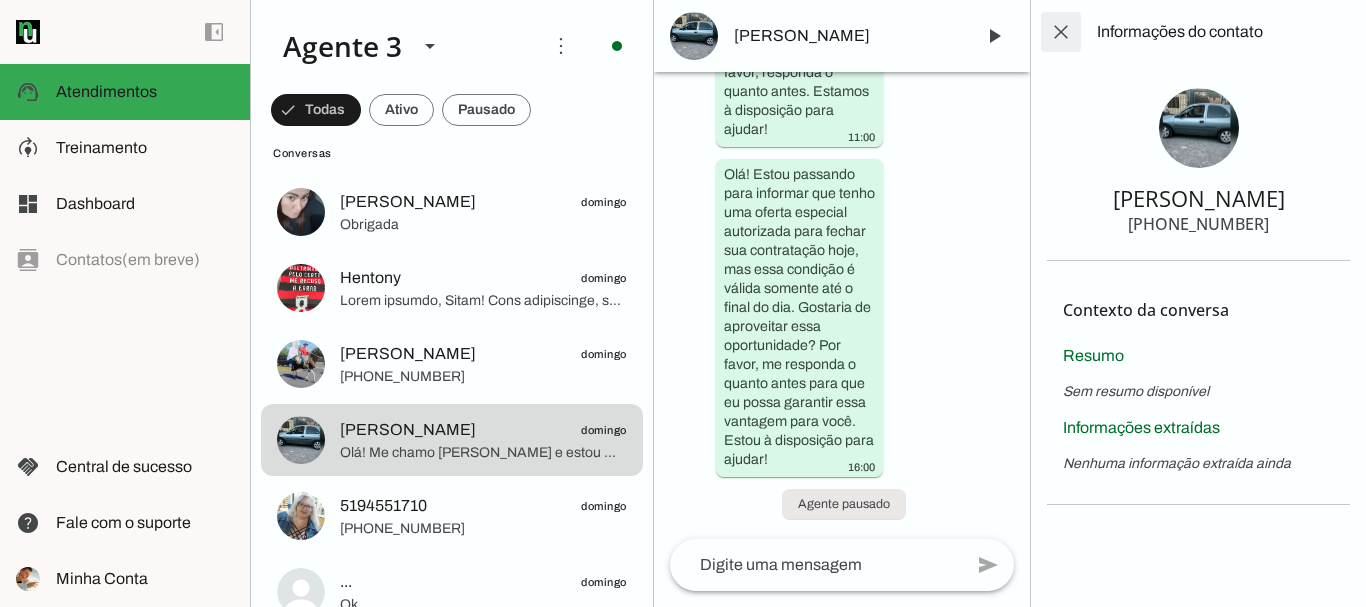 click at bounding box center [1061, 32] 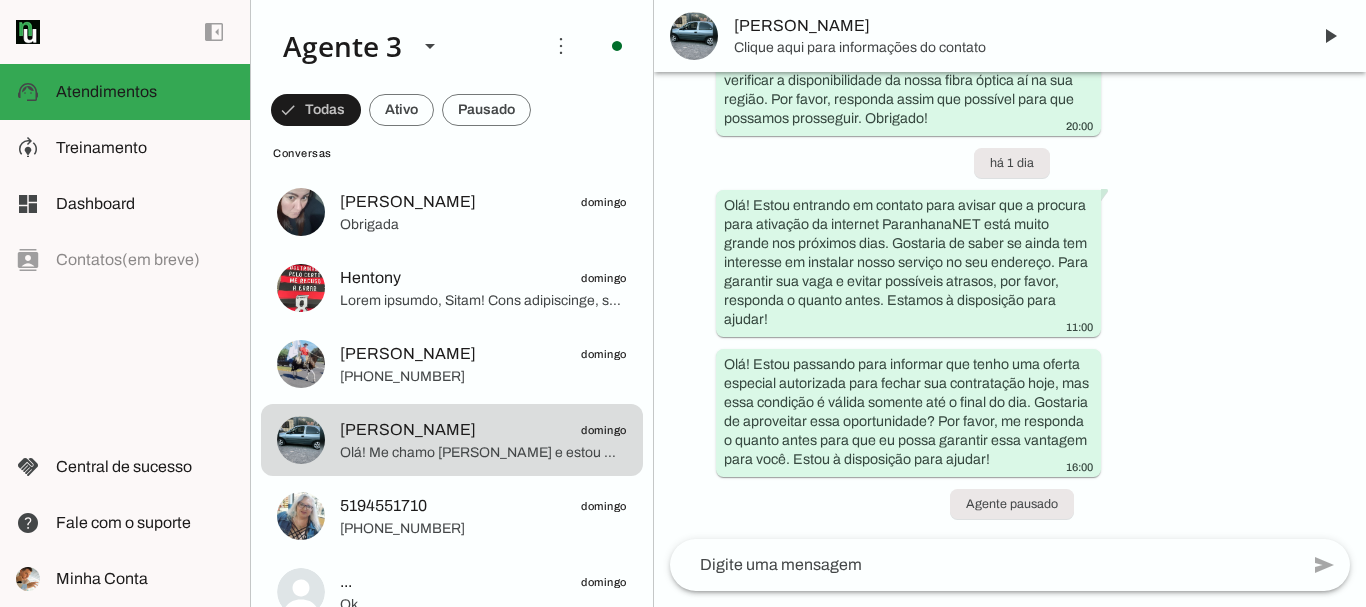 click 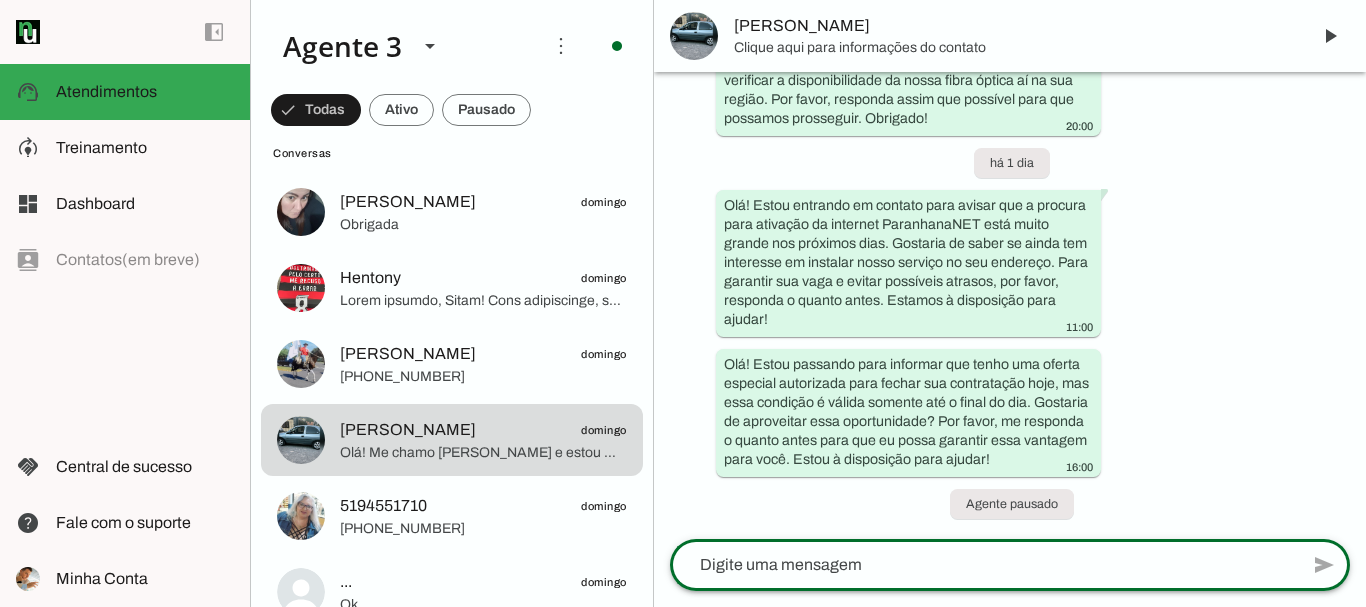 paste on "Bom dia! Tudo bem? Meu consultor irá entrar em contato para dar sequência." 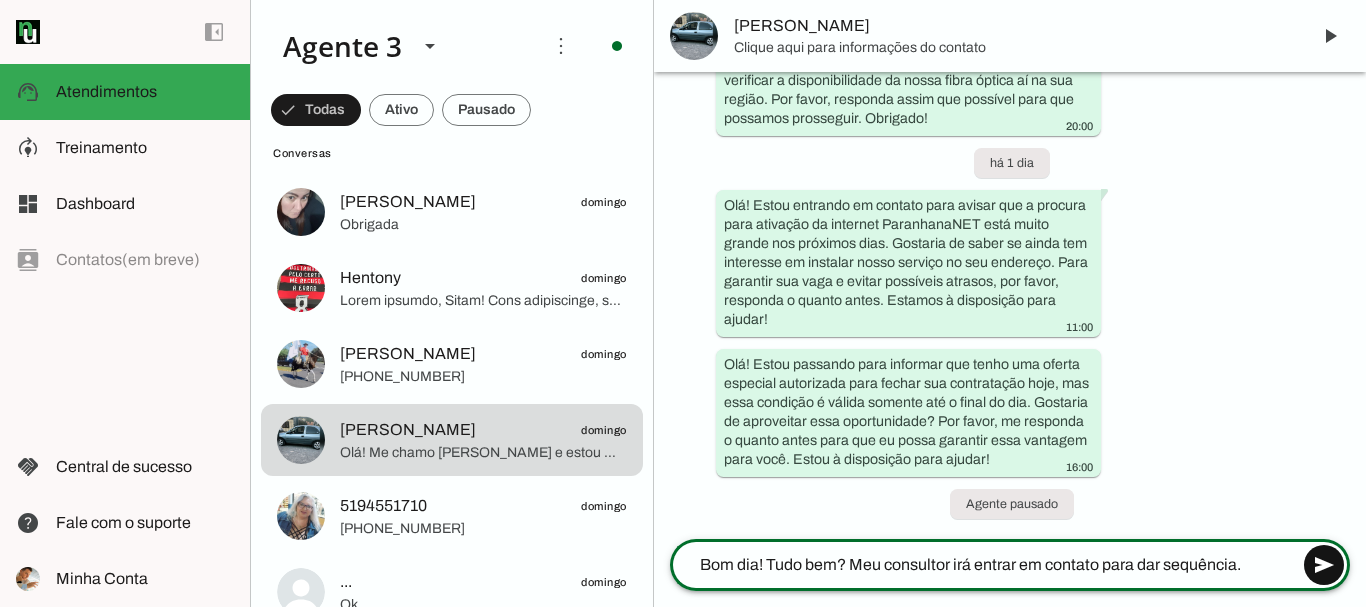 type on "Bom dia! Tudo bem? Meu consultor irá entrar em contato para dar sequência." 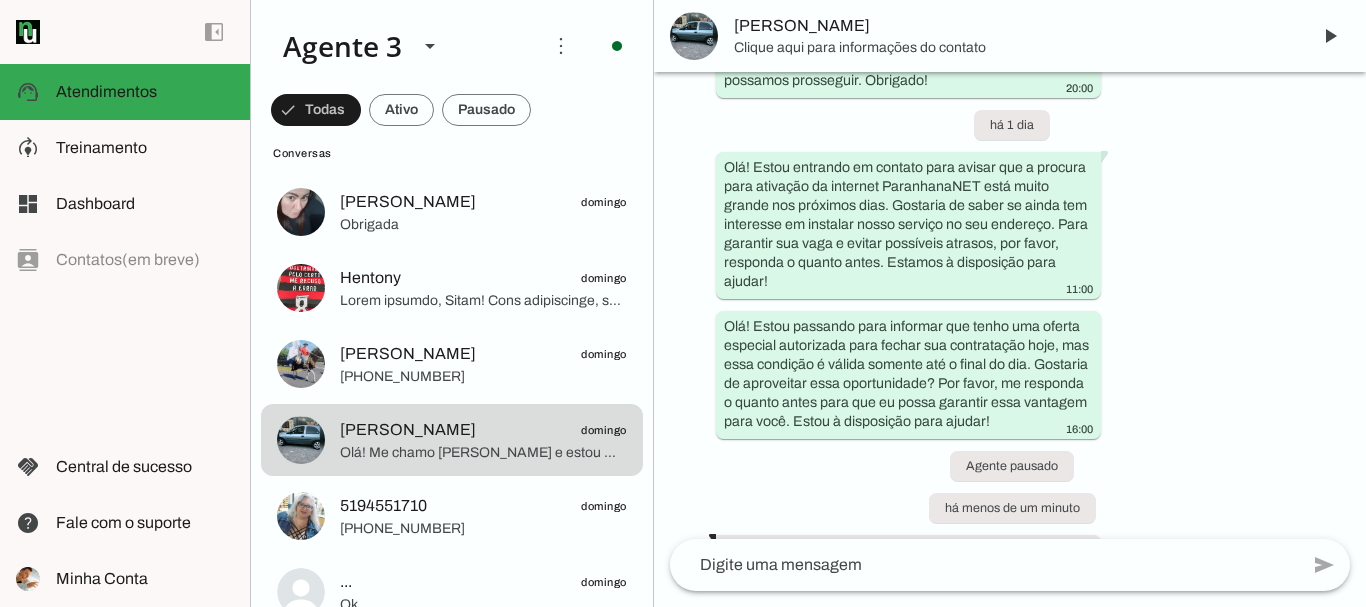 scroll, scrollTop: 998, scrollLeft: 0, axis: vertical 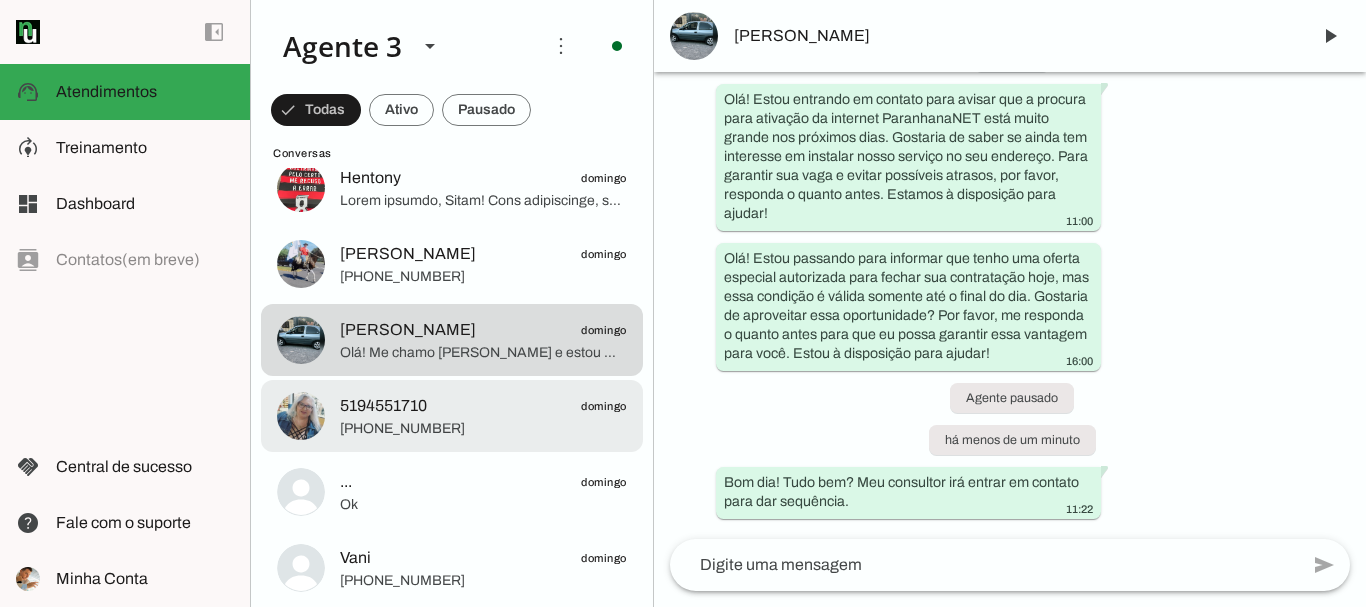 click on "5194551710
domingo" 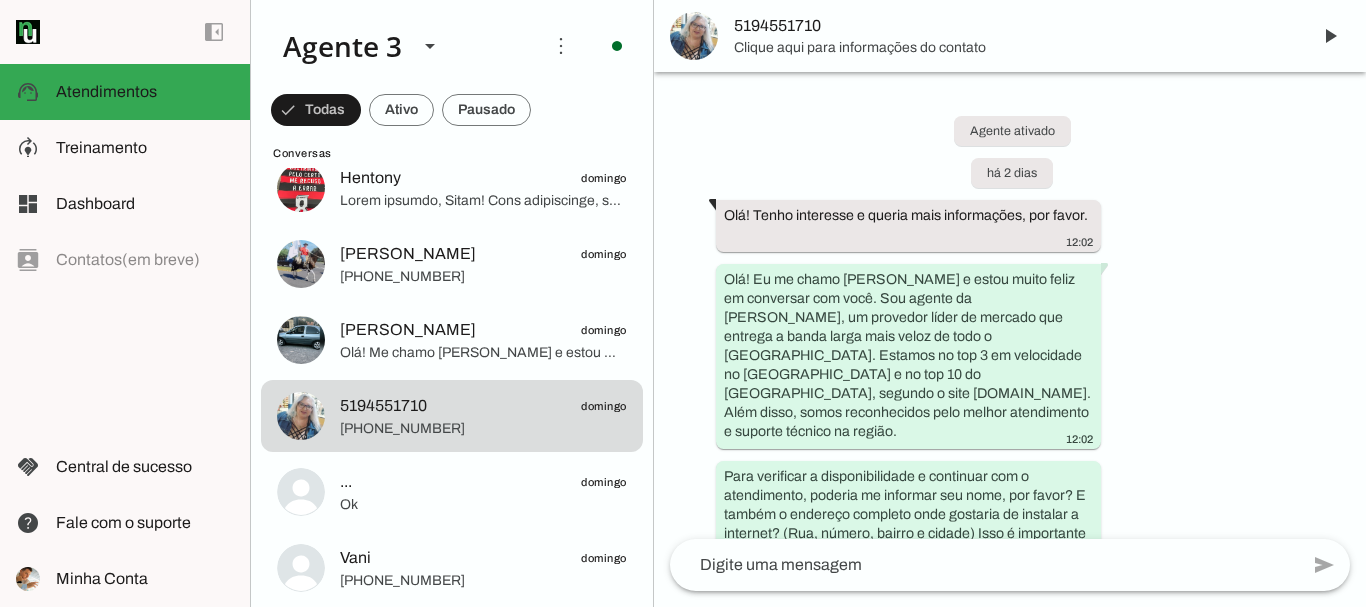 scroll, scrollTop: 881, scrollLeft: 0, axis: vertical 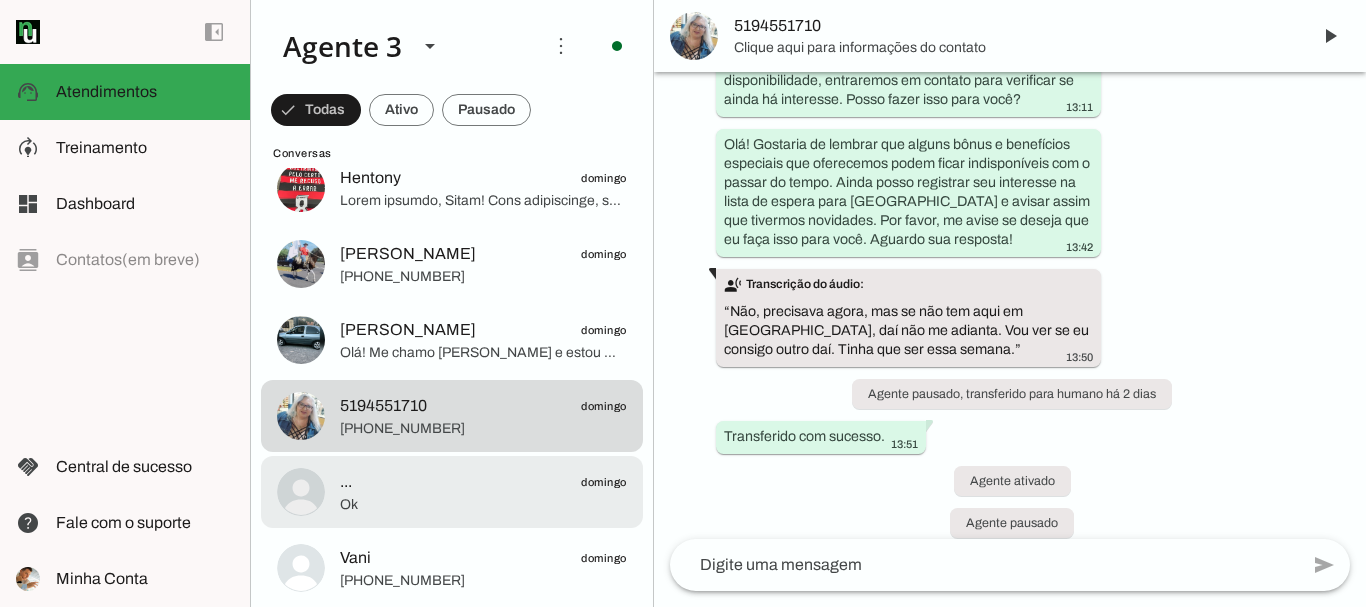 click on "Ok" 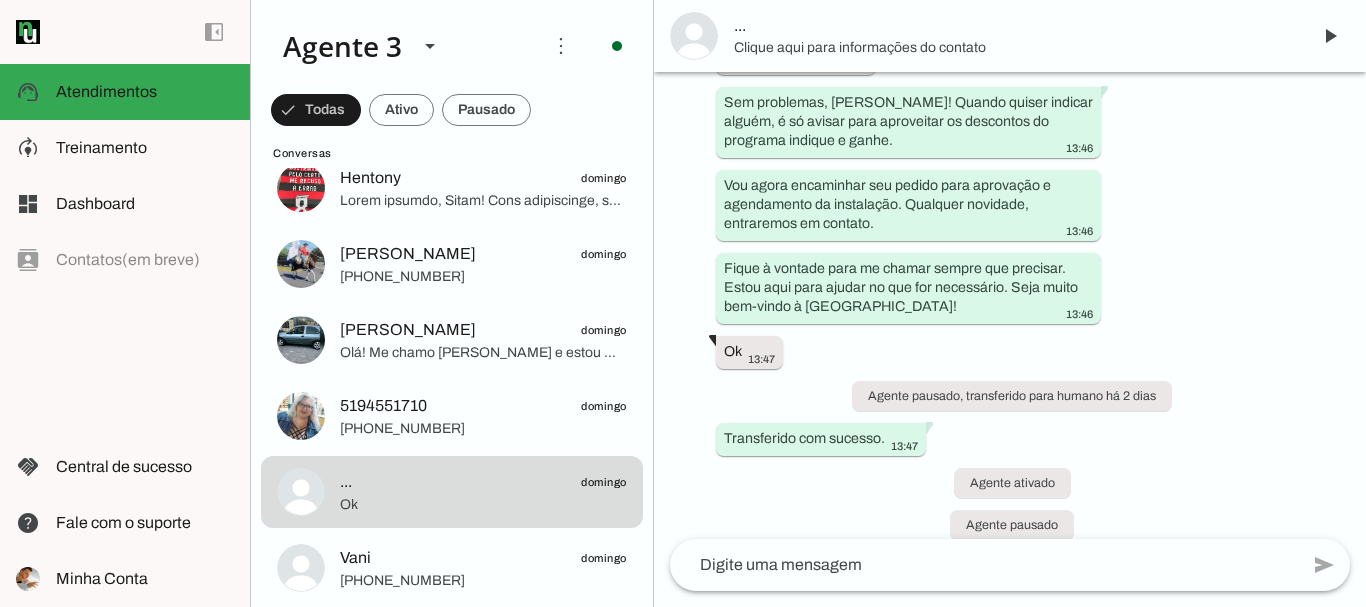 scroll, scrollTop: 6999, scrollLeft: 0, axis: vertical 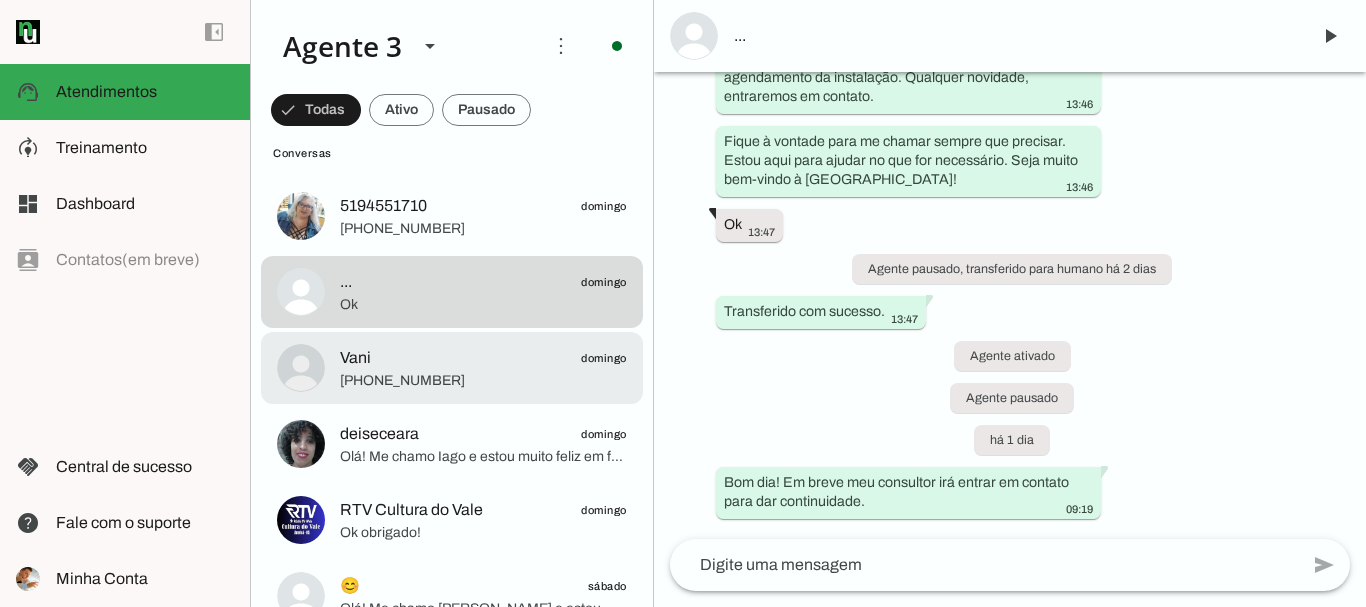 click on "Vani
domingo" 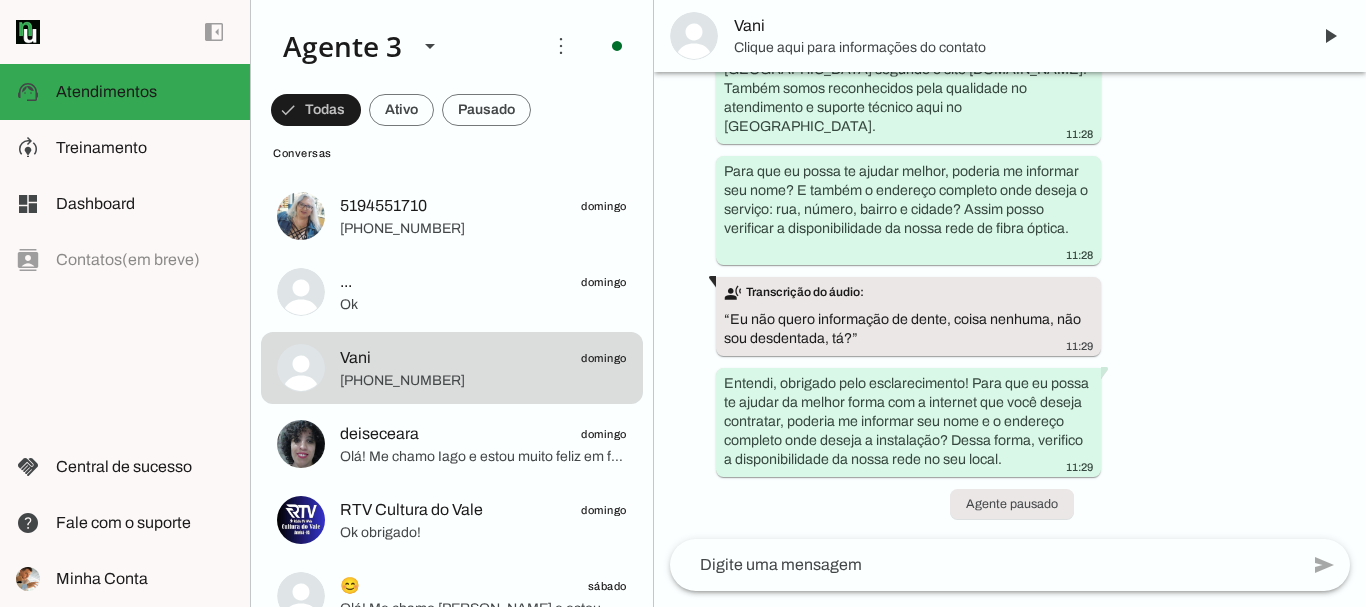 scroll, scrollTop: 343, scrollLeft: 0, axis: vertical 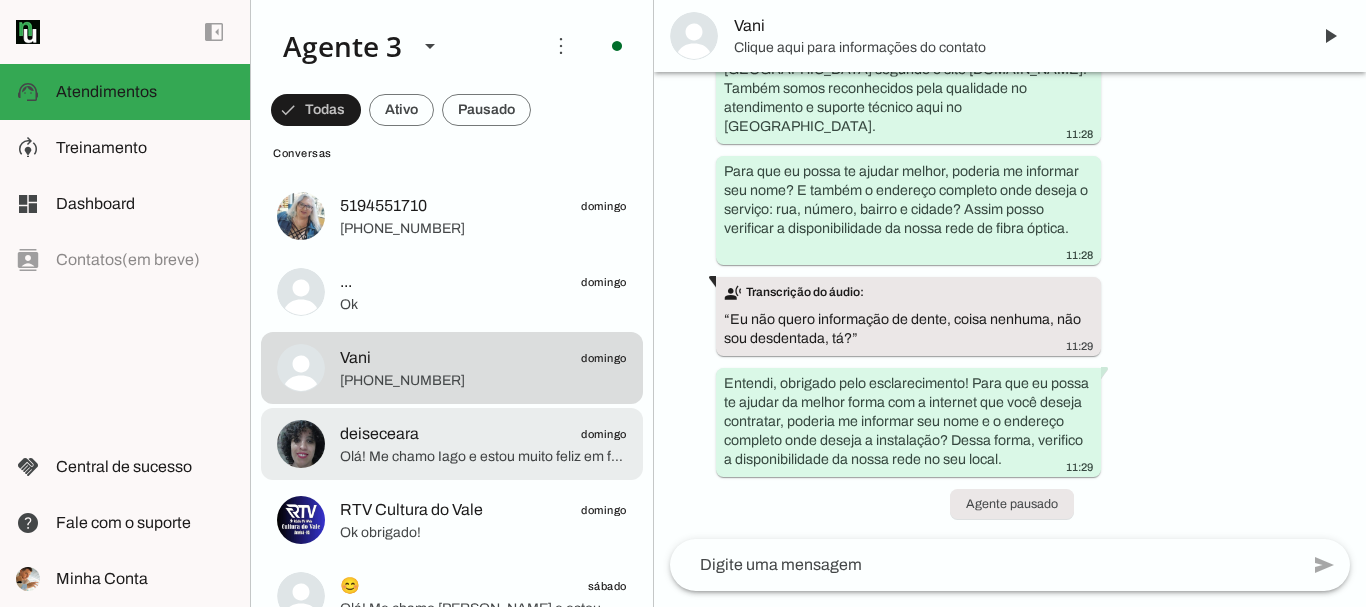 click on "Olá! Me chamo Iago e estou muito feliz em falar com você. A ParanhanaNET é um provedor líder de mercado, eleito como o provedor que entrega a banda larga mais veloz de todo o [GEOGRAPHIC_DATA]. Estamos no top 3 do ranking de velocidade de internet no [GEOGRAPHIC_DATA] e no Top 10 do [GEOGRAPHIC_DATA], segundo o site [DOMAIN_NAME]. Também somos reconhecidos como o melhor provedor de internet em qualidade de atendimento e suporte técnico no Vale do Paranhana.
Para iniciar, posso saber seu nome e o endereço completo onde deseja a instalação? Assim, verifico a cobertura e a disponibilidade no local." 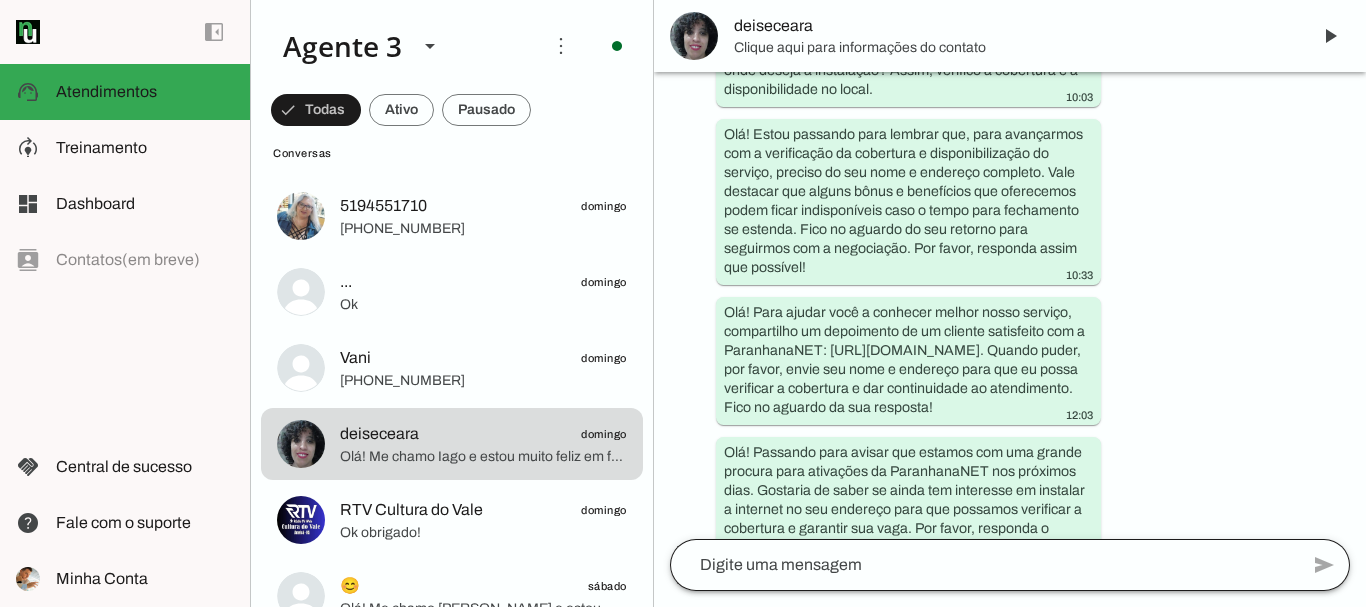 scroll, scrollTop: 600, scrollLeft: 0, axis: vertical 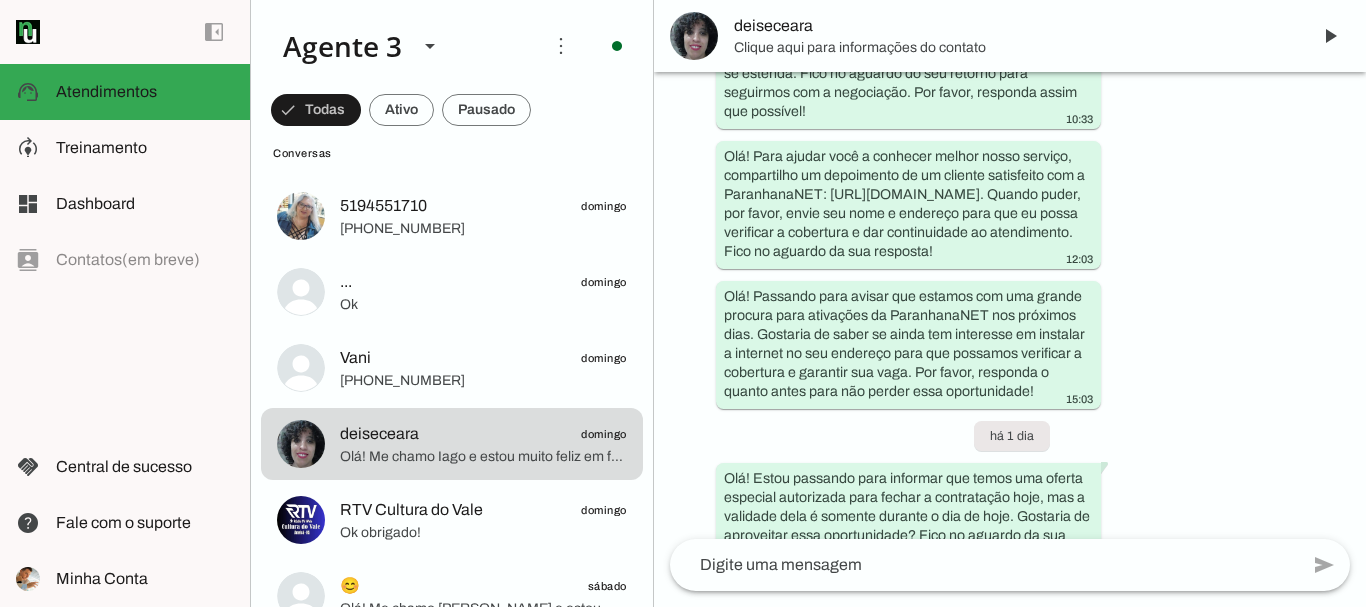 click 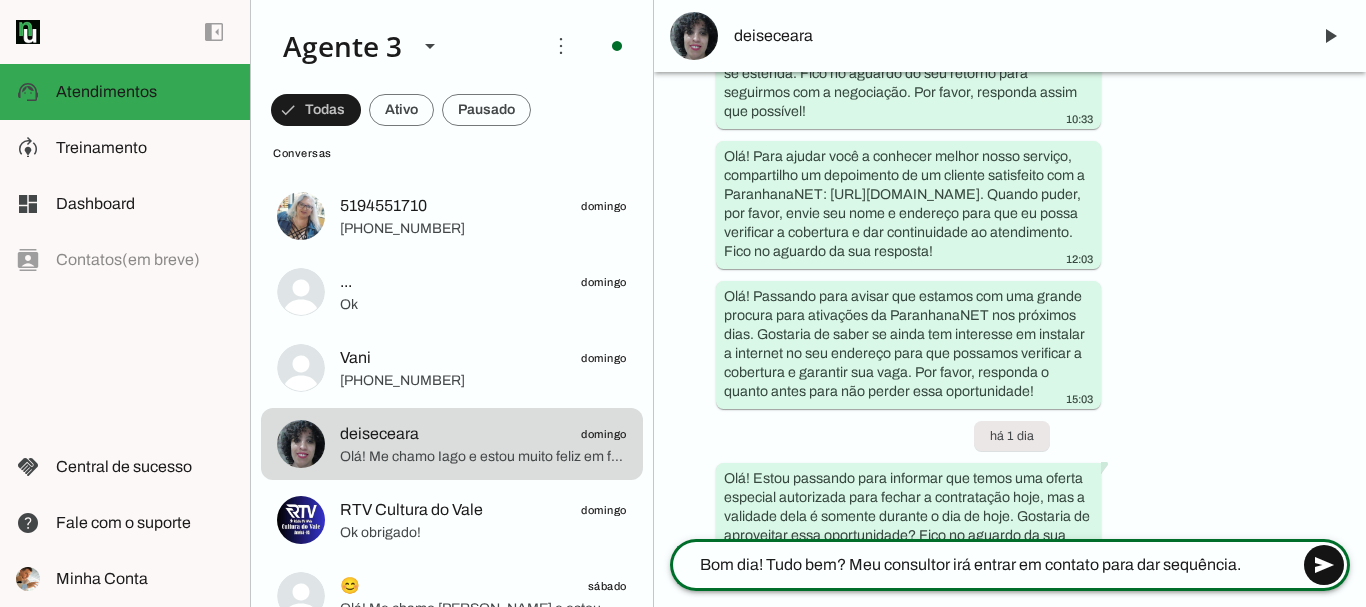 type on "Bom dia! Tudo bem? Meu consultor irá entrar em contato para dar sequência." 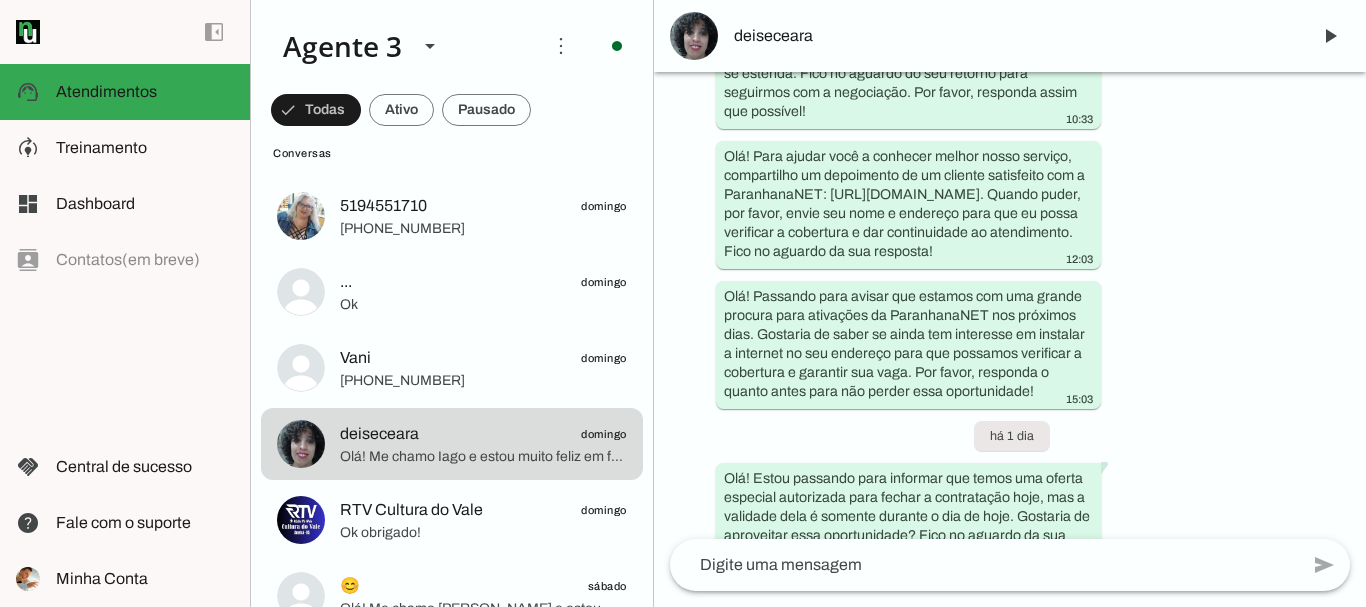 scroll, scrollTop: 706, scrollLeft: 0, axis: vertical 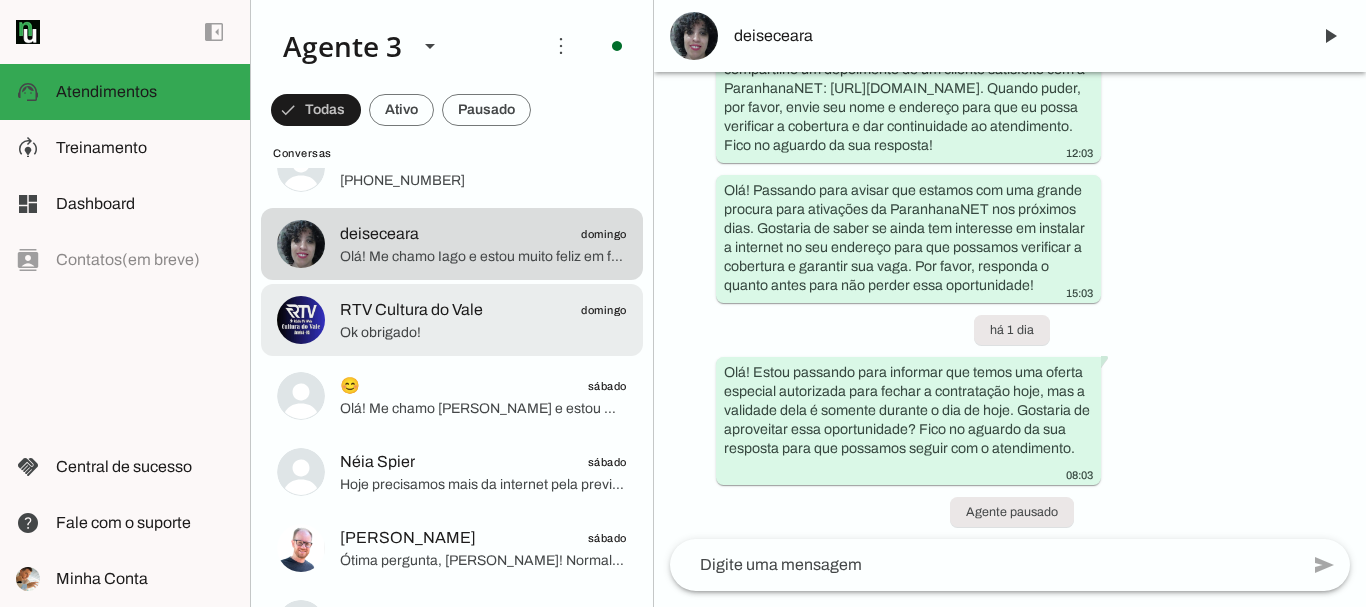 click on "Ok obrigado!" 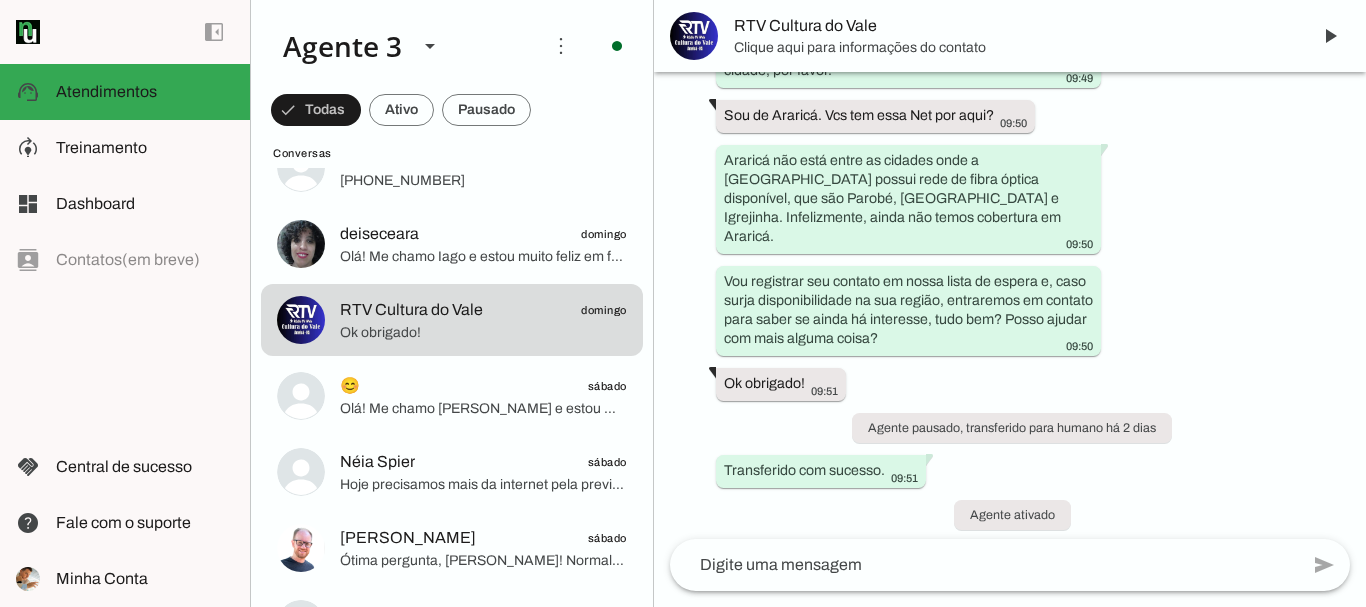 scroll, scrollTop: 403, scrollLeft: 0, axis: vertical 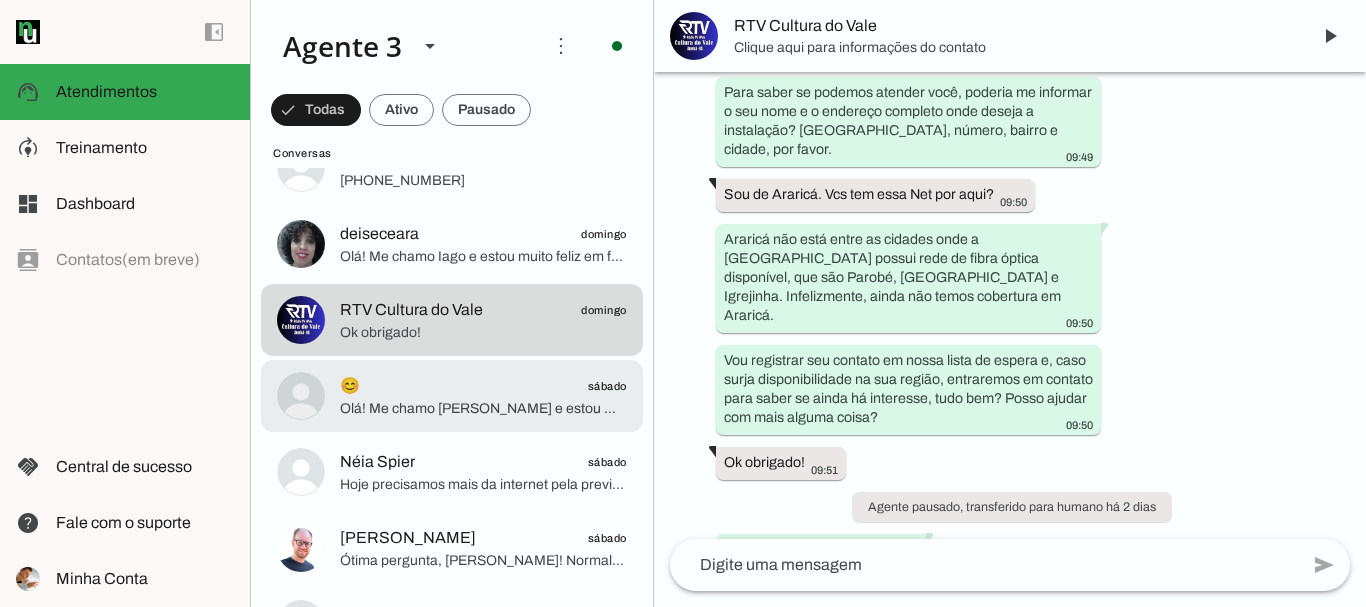 click on "Olá! Me chamo [PERSON_NAME] e estou muito feliz pela oportunidade de falar com você. Sou especialista em soluções da ParanhanaNET, um provedor líder de mercado, eleito como o que entrega a banda larga mais veloz de todo o [GEOGRAPHIC_DATA]. Estamos no top 3 do ranking de velocidade no [GEOGRAPHIC_DATA] e no top 10 do [GEOGRAPHIC_DATA], segundo o site [DOMAIN_NAME], além de sermos reconhecidos pela melhor qualidade de atendimento e suporte técnico na região.
Posso saber seu nome para continuarmos? E também, poderia me informar o seu endereço completo com rua, número, bairro e cidade? Assim, verifico a disponibilidade e a melhor forma de atender você." 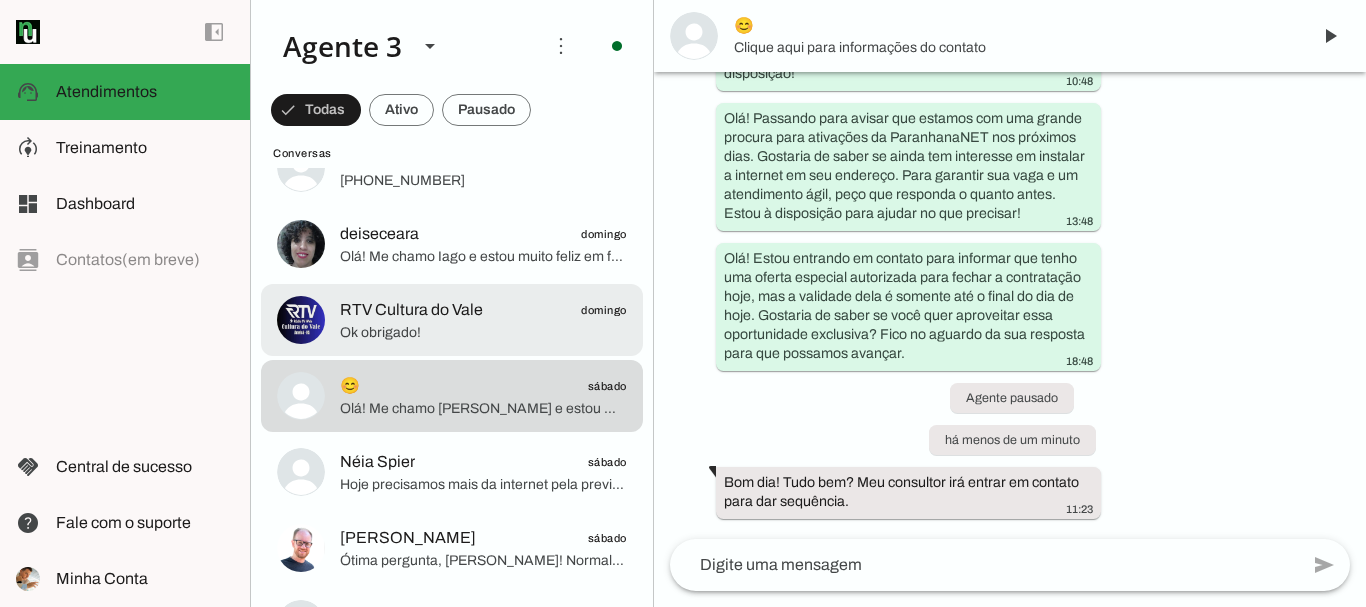click on "Ok obrigado!" 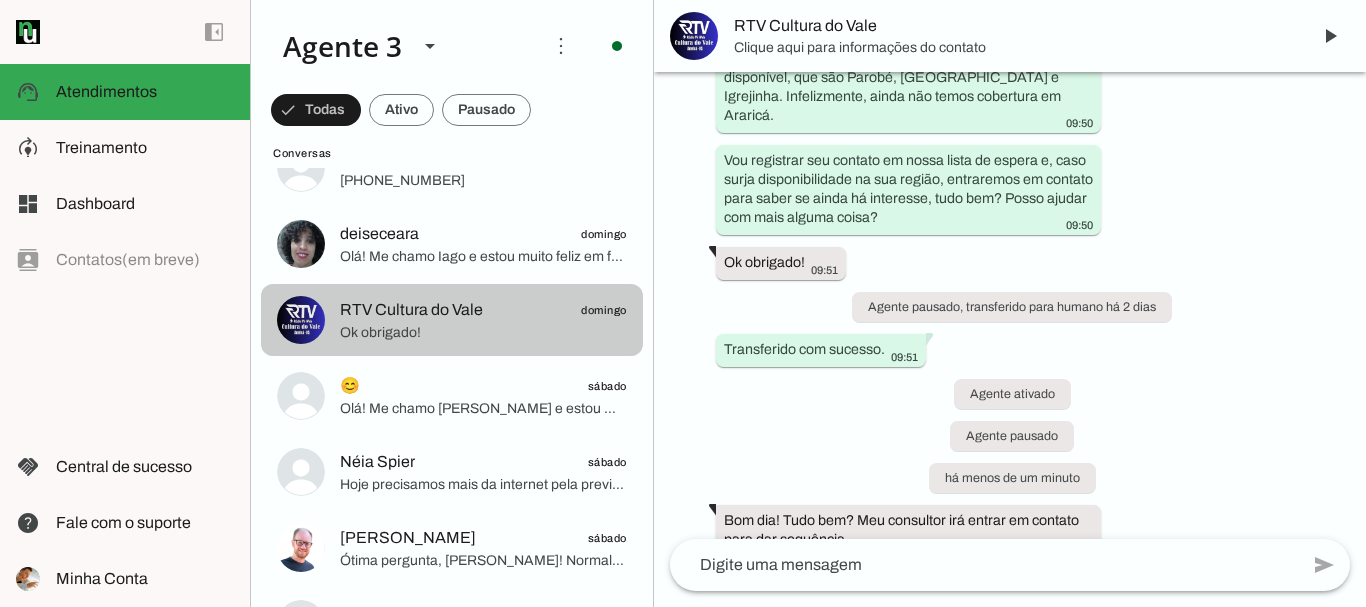 scroll, scrollTop: 497, scrollLeft: 0, axis: vertical 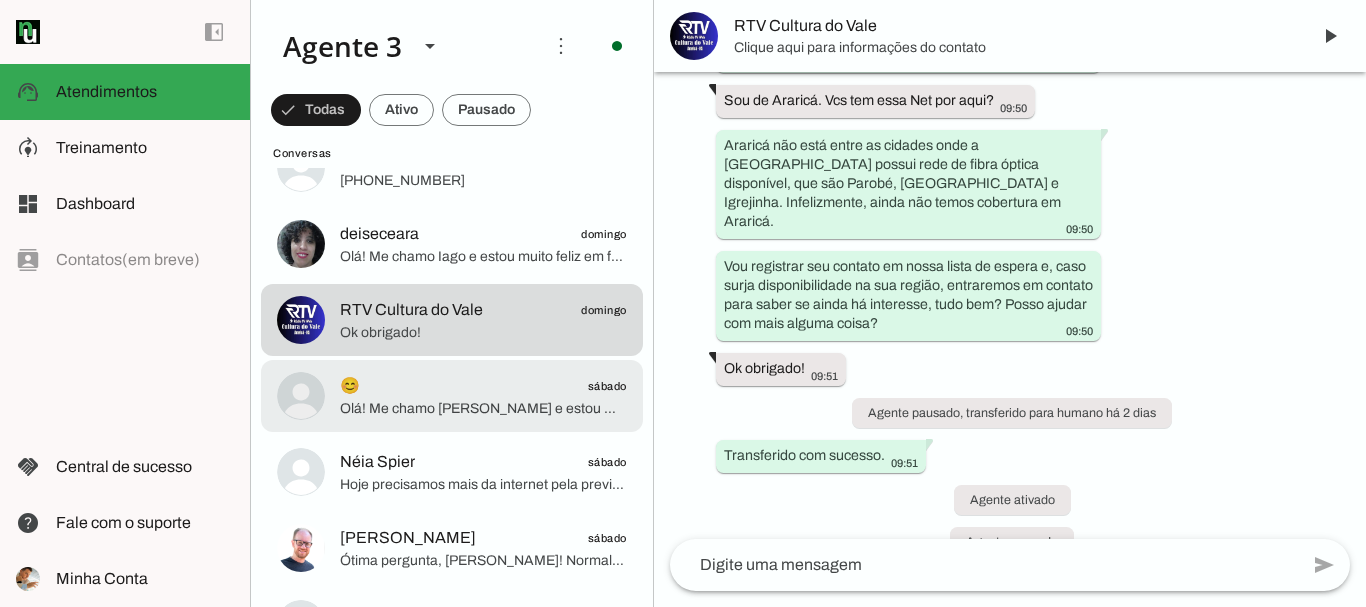 click on "😊
sábado" 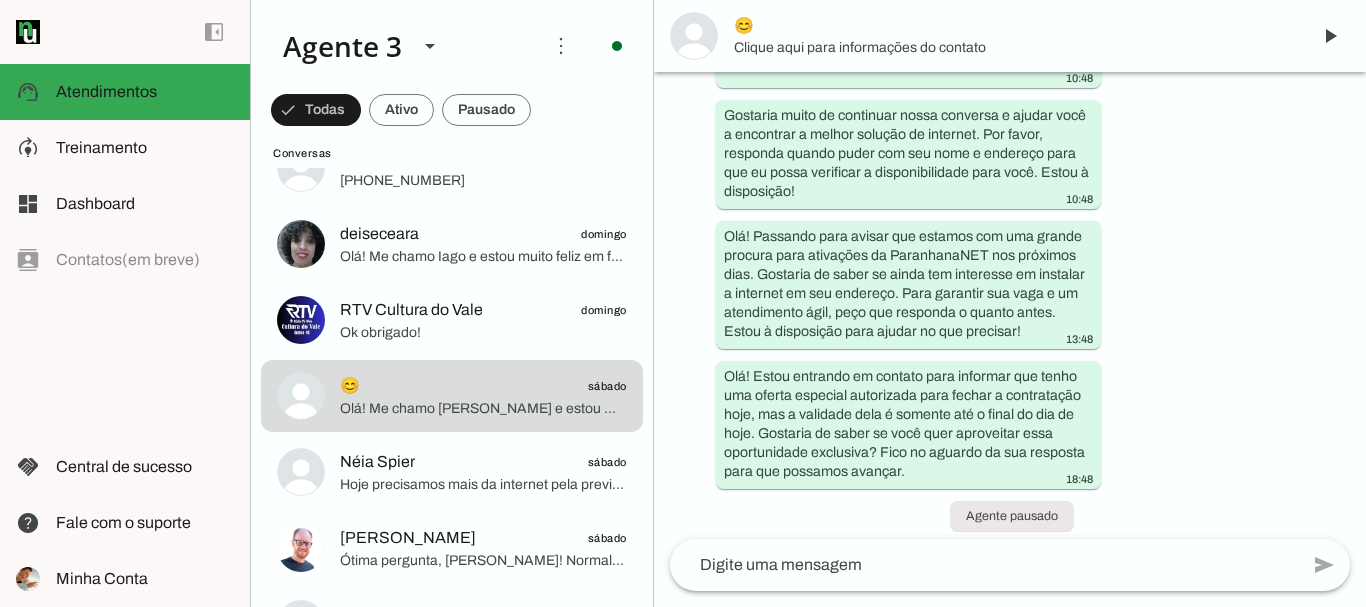 scroll, scrollTop: 816, scrollLeft: 0, axis: vertical 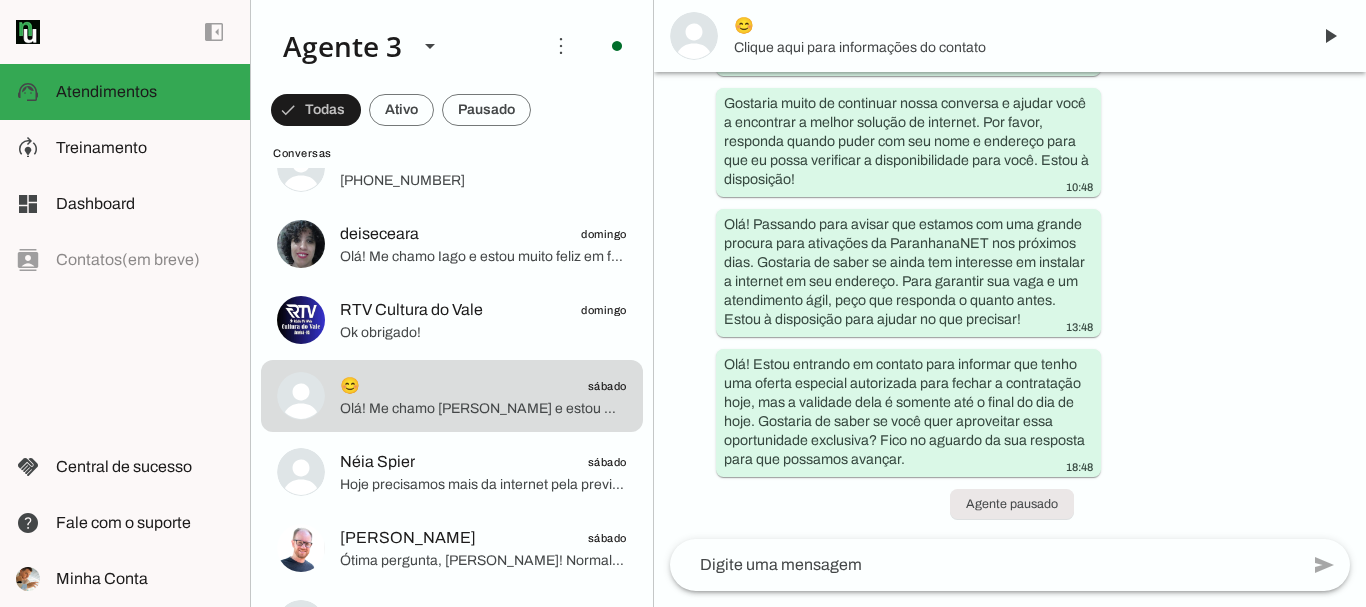 click 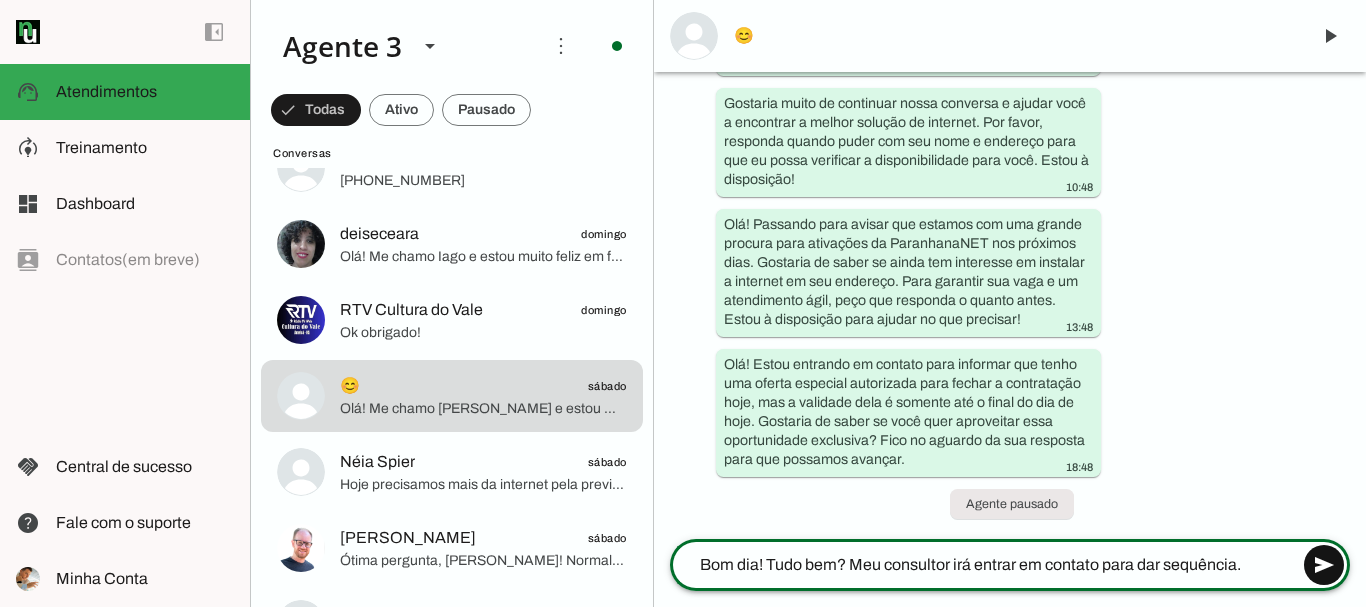 type on "Bom dia! Tudo bem? Meu consultor irá entrar em contato para dar sequência." 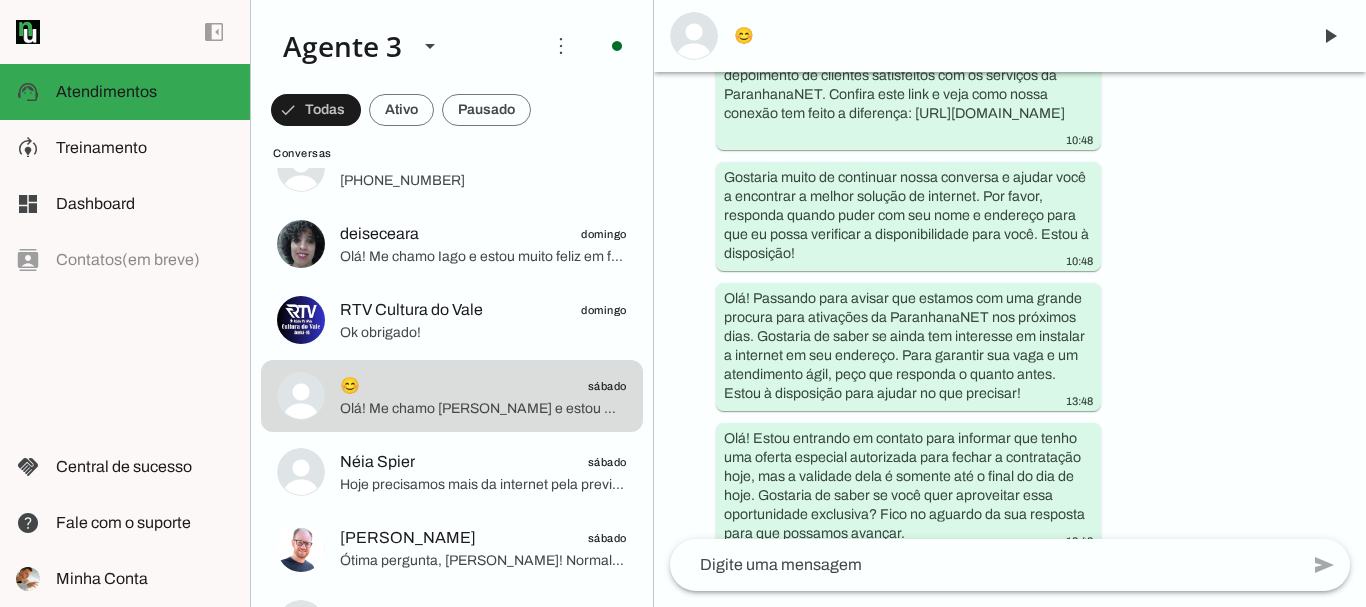 scroll, scrollTop: 922, scrollLeft: 0, axis: vertical 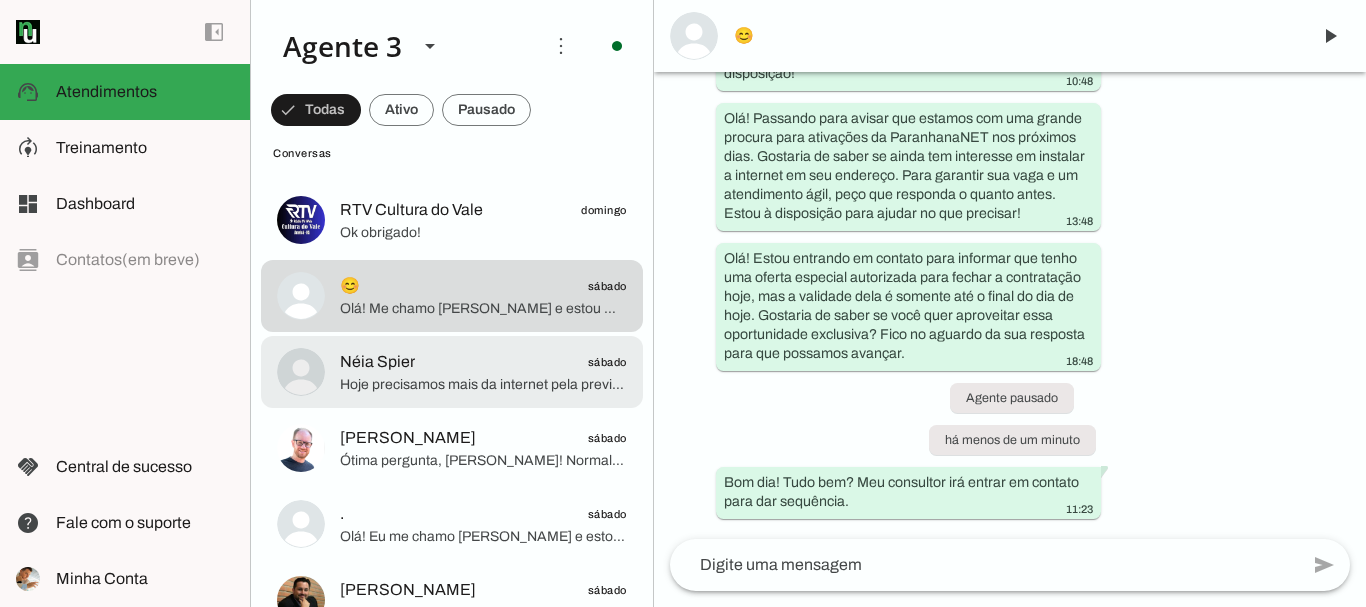 click on "Néia Spier
sábado" 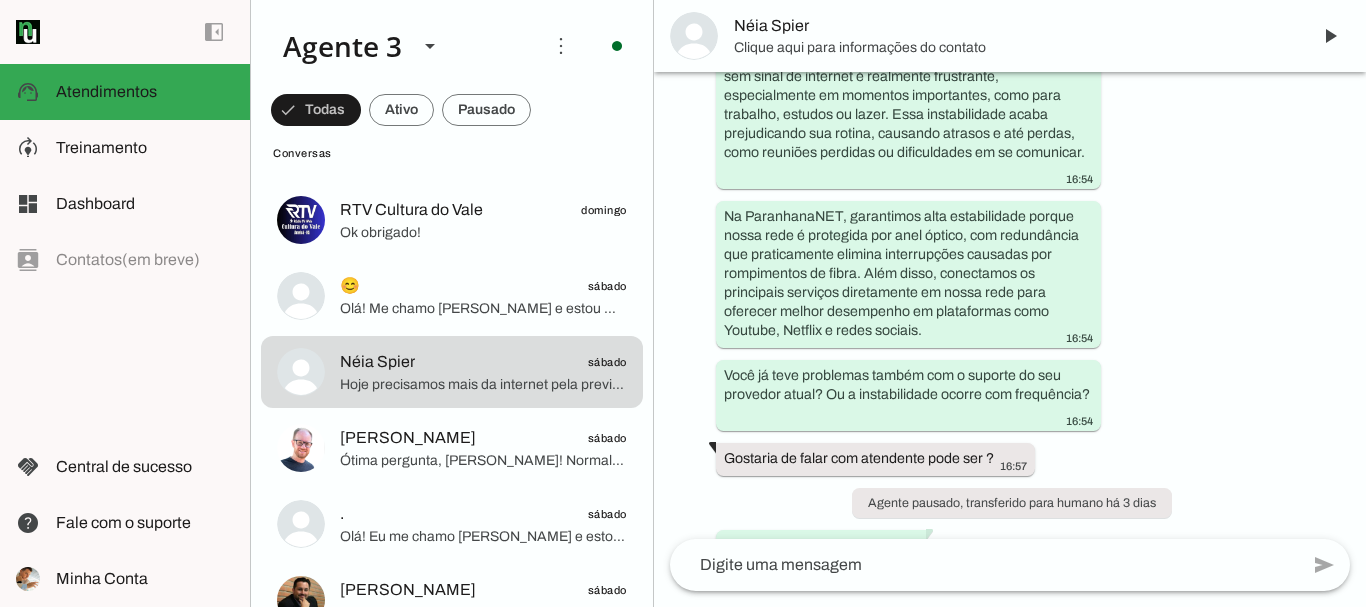 scroll, scrollTop: 2217, scrollLeft: 0, axis: vertical 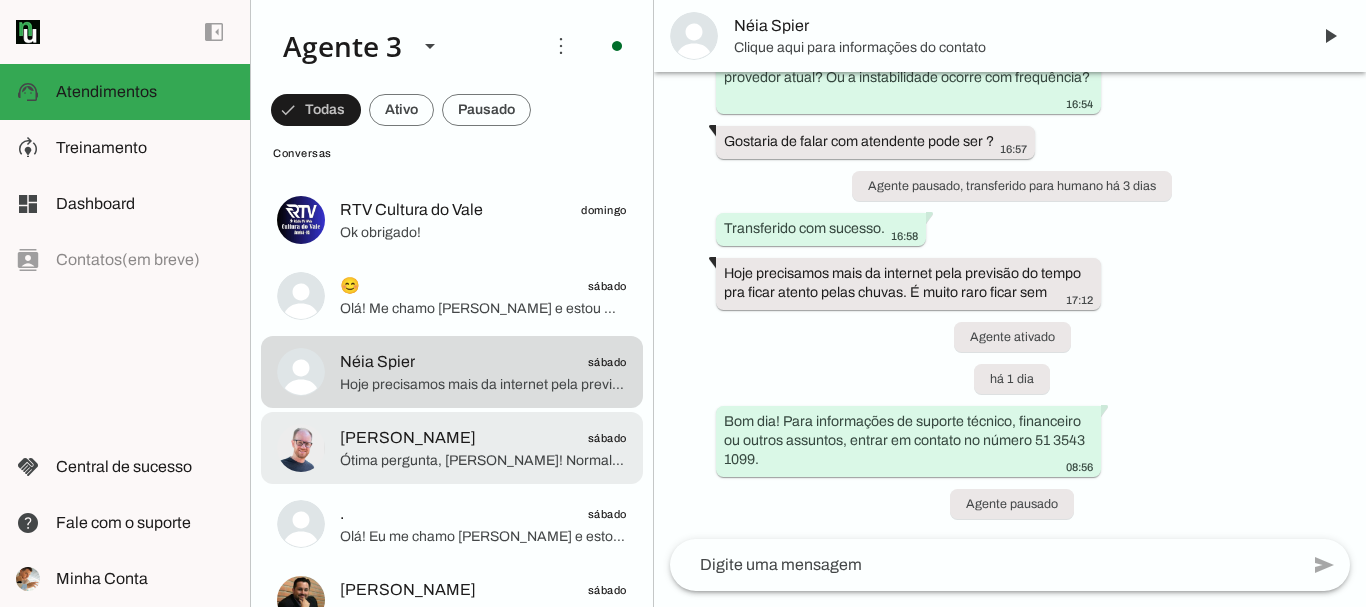 click on "[PERSON_NAME]" 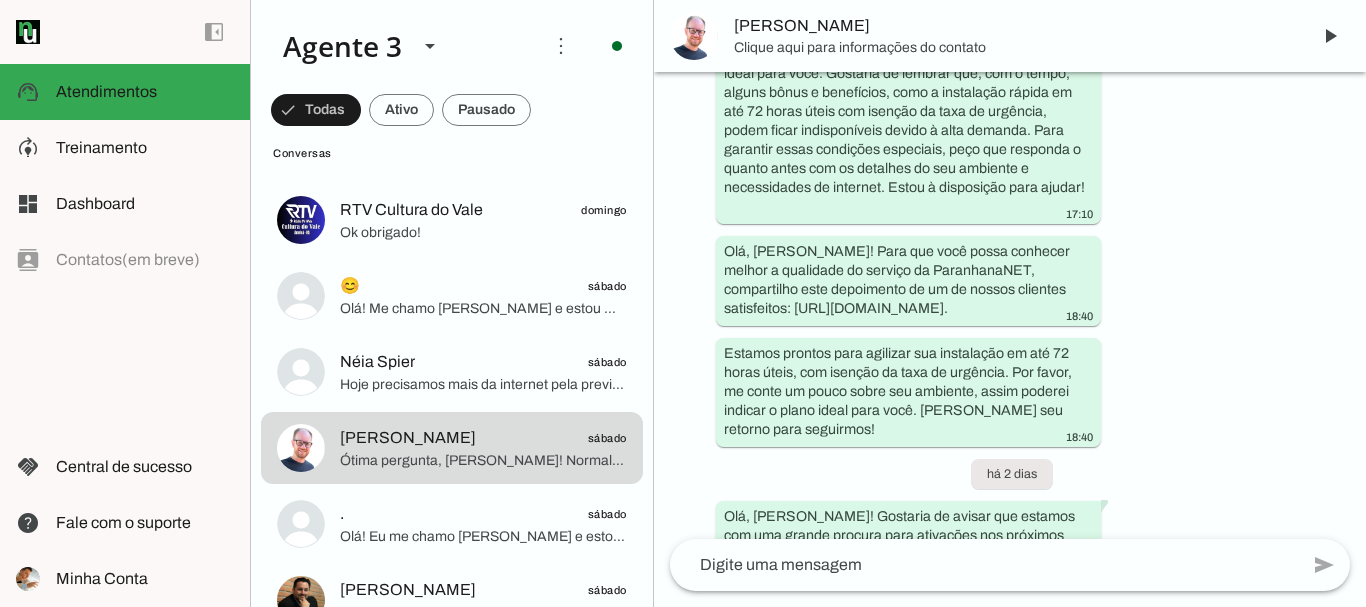 scroll, scrollTop: 1706, scrollLeft: 0, axis: vertical 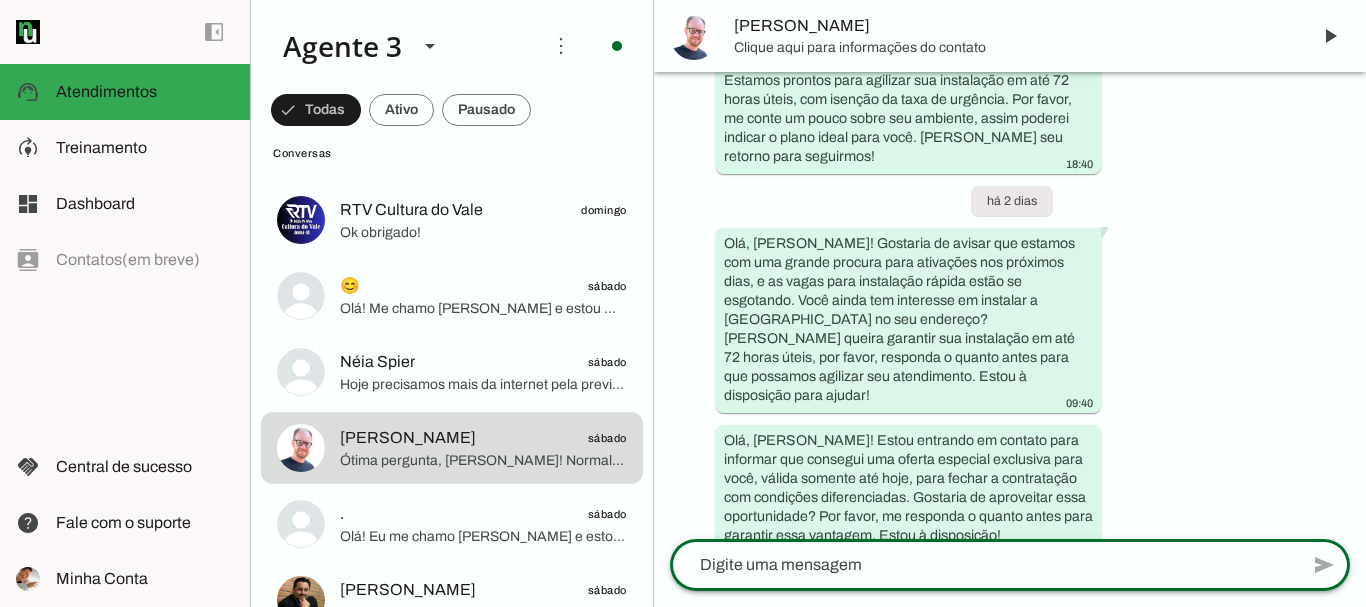 click 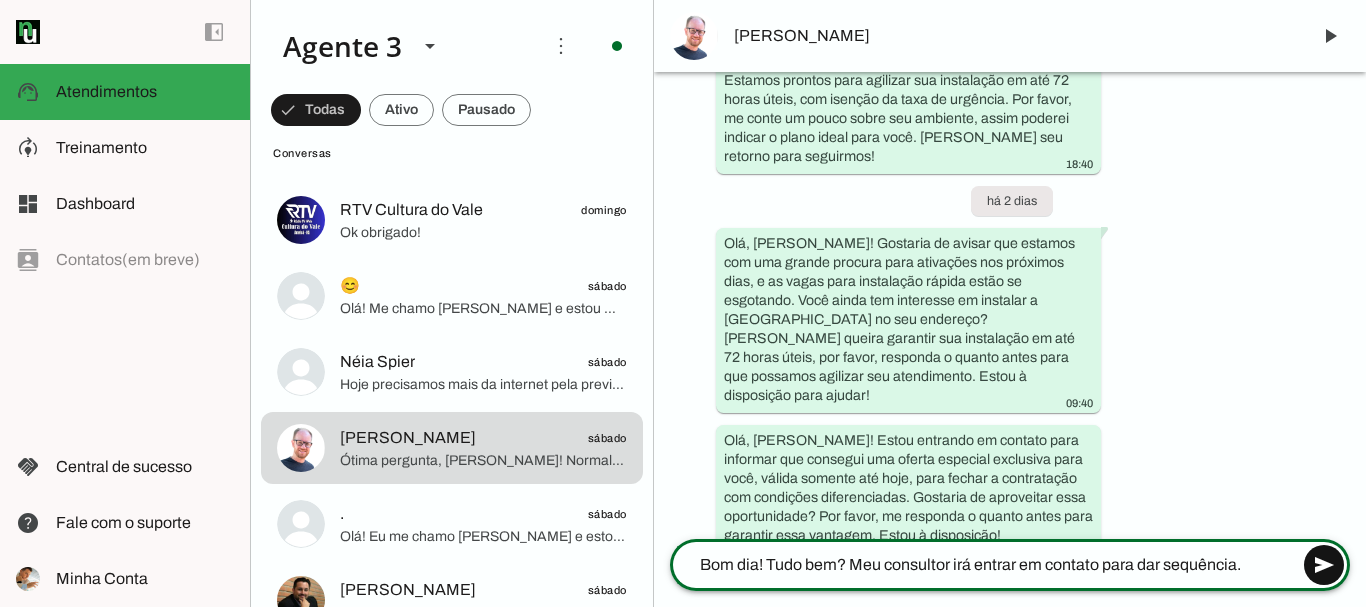type on "Bom dia! Tudo bem? Meu consultor irá entrar em contato para dar sequência." 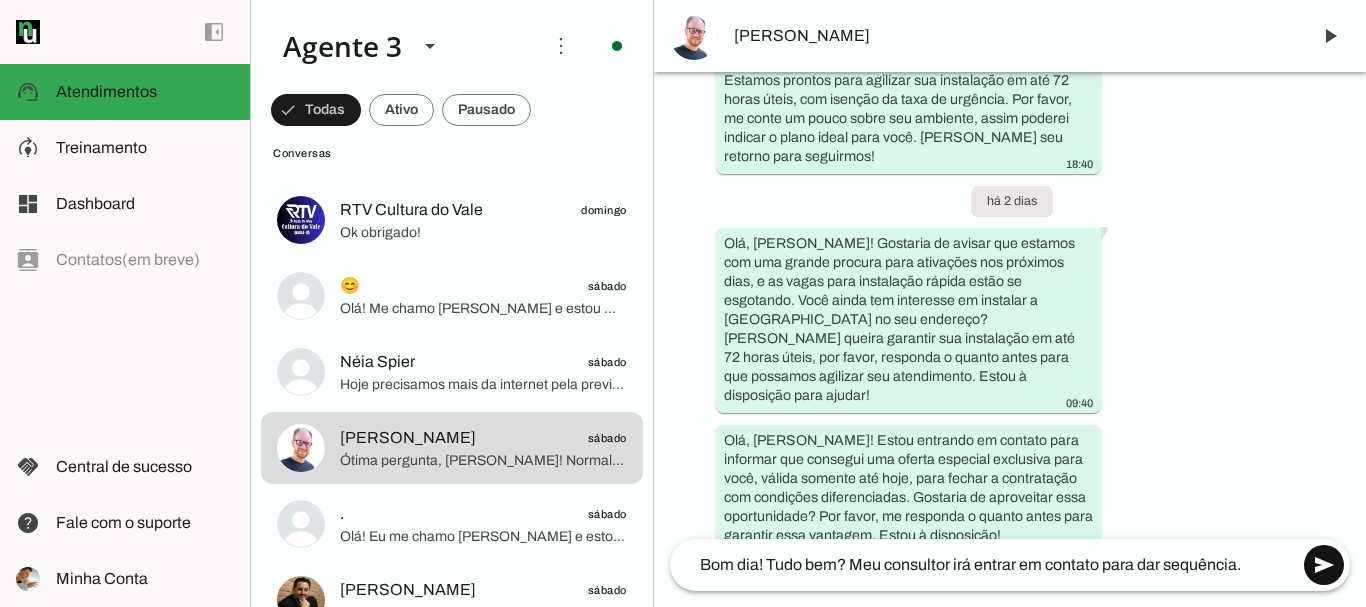 click at bounding box center [1324, 565] 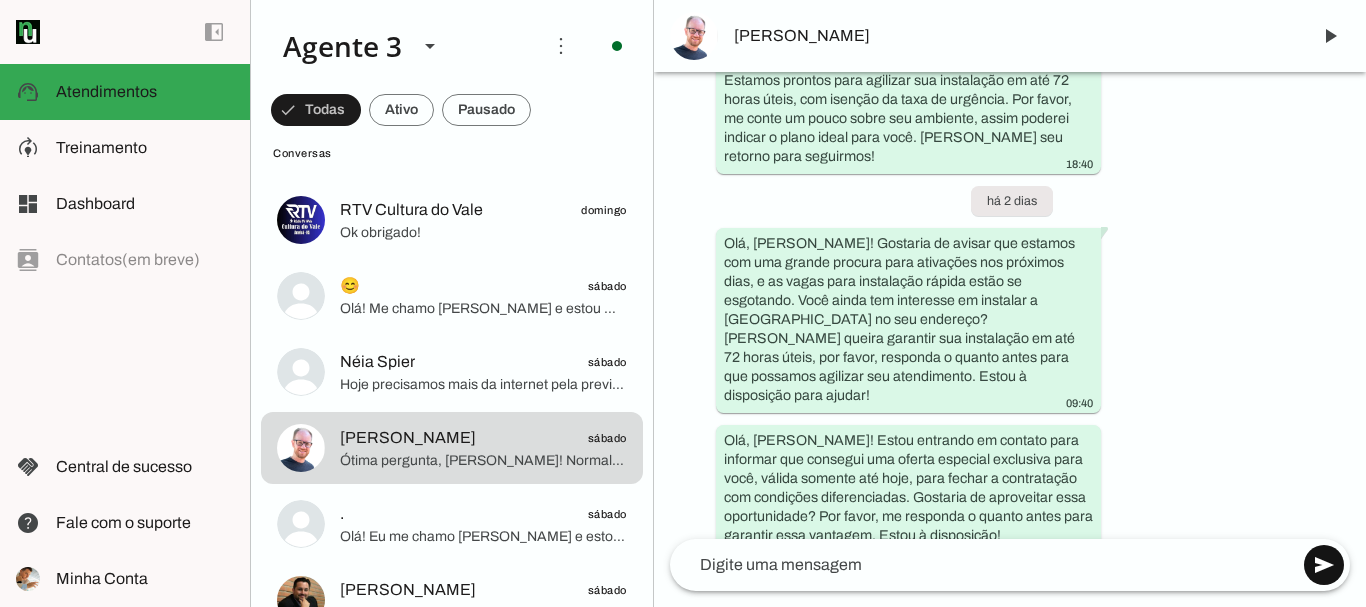 scroll, scrollTop: 1812, scrollLeft: 0, axis: vertical 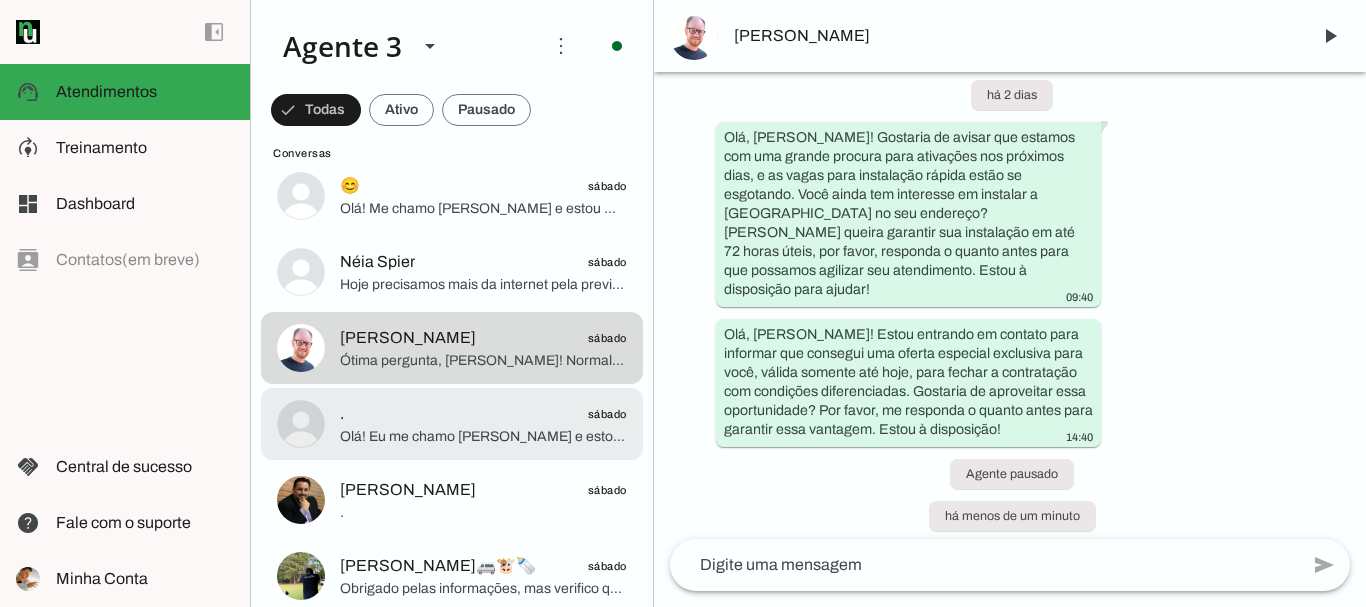 click on ".
sábado" 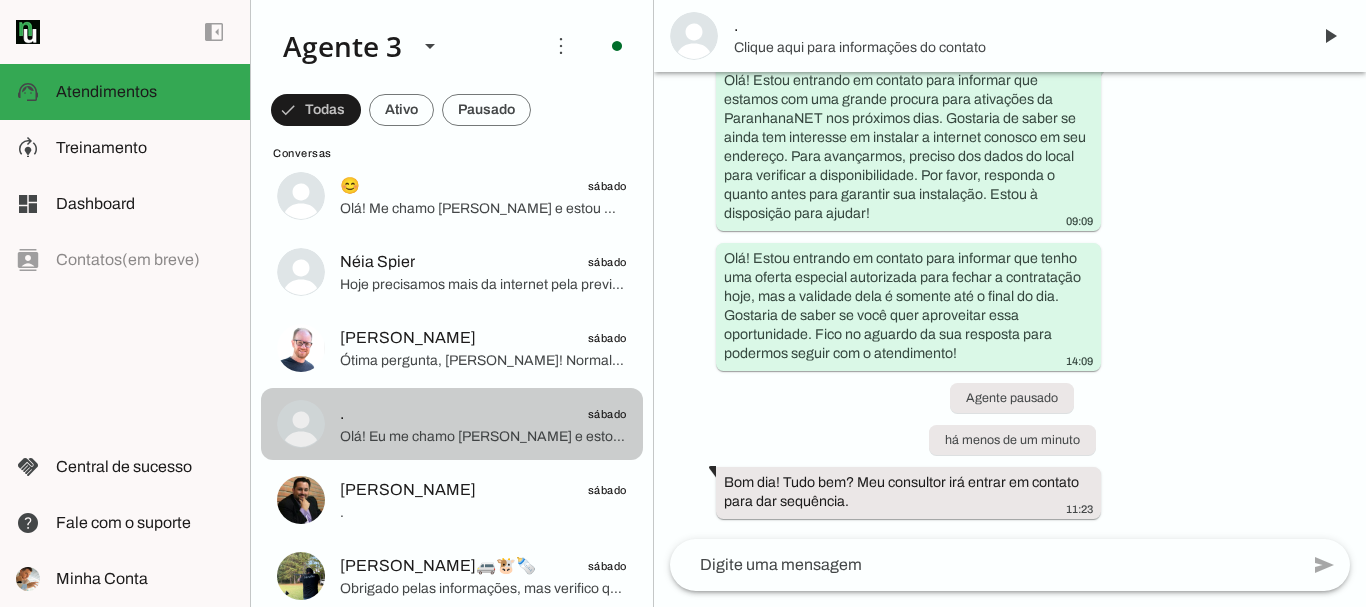 scroll, scrollTop: 1017, scrollLeft: 0, axis: vertical 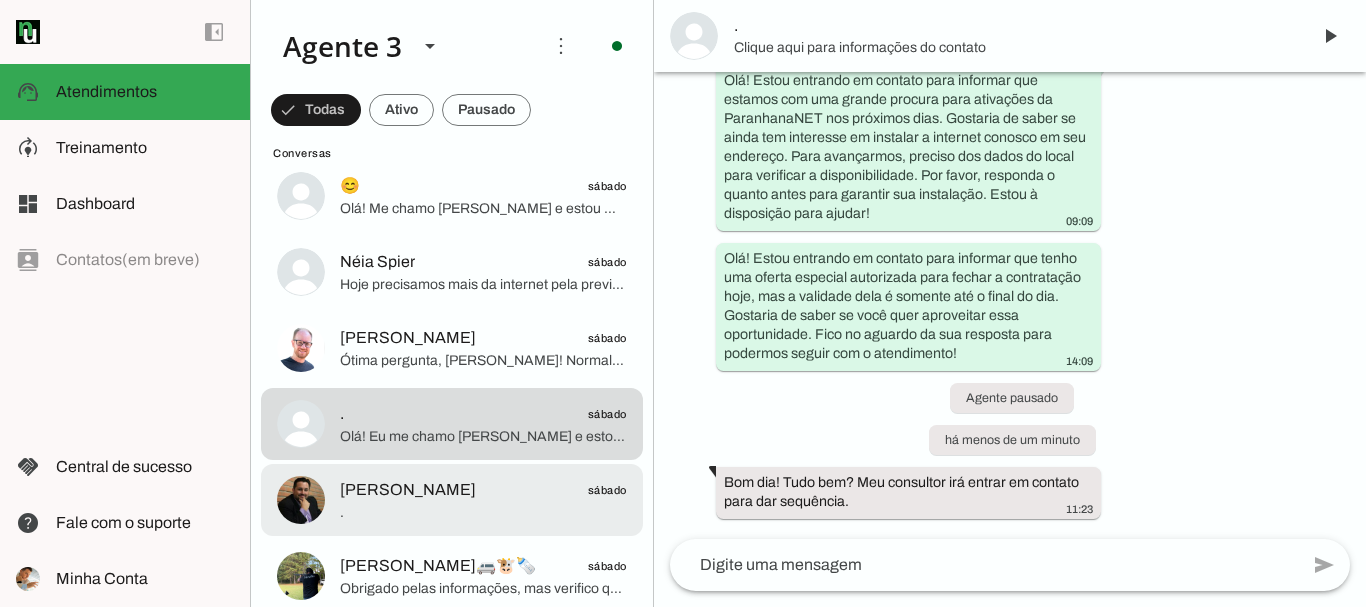 click on "." 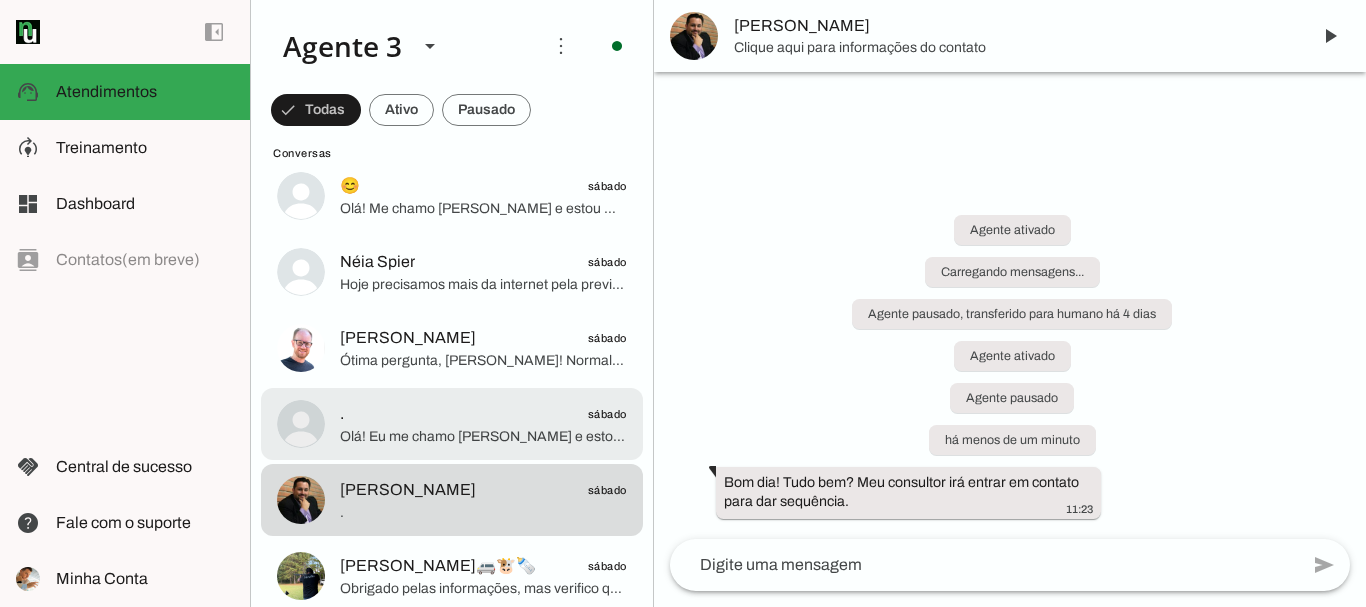 click on "Olá! Eu me chamo [PERSON_NAME] e estou muito feliz em poder falar com você hoje. Sou da ParanhanaNET, um provedor líder de mercado, eleito como o provedor que entrega a banda larga mais veloz de todo o [GEOGRAPHIC_DATA]. Estamos no top 3 do ranking de velocidade de internet no [GEOGRAPHIC_DATA] e no Top 10 do [GEOGRAPHIC_DATA], segundo o site [DOMAIN_NAME]. Também somos reconhecidos como o melhor provedor de internet em qualidade de atendimento e suporte técnico no Vale do Paranhana.
Para que eu possa verificar a disponibilidade do serviço no seu endereço, poderia me informar o nome completo da rua, número, bairro e cidade onde deseja instalar a internet? Além disso, qual o seu nome?" 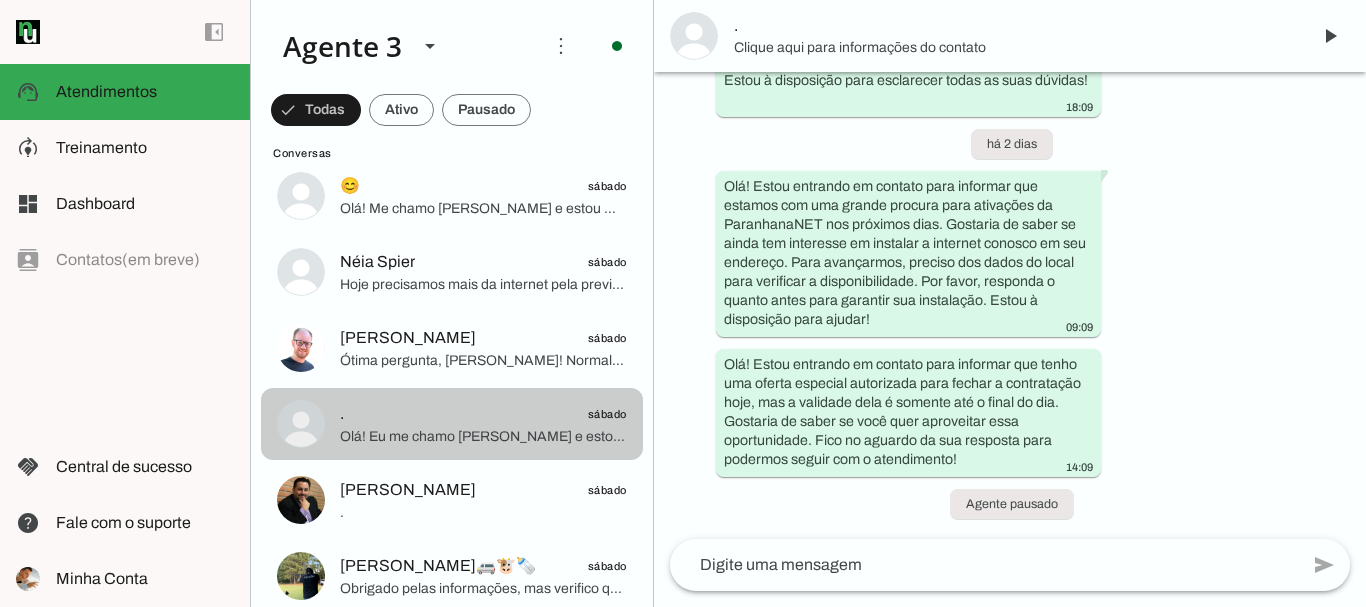 scroll 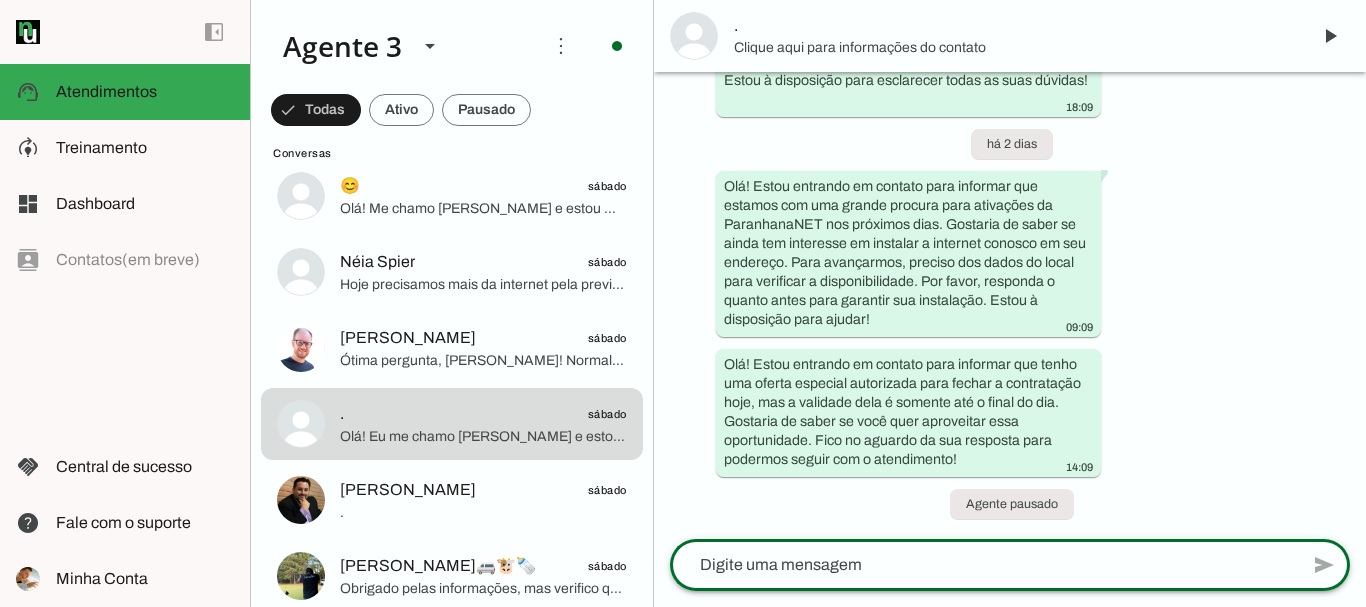 click 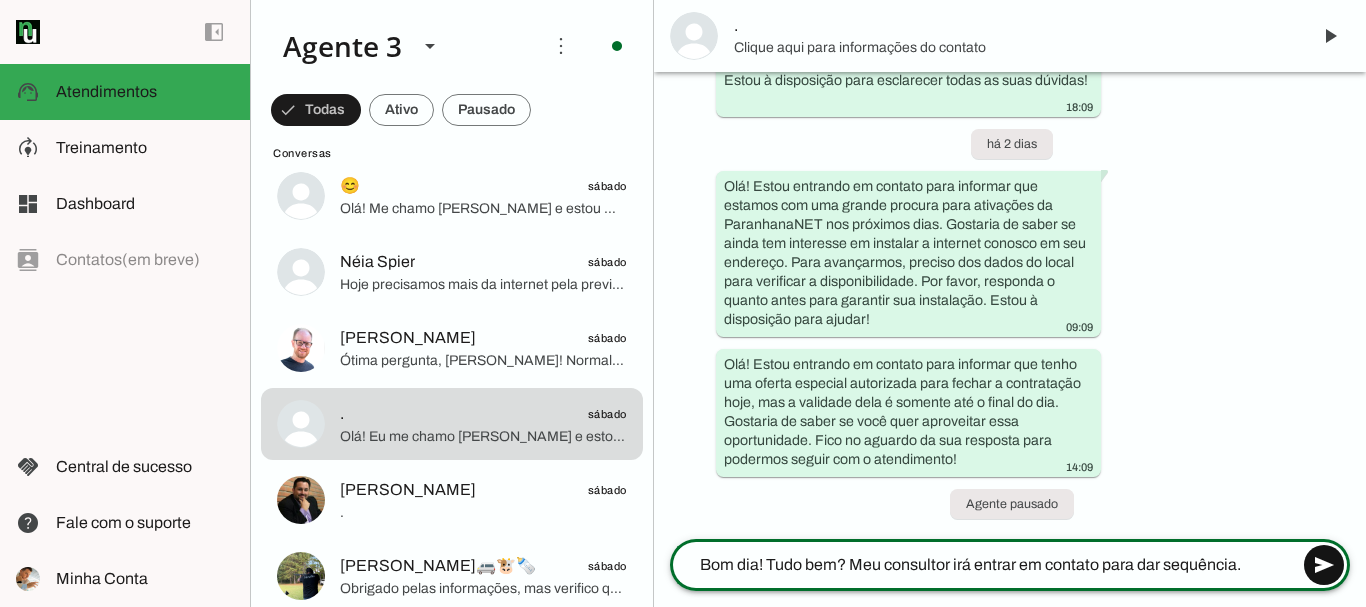 type on "Bom dia! Tudo bem? Meu consultor irá entrar em contato para dar sequência." 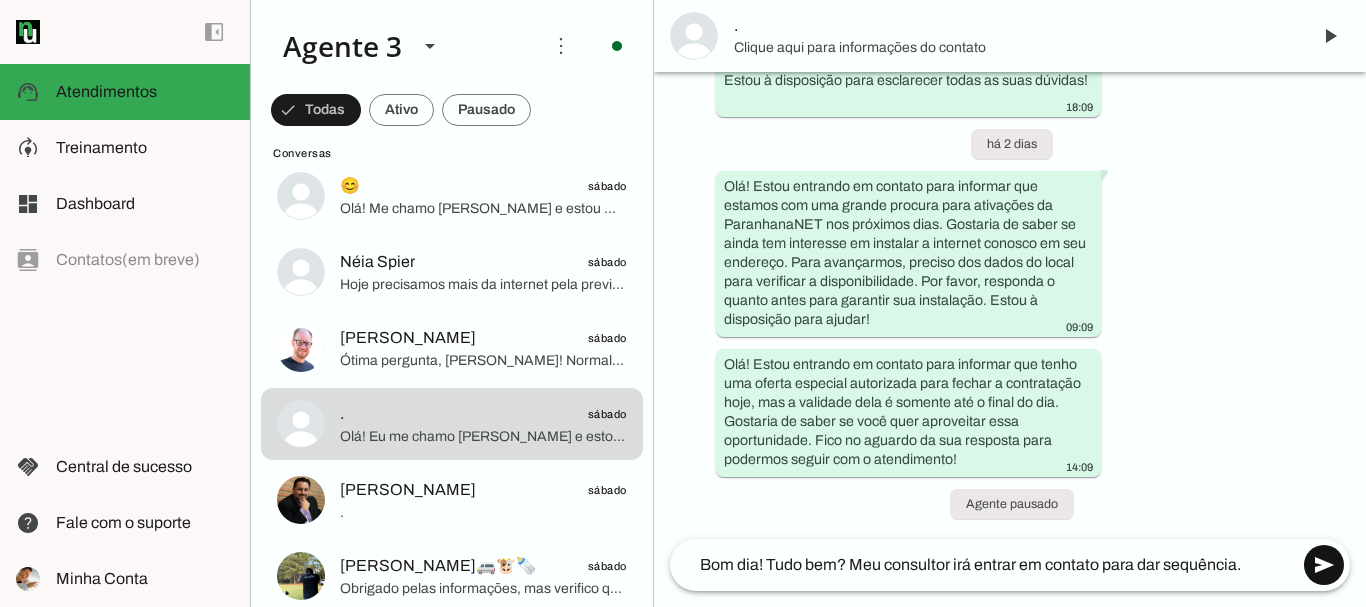 click at bounding box center [1324, 565] 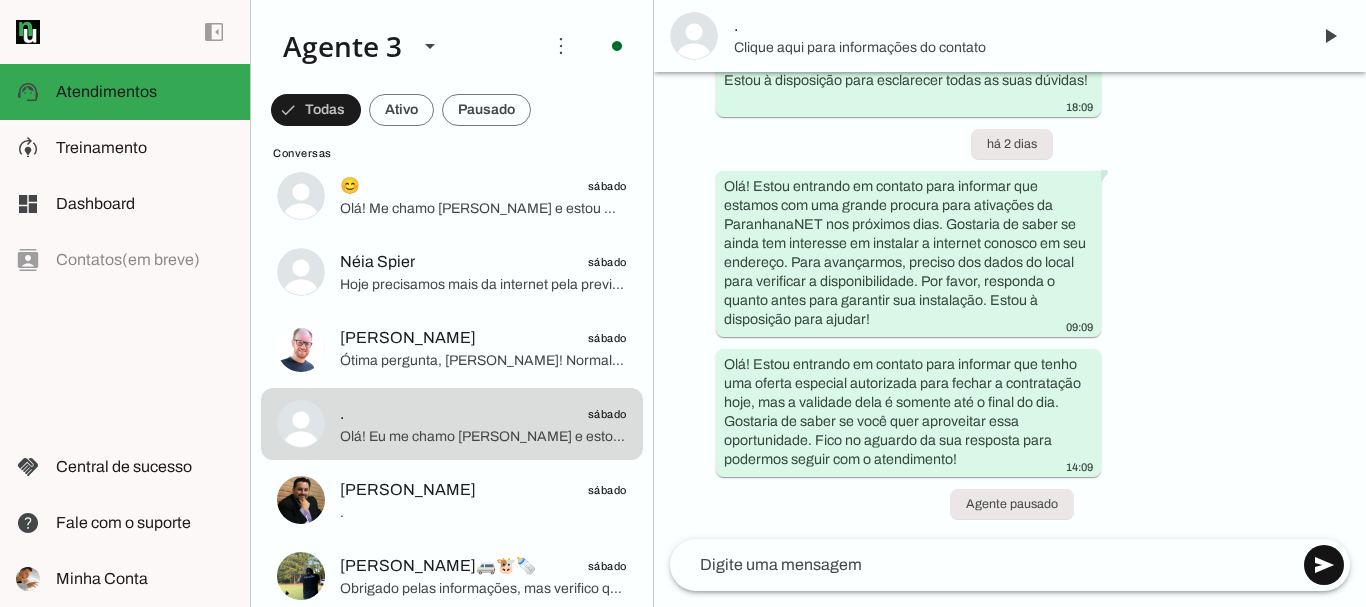 scroll, scrollTop: 1017, scrollLeft: 0, axis: vertical 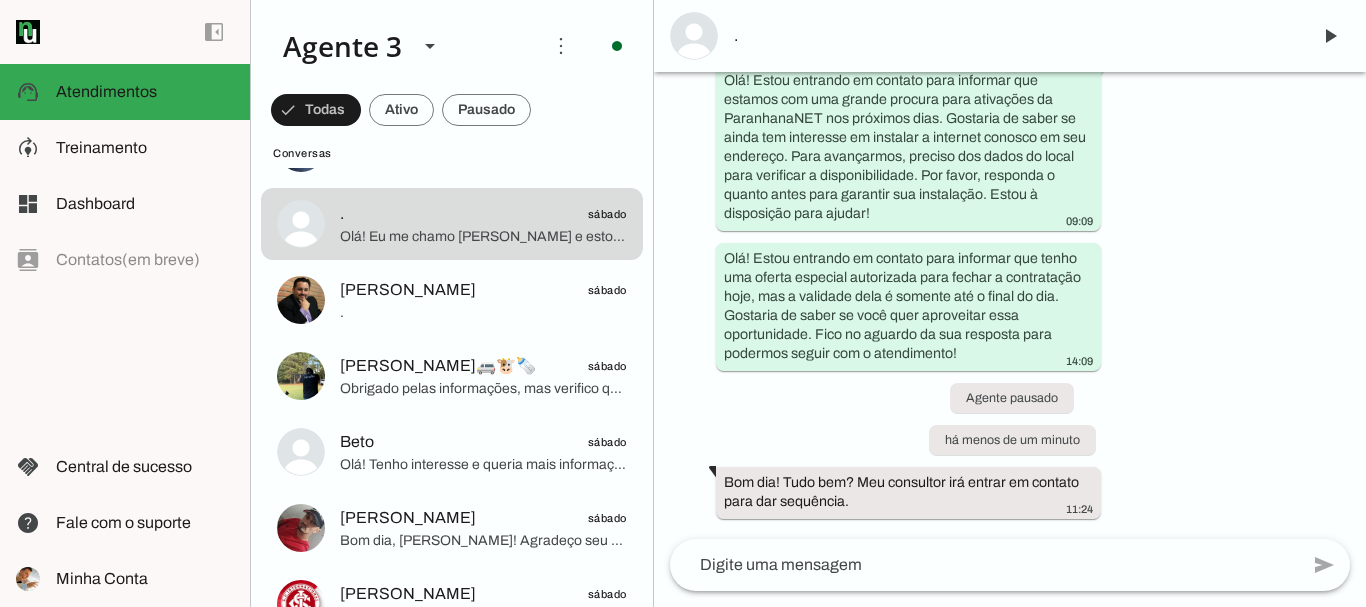 click on "[PERSON_NAME]🚐🐮🍼" 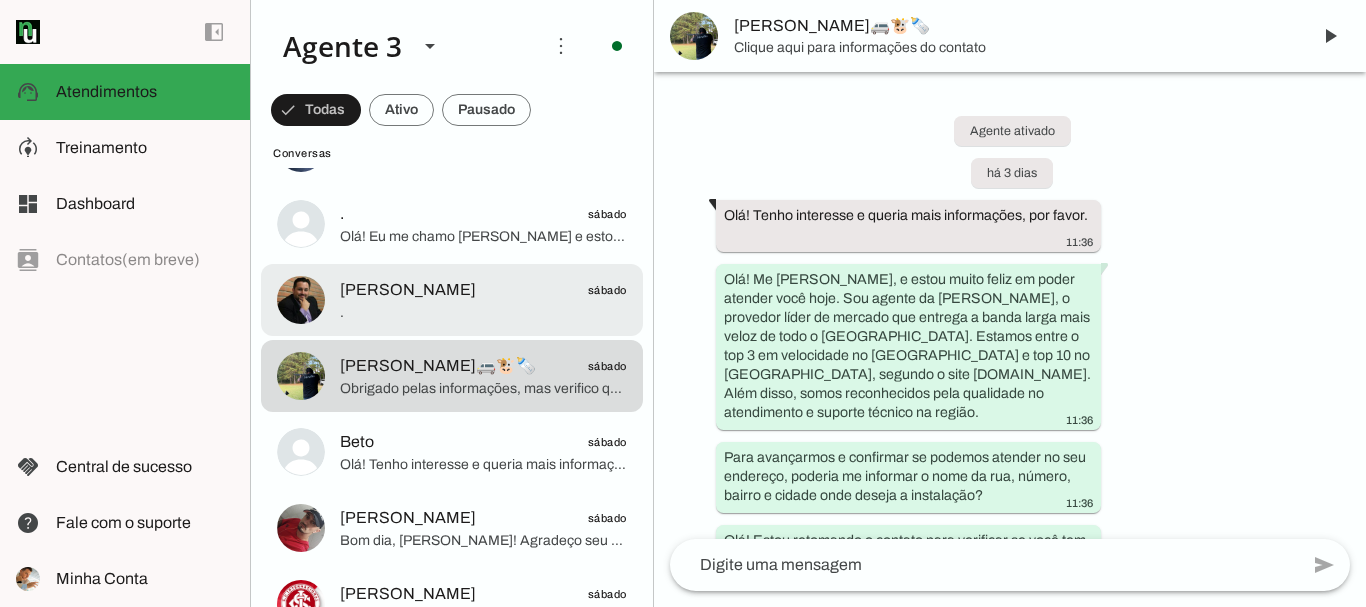 scroll, scrollTop: 894, scrollLeft: 0, axis: vertical 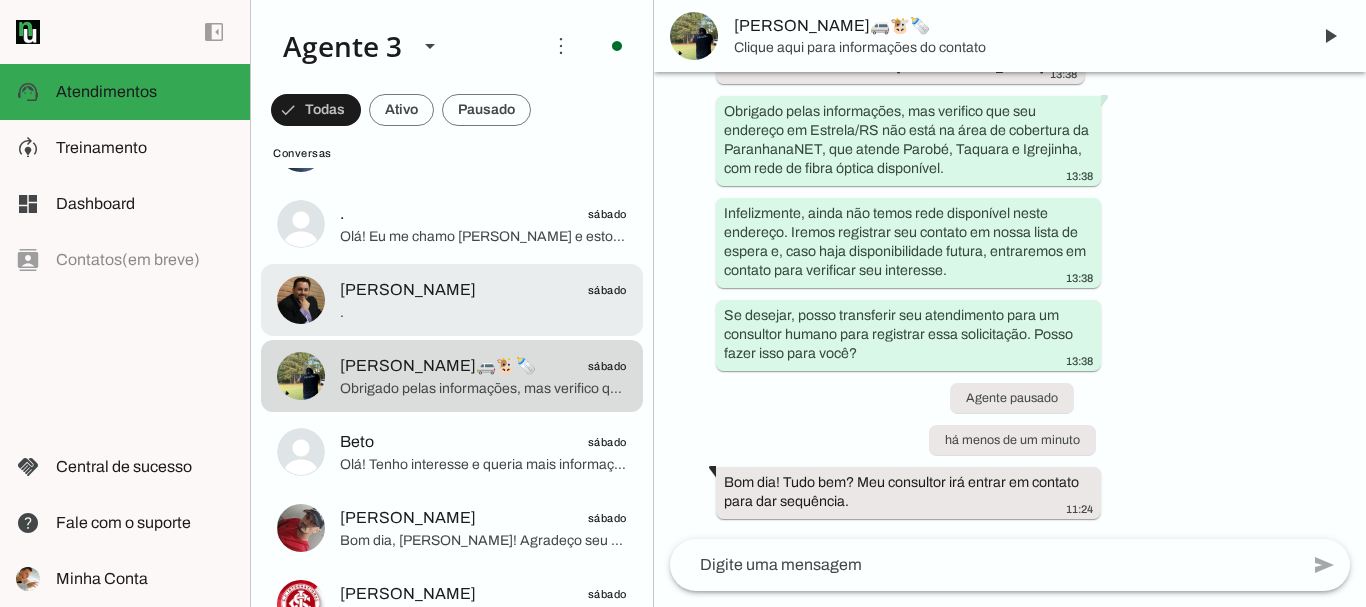 click on "." 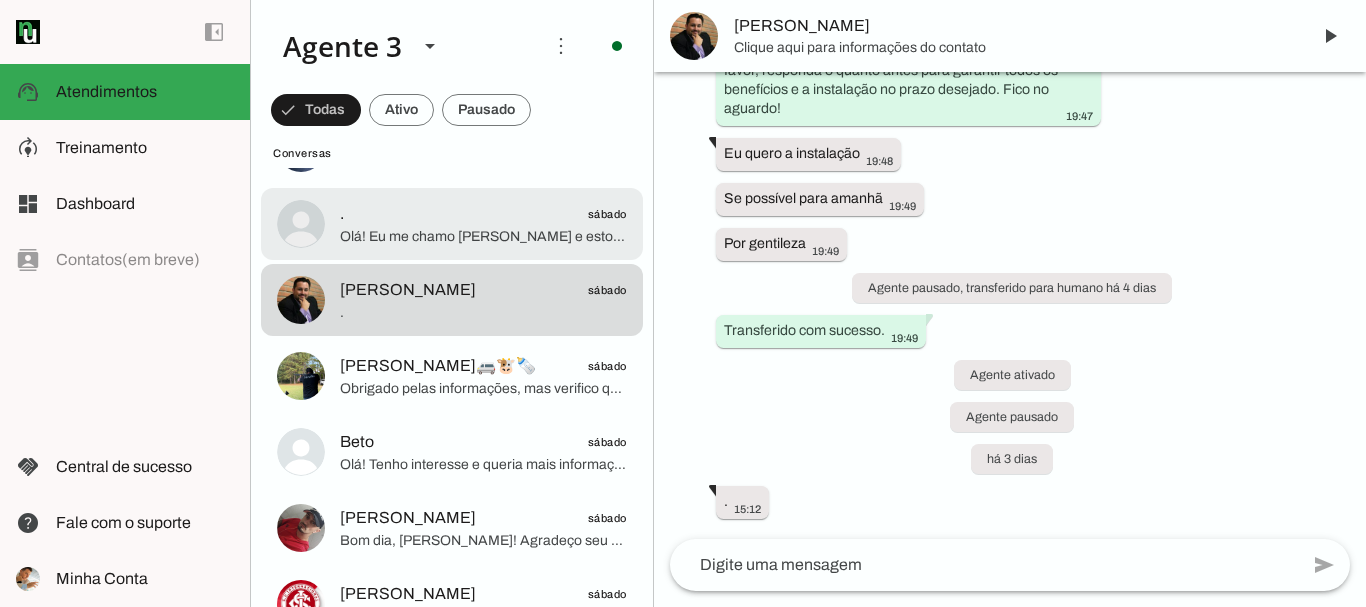 click on ".
sábado" 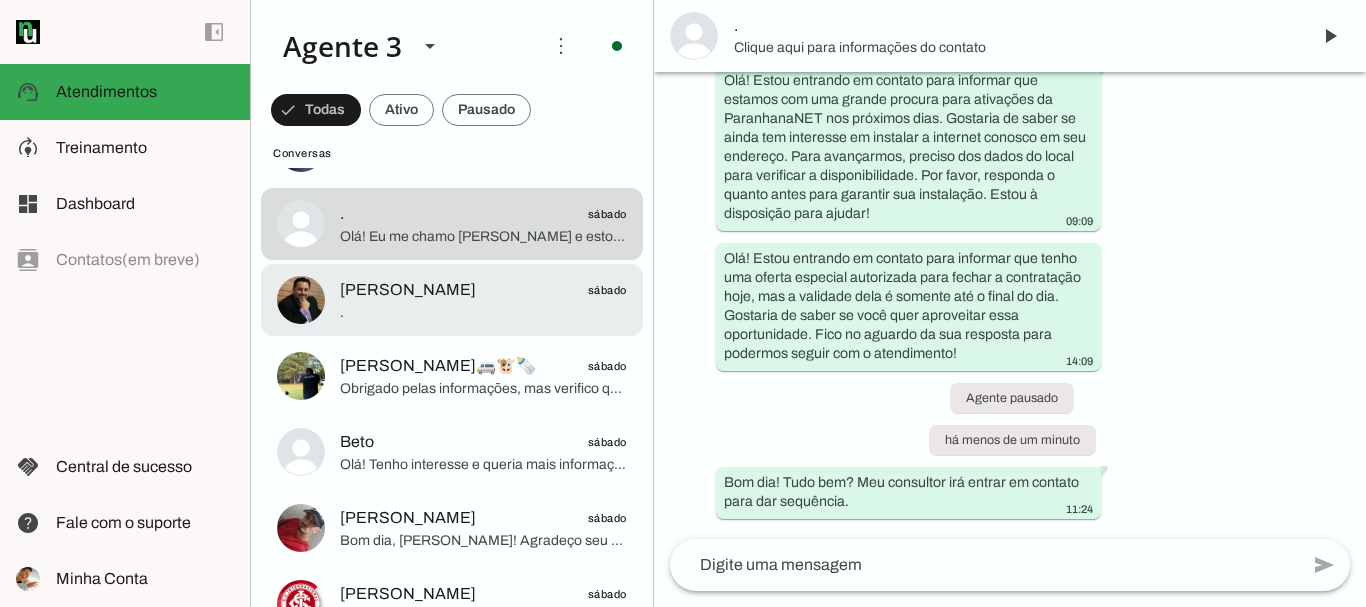 click on "[PERSON_NAME]" 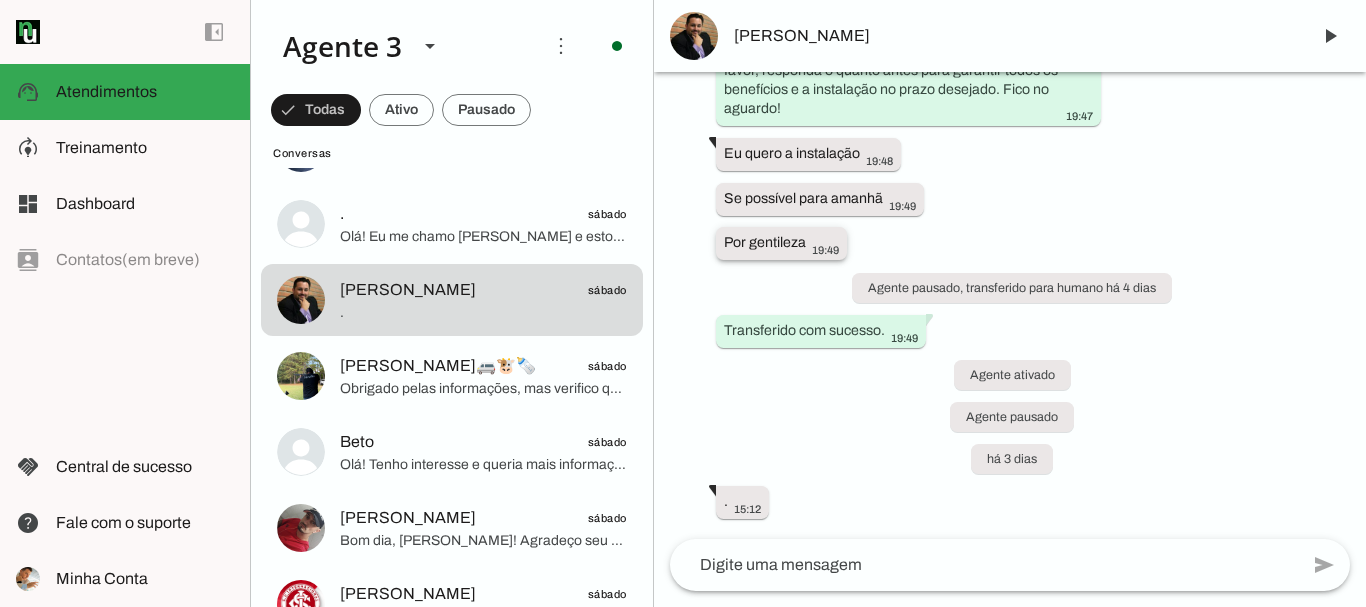 scroll, scrollTop: 7665, scrollLeft: 0, axis: vertical 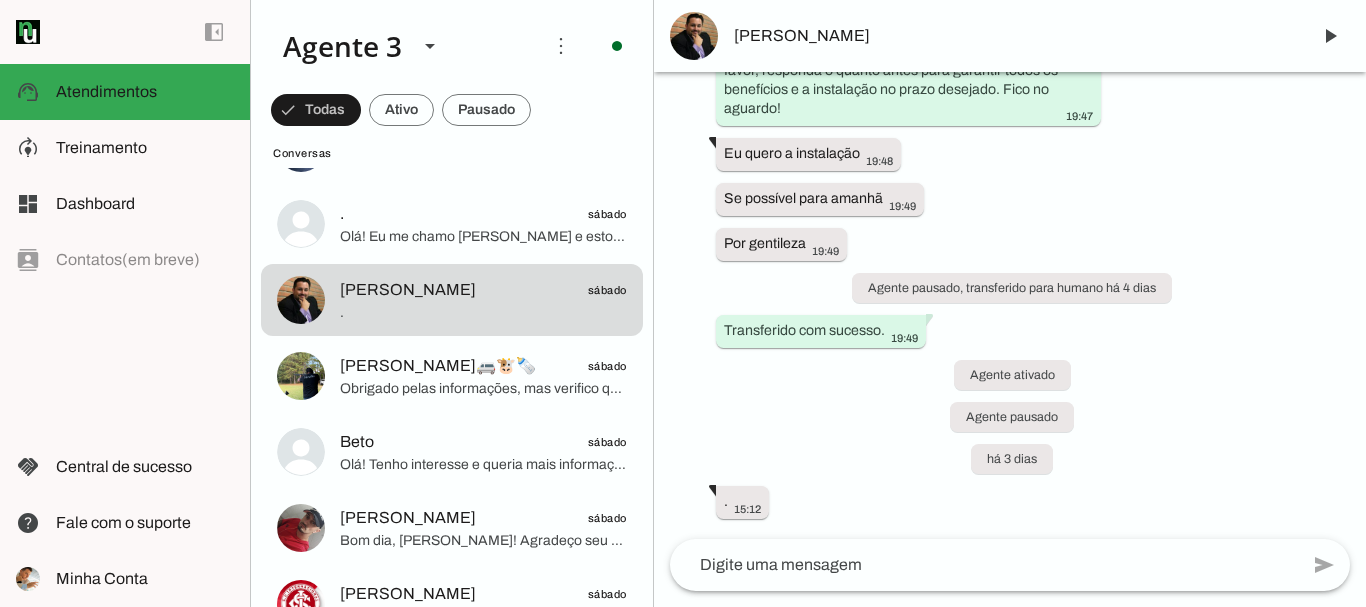 click on "[PERSON_NAME]" at bounding box center (1010, 36) 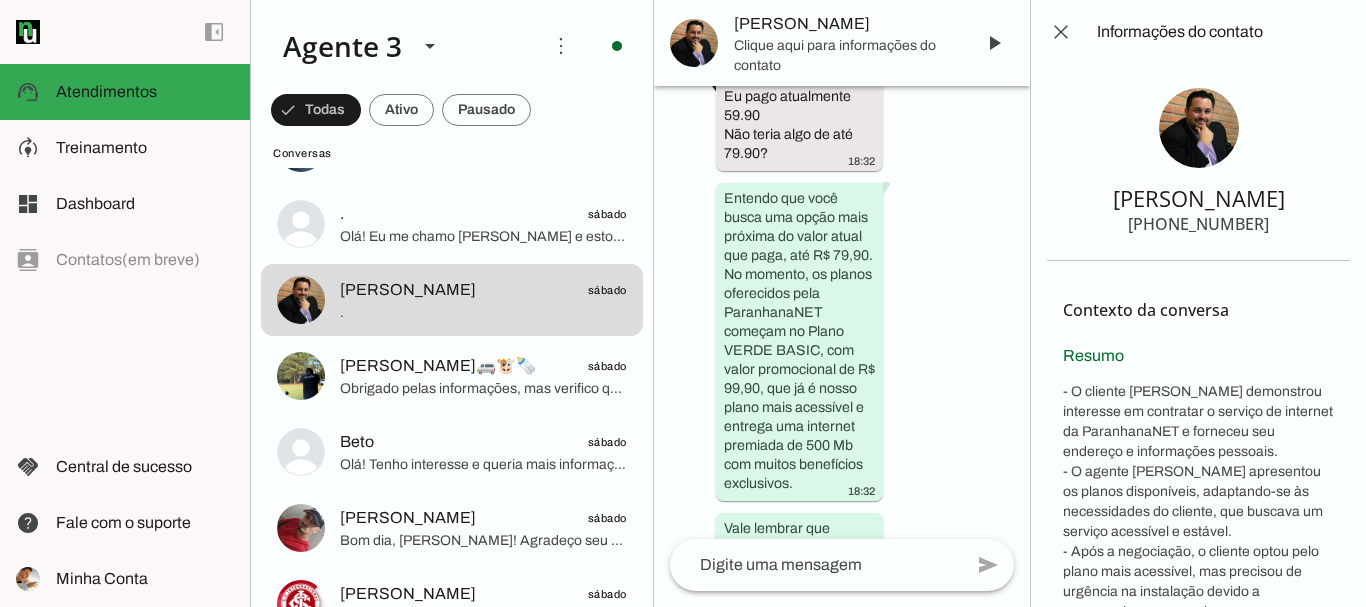 scroll, scrollTop: 16483, scrollLeft: 0, axis: vertical 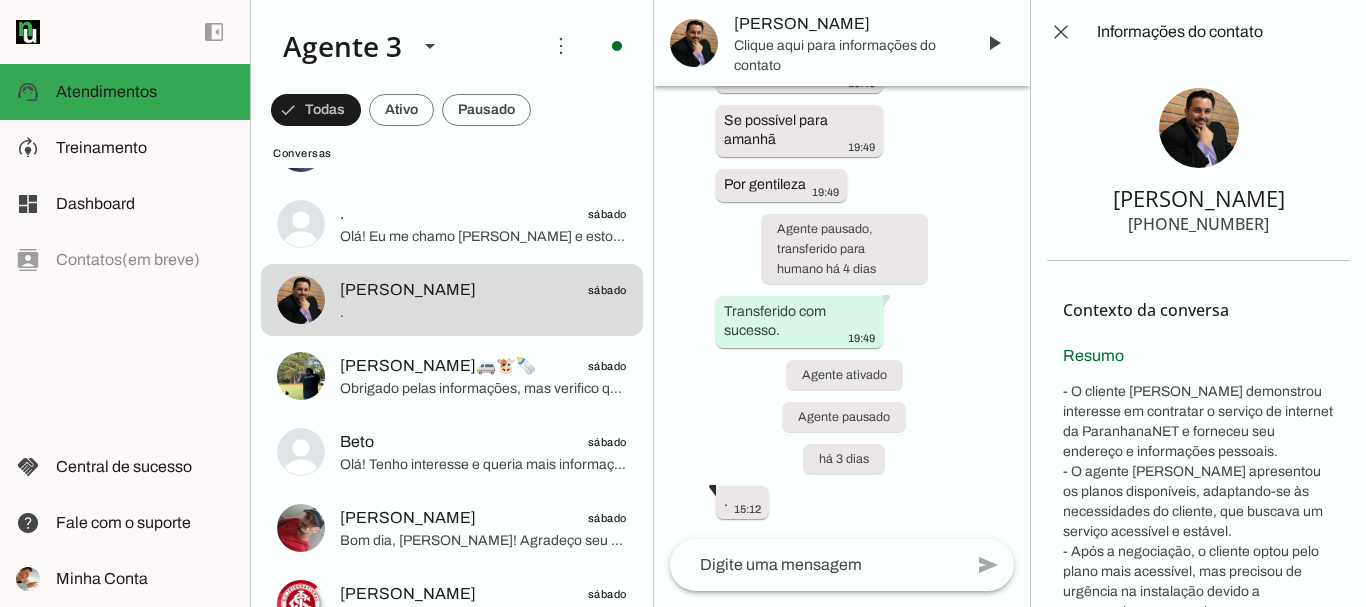 click on "[PHONE_NUMBER]" at bounding box center [1198, 224] 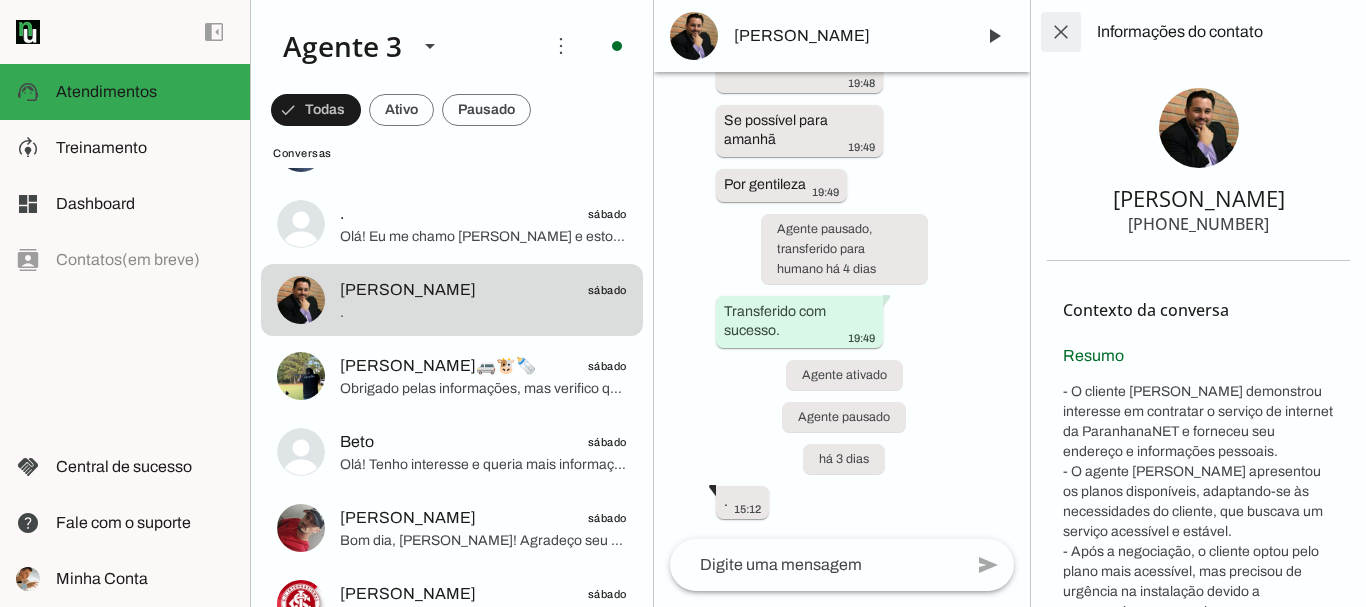click at bounding box center [1061, 32] 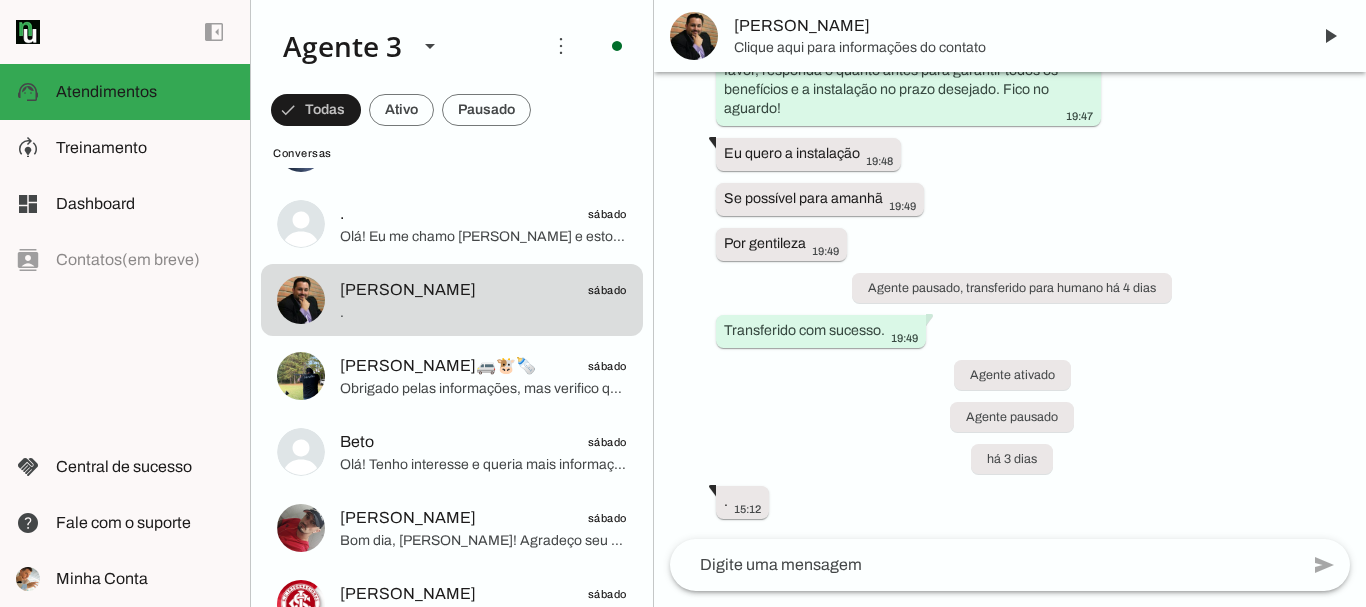 scroll, scrollTop: 7665, scrollLeft: 0, axis: vertical 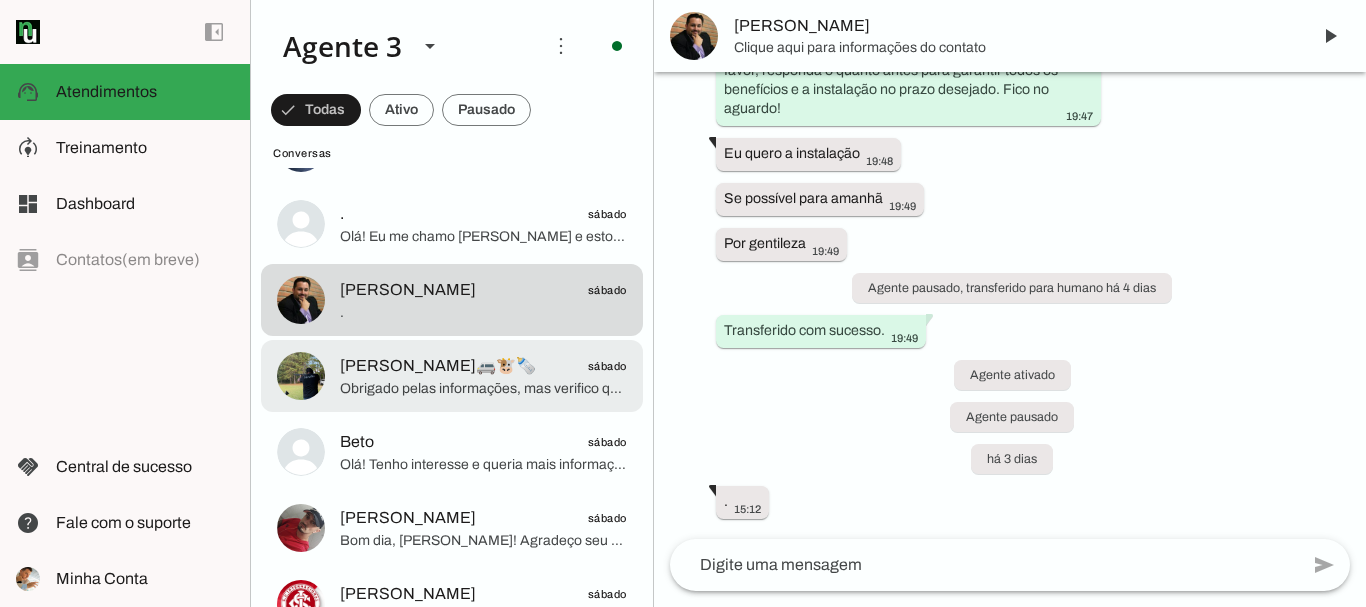 click on "[PERSON_NAME]🚐🐮🍼" 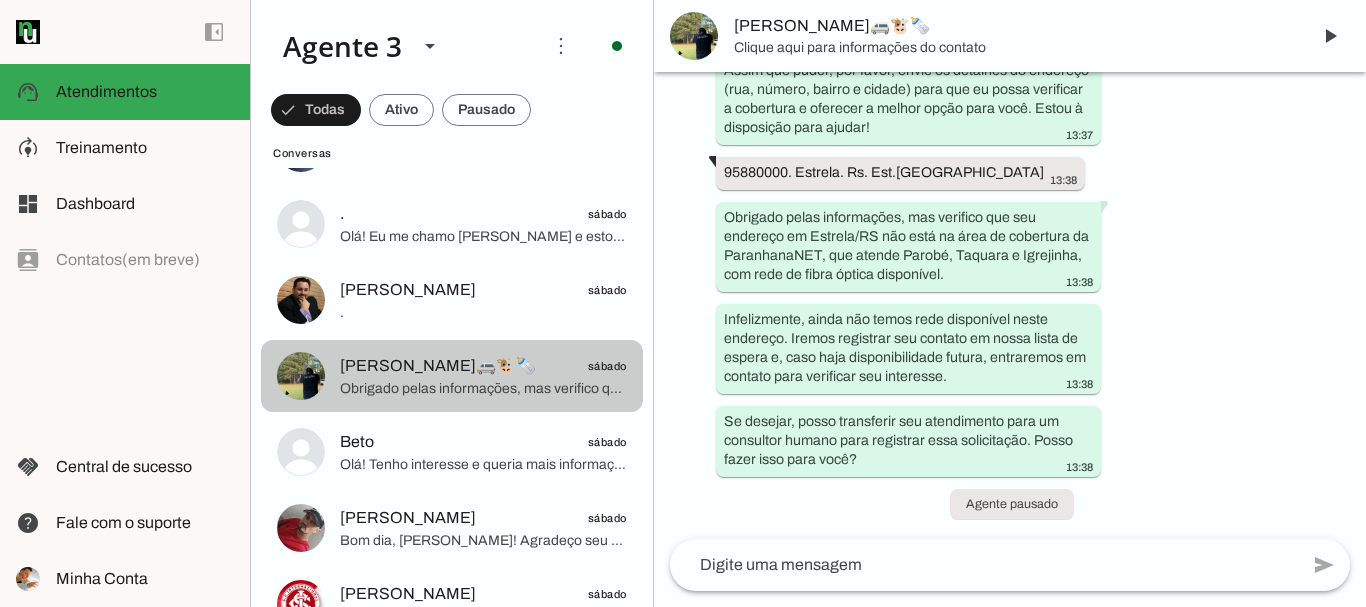 scroll, scrollTop: 788, scrollLeft: 0, axis: vertical 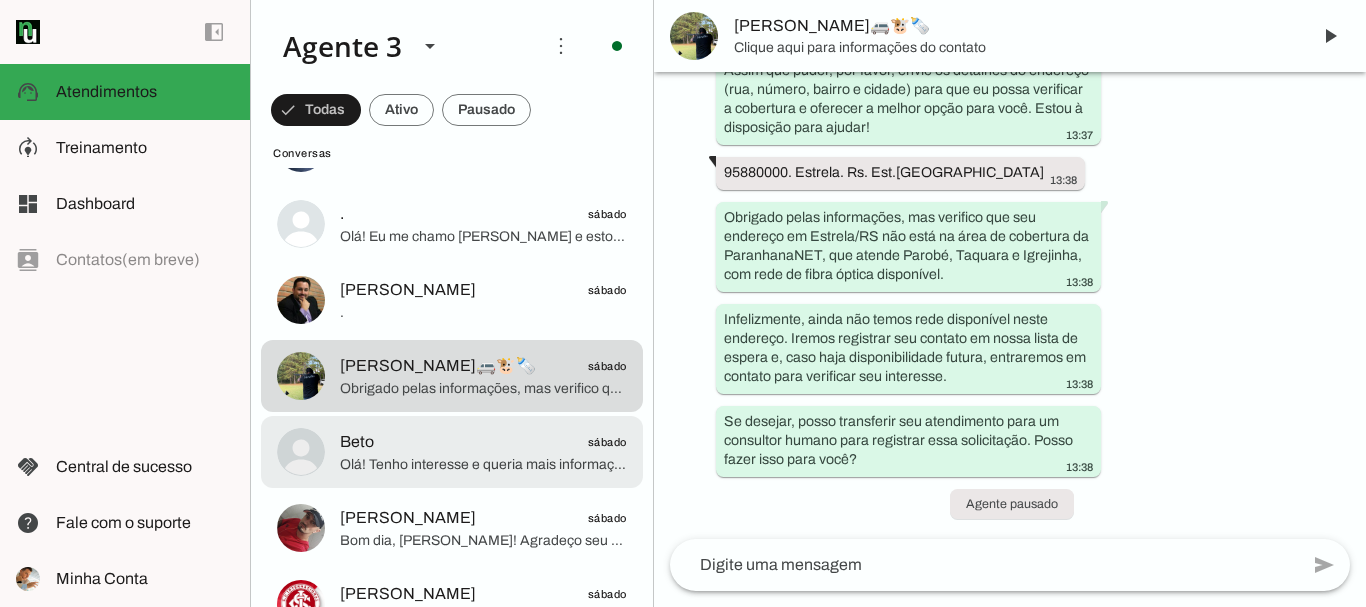 click on "Olá! Tenho interesse e queria mais informações, por favor." 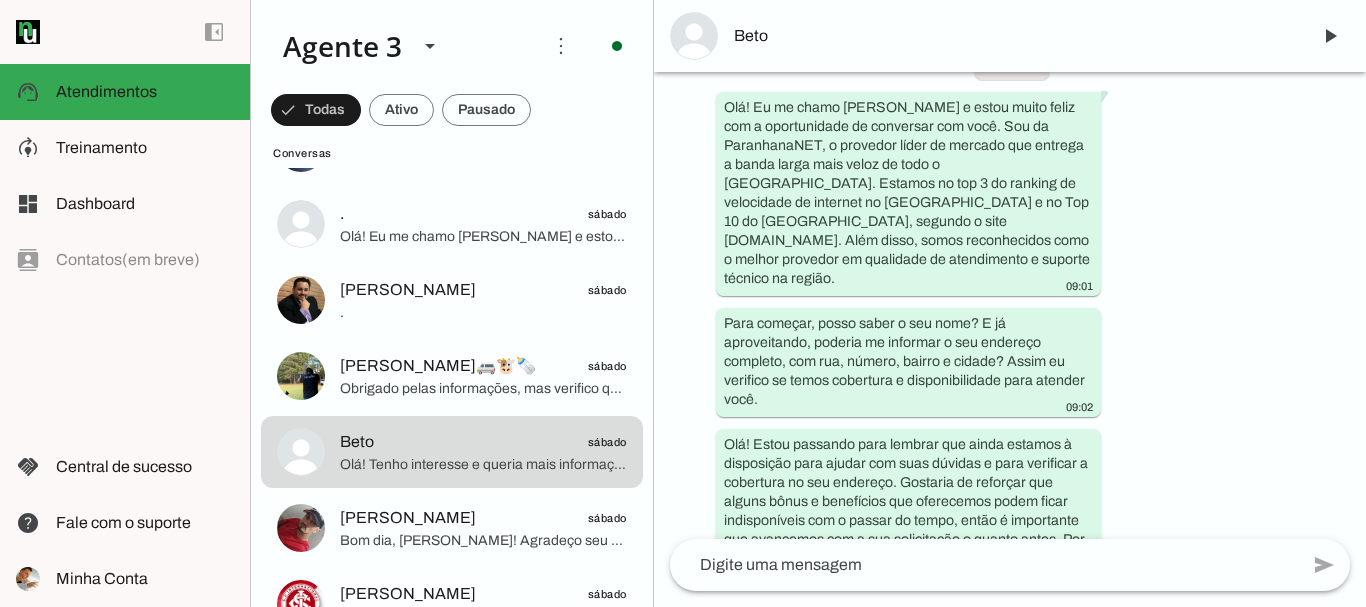 scroll, scrollTop: 1206, scrollLeft: 0, axis: vertical 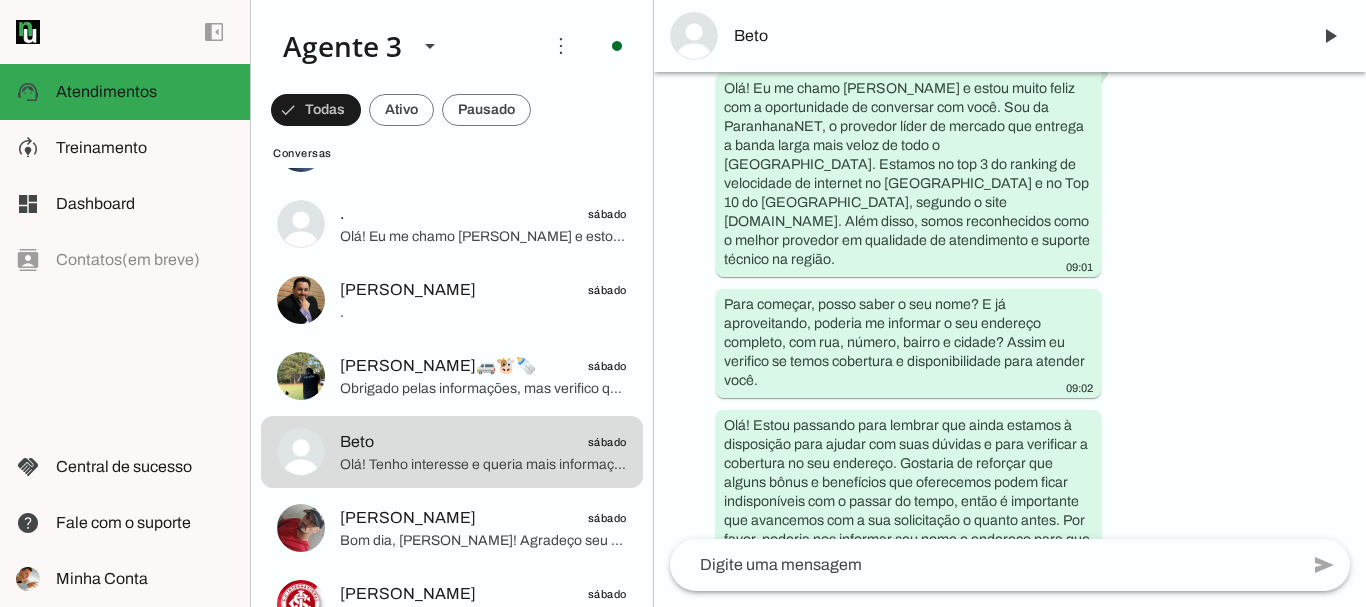 click on "Beto" at bounding box center [1014, 36] 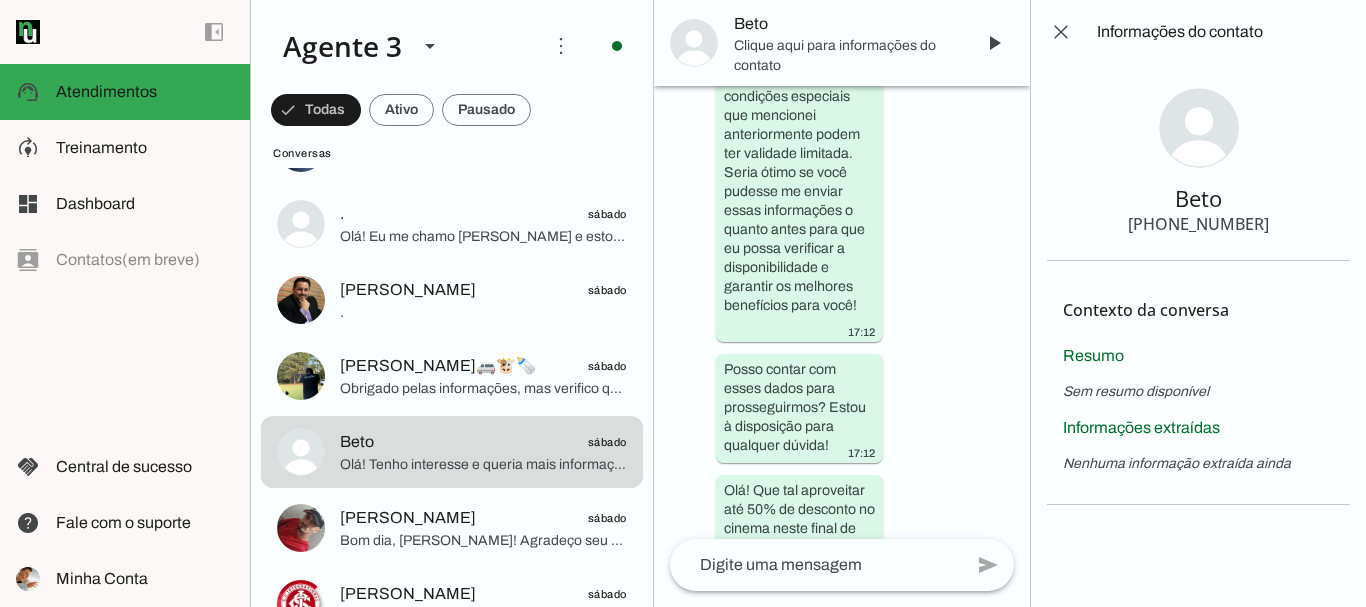 scroll, scrollTop: 3505, scrollLeft: 0, axis: vertical 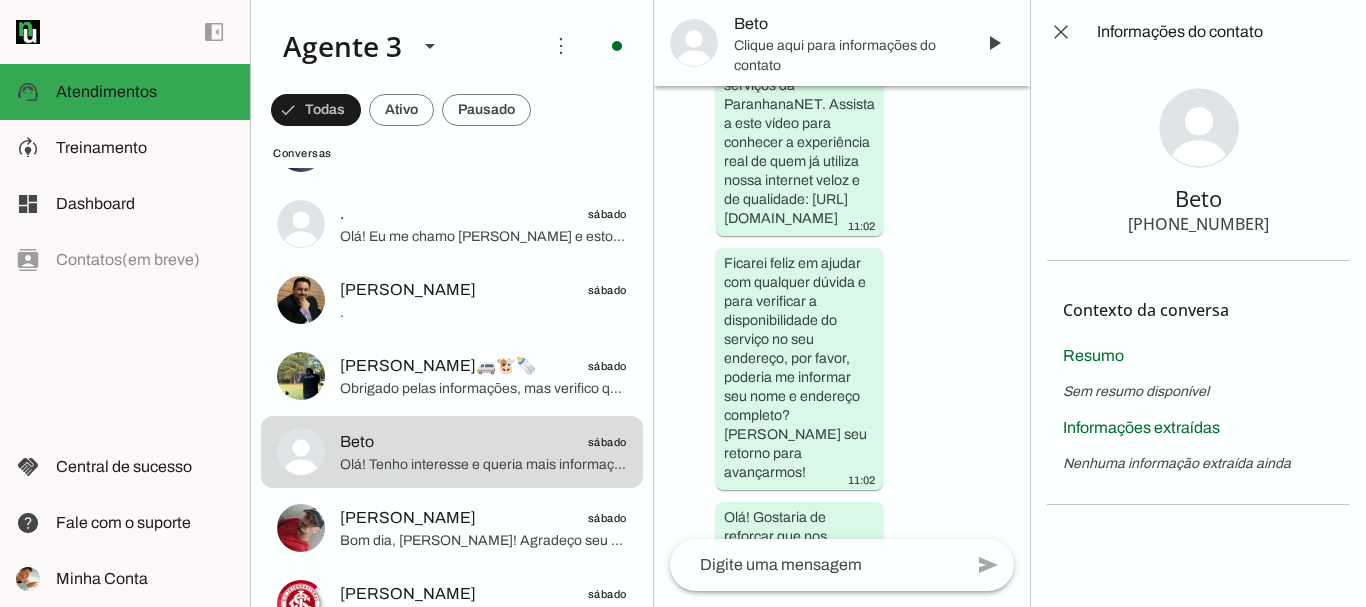 click on "[PHONE_NUMBER]" at bounding box center (1198, 224) 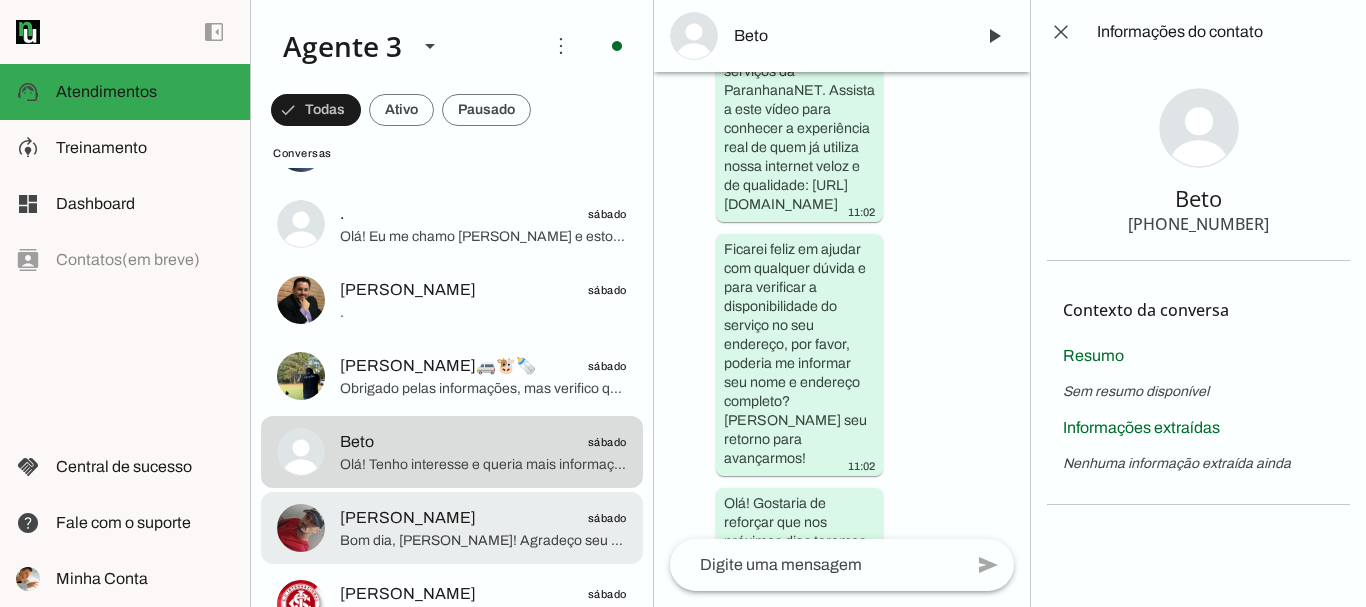 scroll, scrollTop: 2100, scrollLeft: 0, axis: vertical 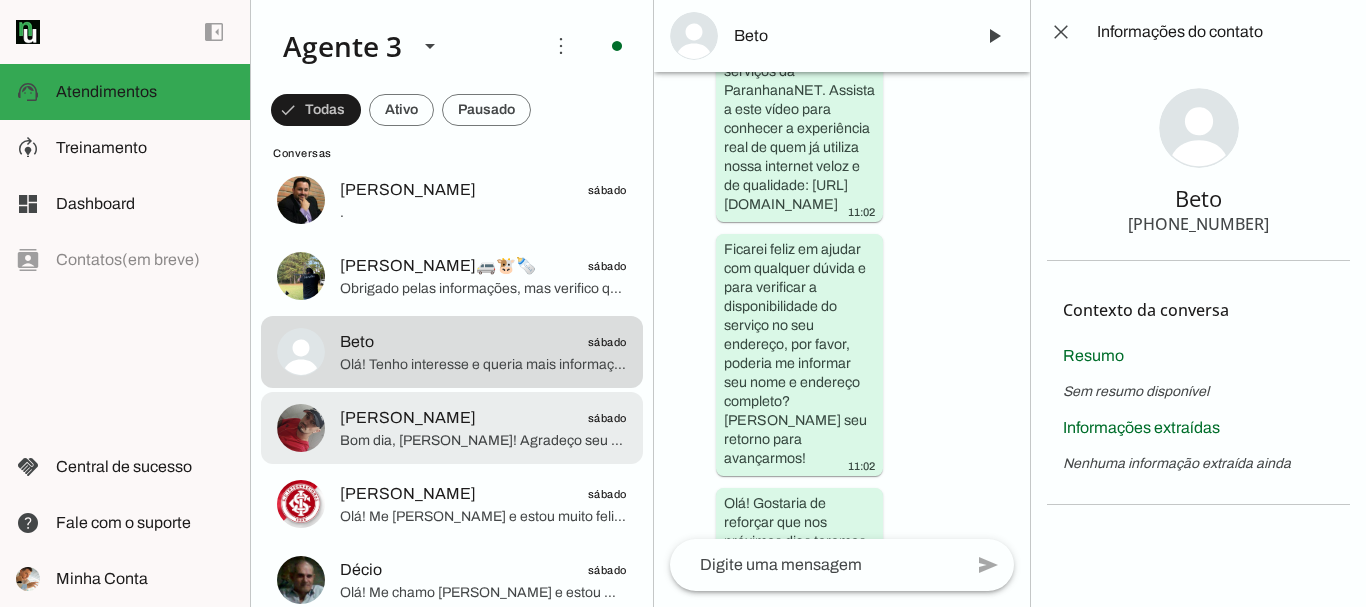 click on "Bom dia, [PERSON_NAME]! Agradeço seu retorno e entendo perfeitamente. Quando estiver pronto para avançar, estarei aqui para ajudar no que for necessário. Se precisar de qualquer coisa, é só chamar. Tenha um ótimo dia!" 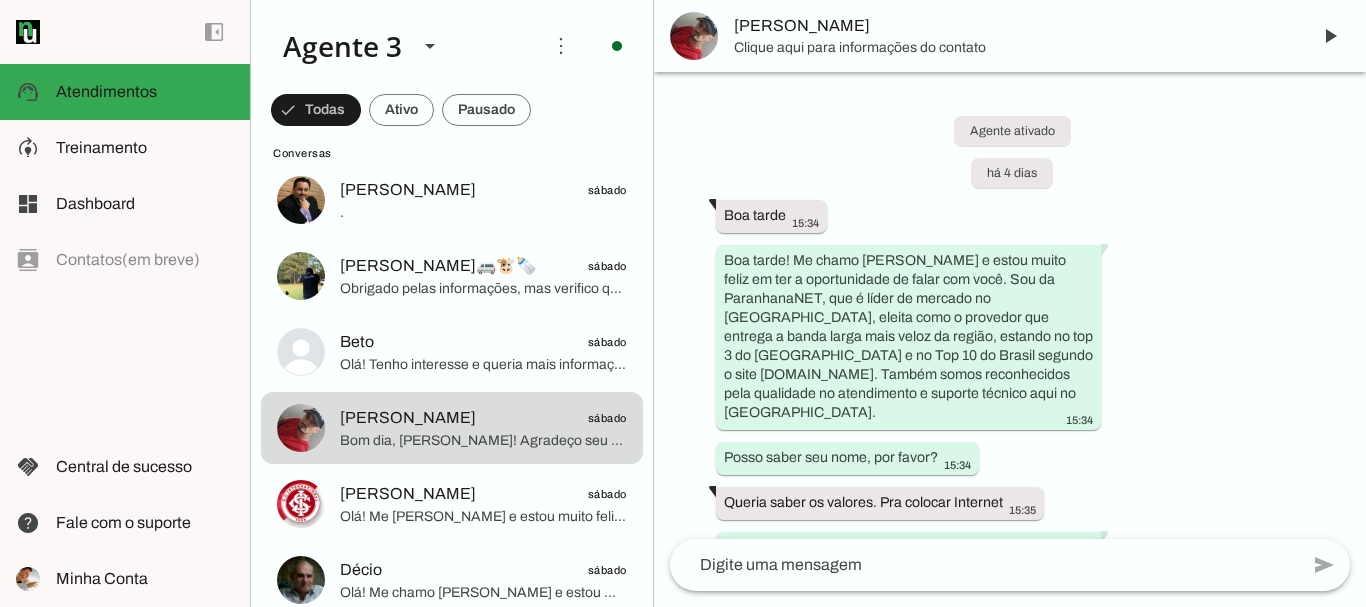 scroll, scrollTop: 6703, scrollLeft: 0, axis: vertical 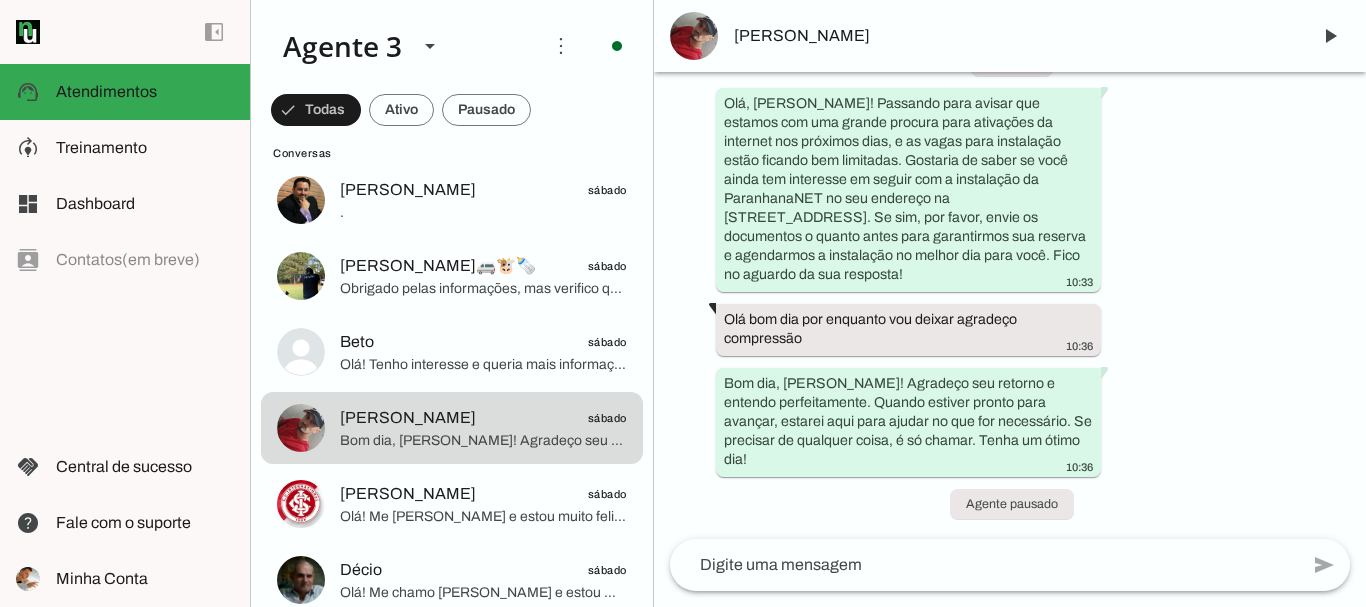click on "[PERSON_NAME]" at bounding box center [1014, 36] 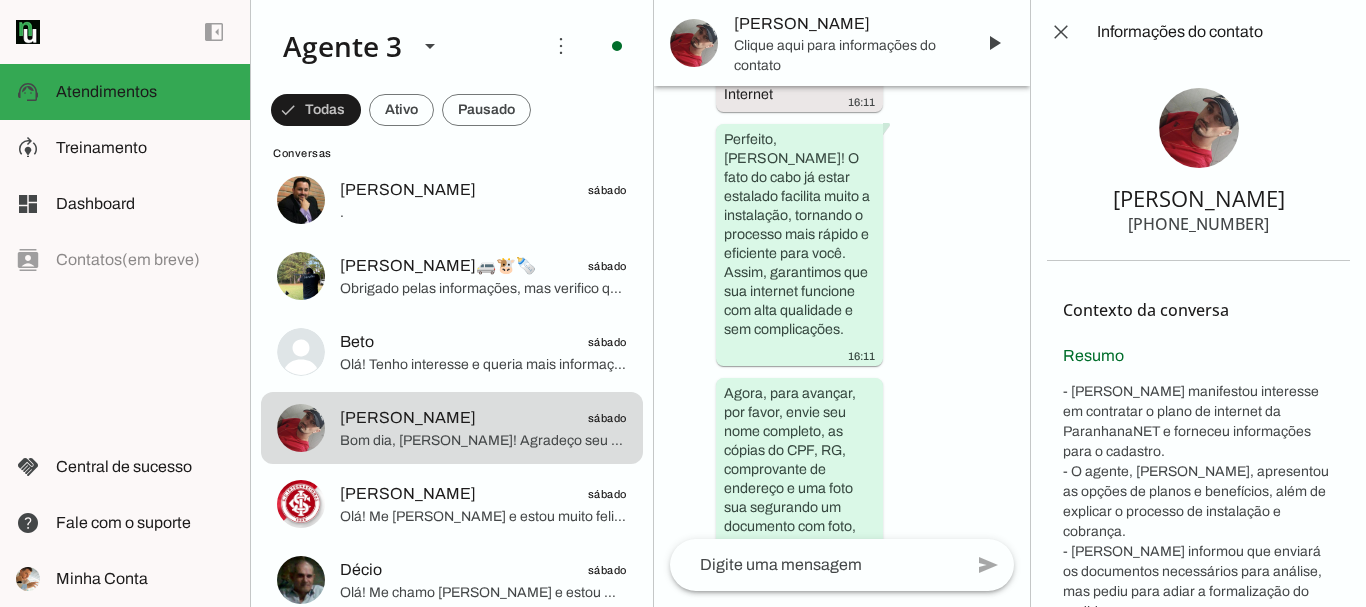 scroll, scrollTop: 14189, scrollLeft: 0, axis: vertical 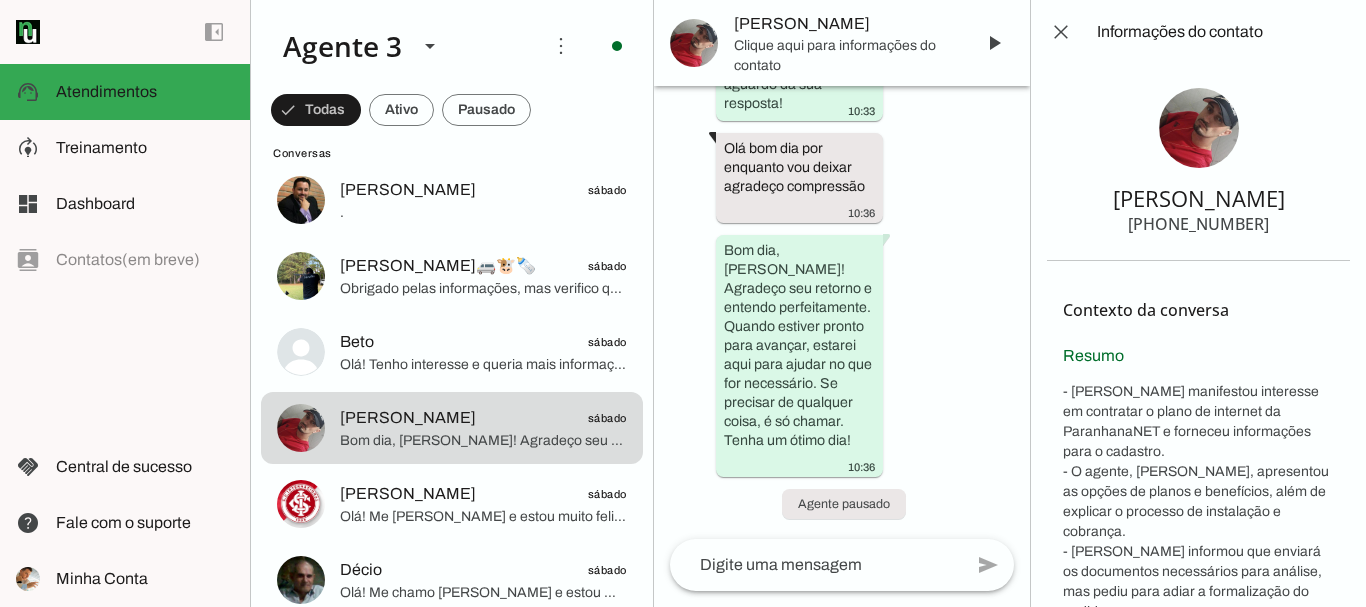 click on "[PHONE_NUMBER]" at bounding box center (1198, 224) 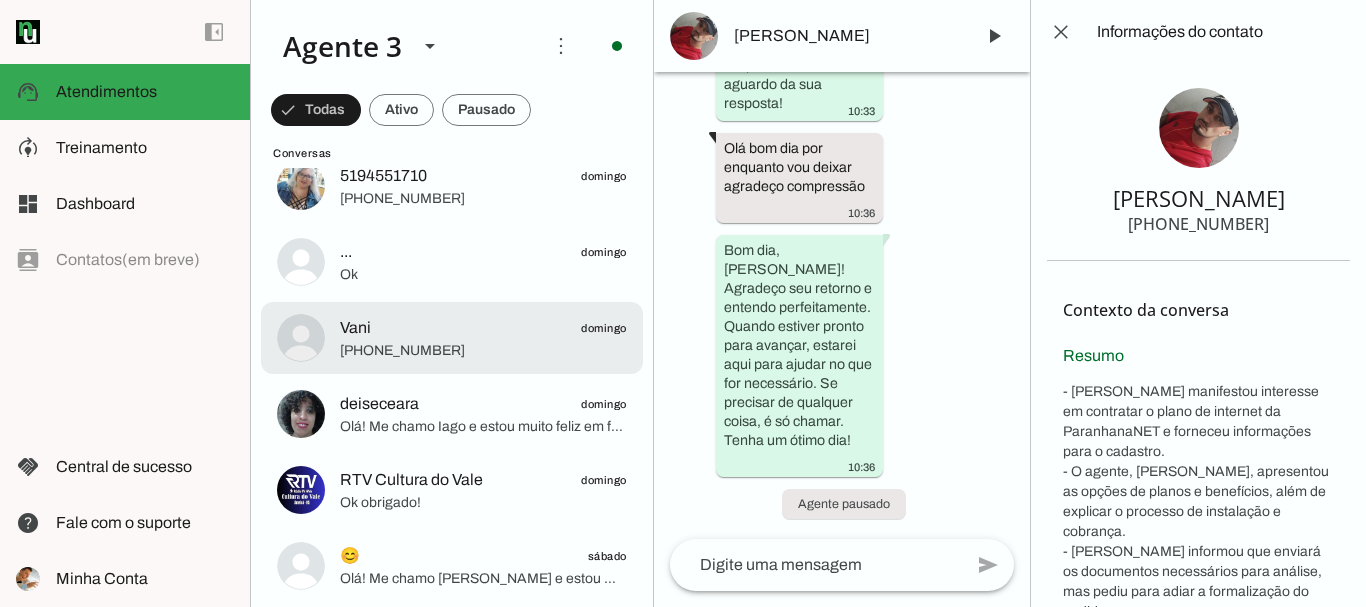 scroll, scrollTop: 900, scrollLeft: 0, axis: vertical 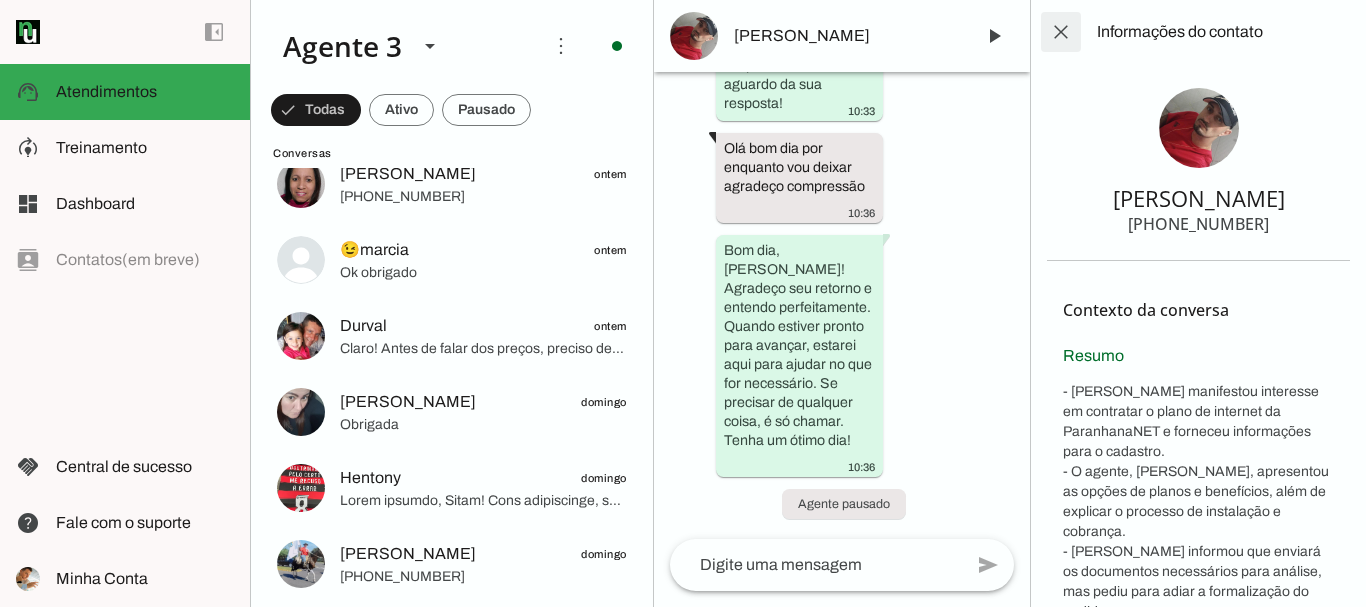 click at bounding box center [1061, 32] 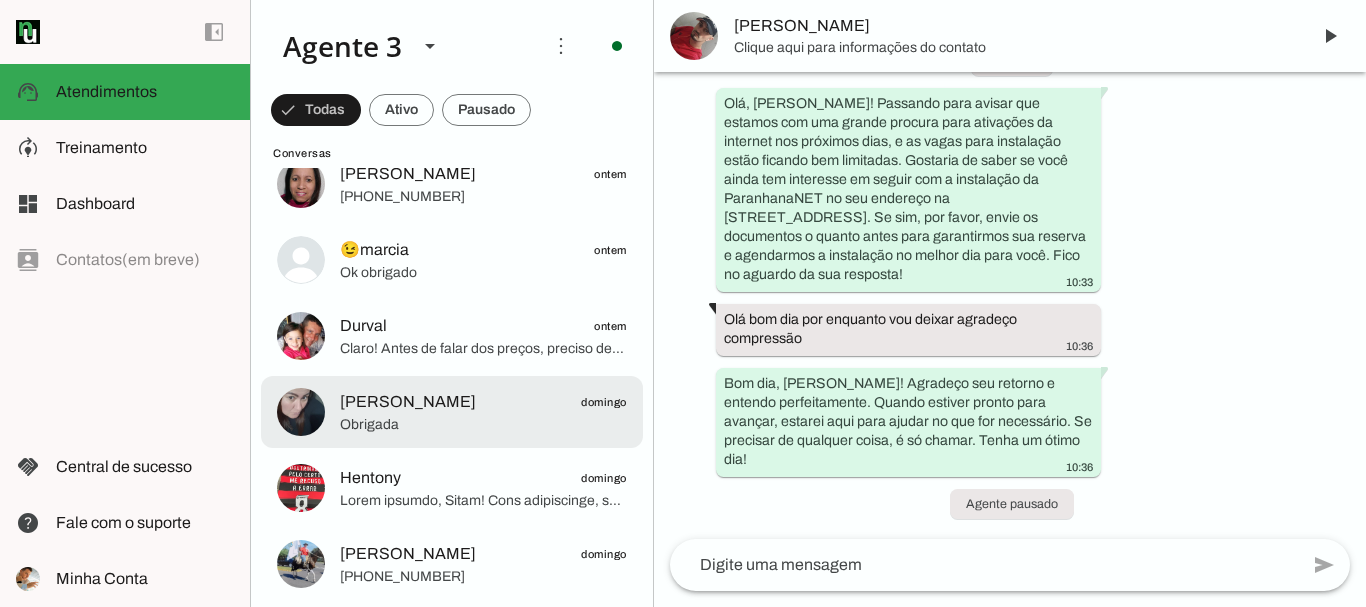 scroll, scrollTop: 6703, scrollLeft: 0, axis: vertical 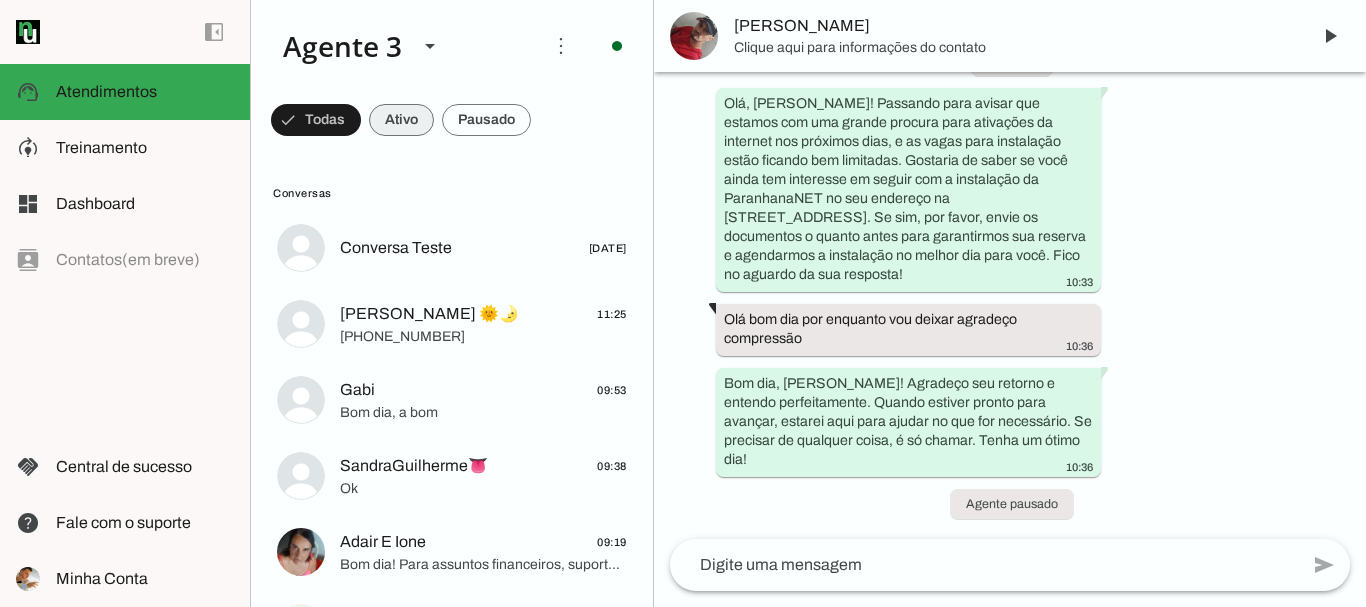 click at bounding box center [316, 120] 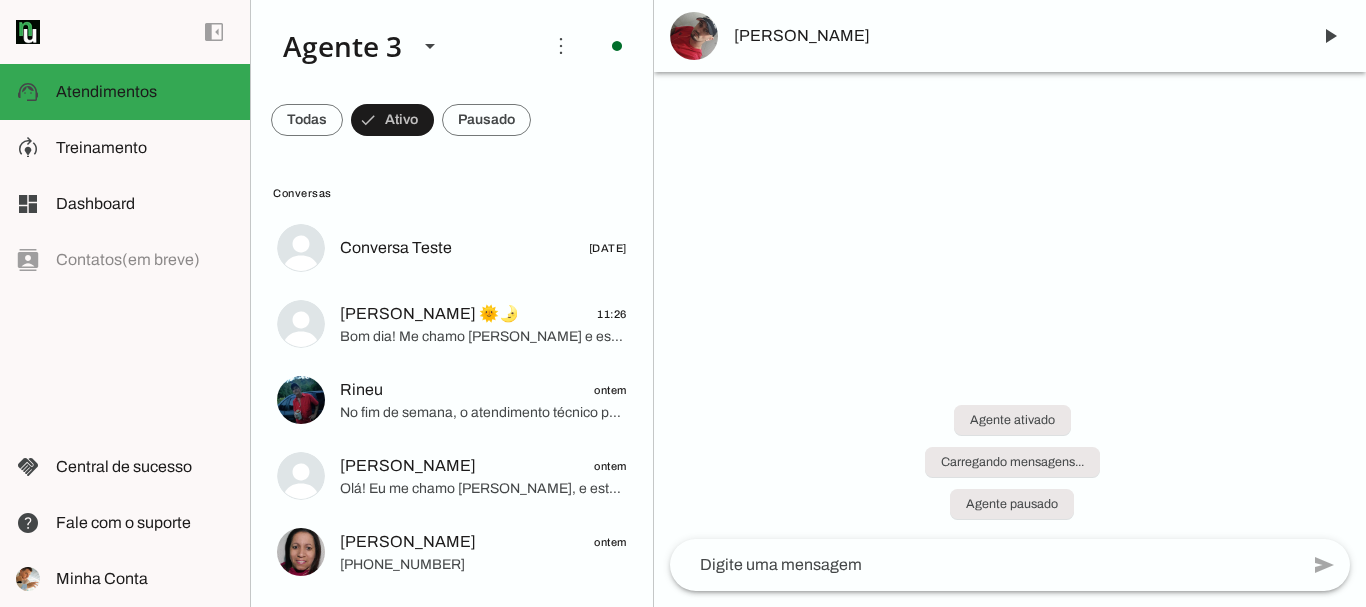 scroll, scrollTop: 0, scrollLeft: 0, axis: both 